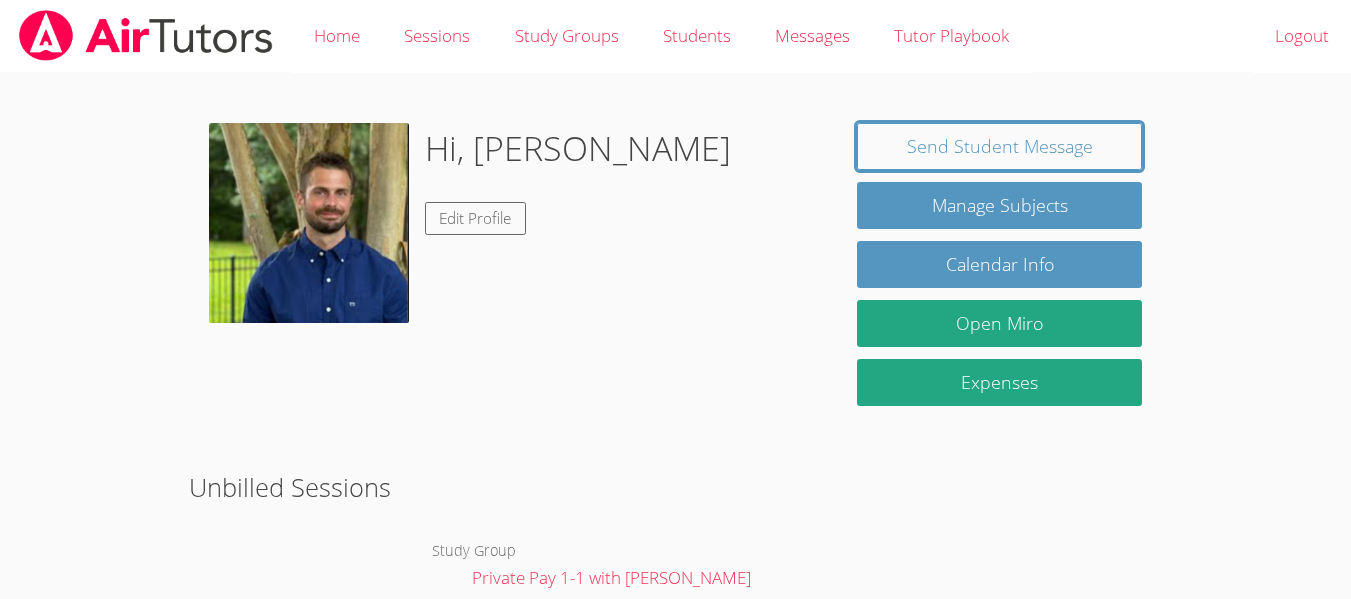 scroll, scrollTop: 0, scrollLeft: 0, axis: both 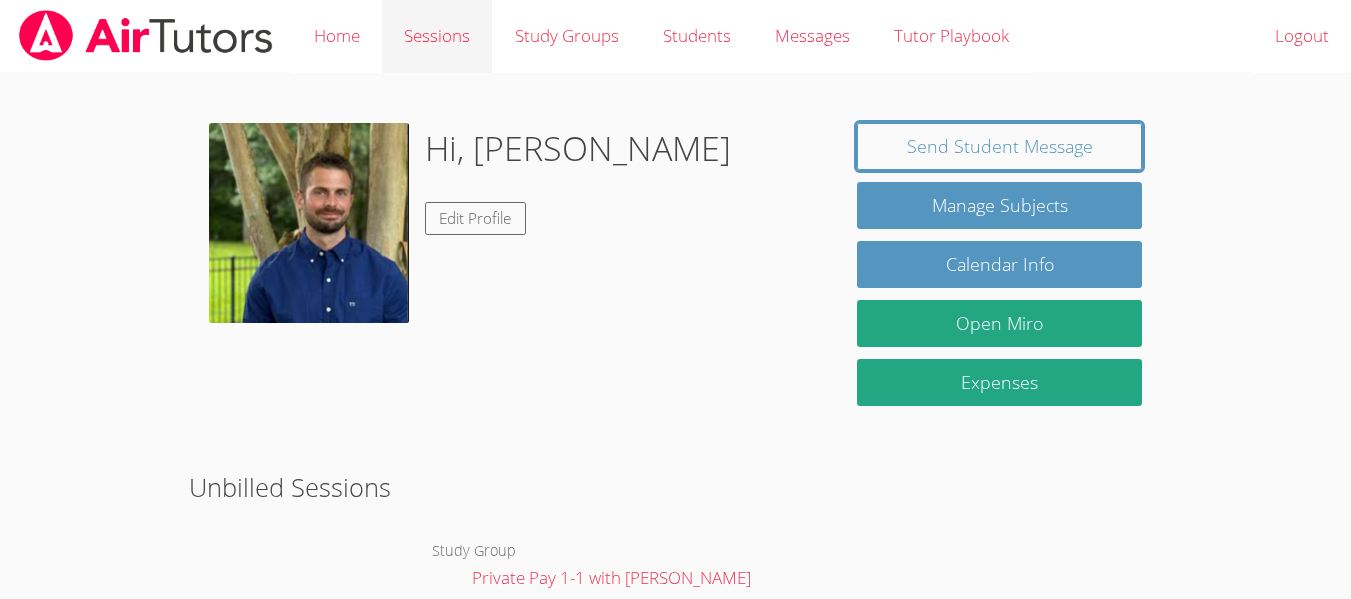 click on "Sessions" at bounding box center [437, 36] 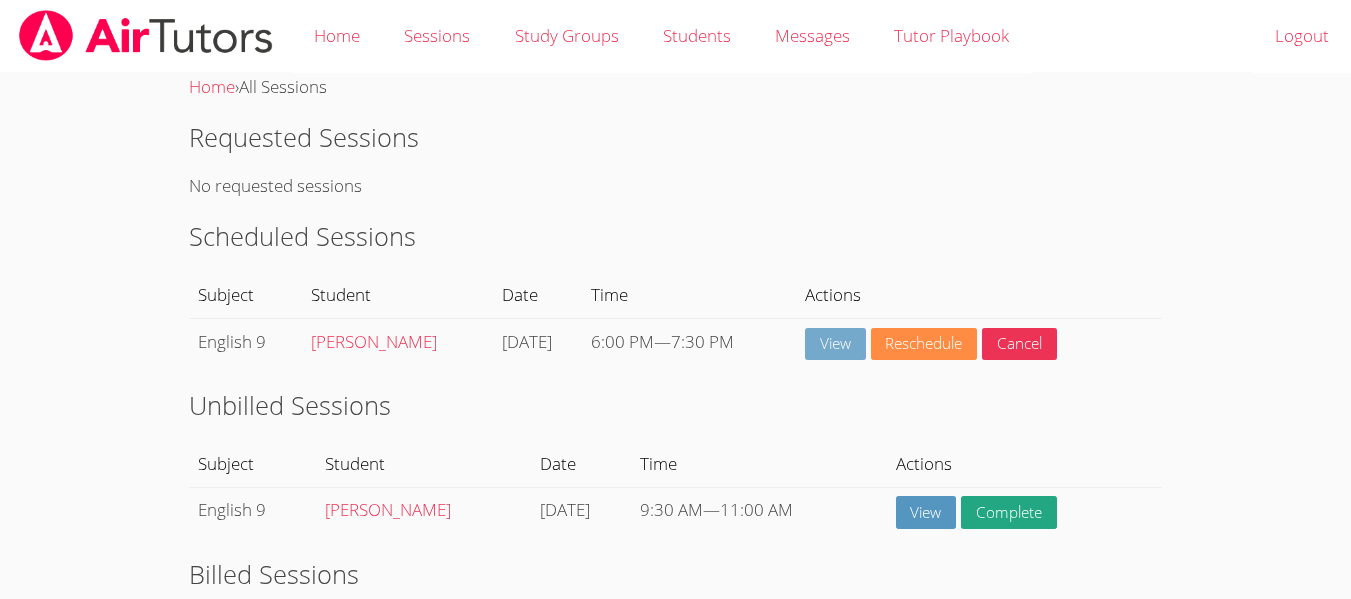click on "View" at bounding box center (835, 344) 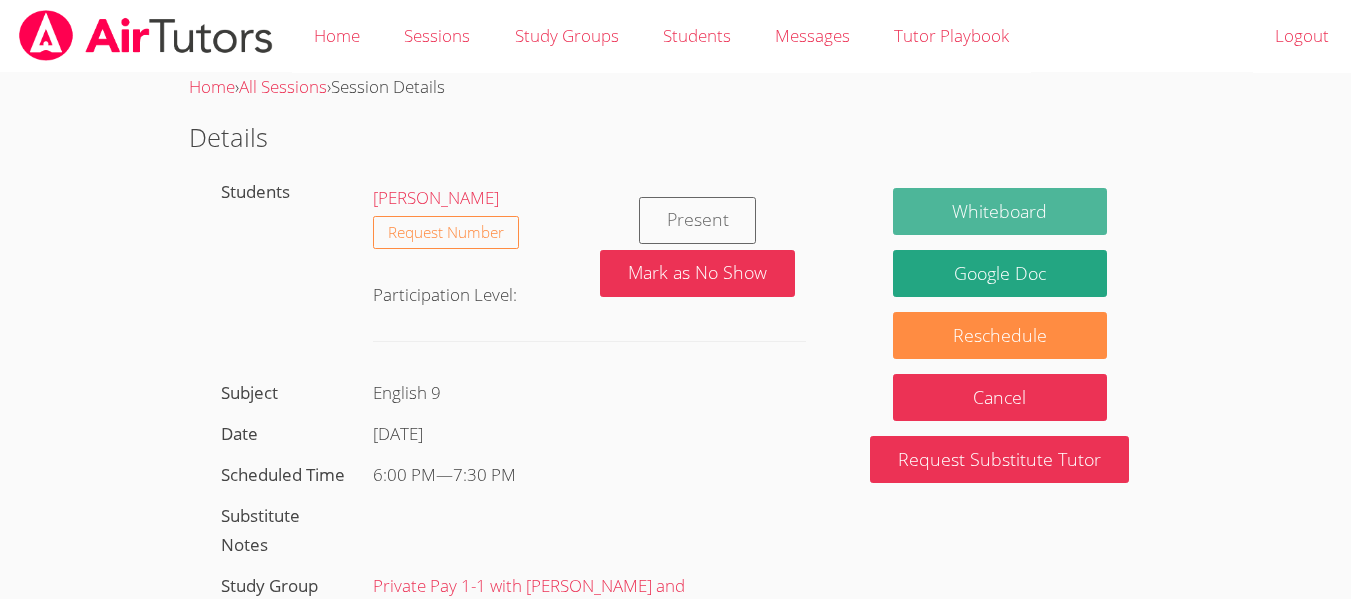 click on "Whiteboard" at bounding box center (1000, 211) 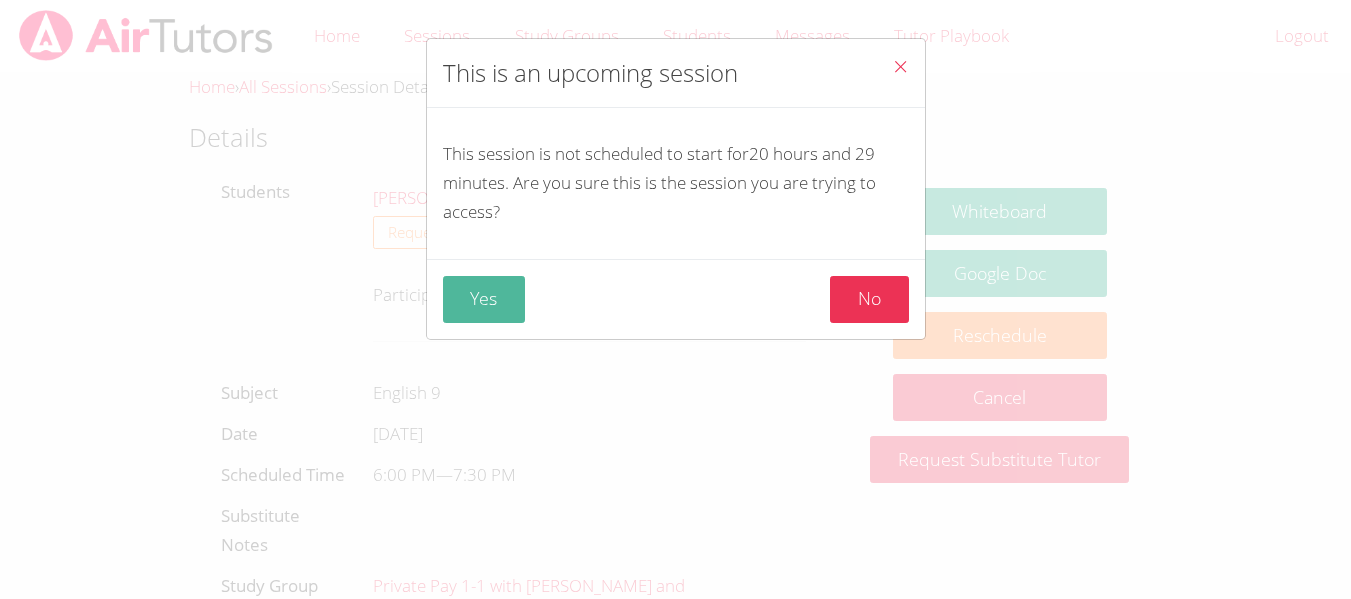 click on "Yes" at bounding box center [484, 299] 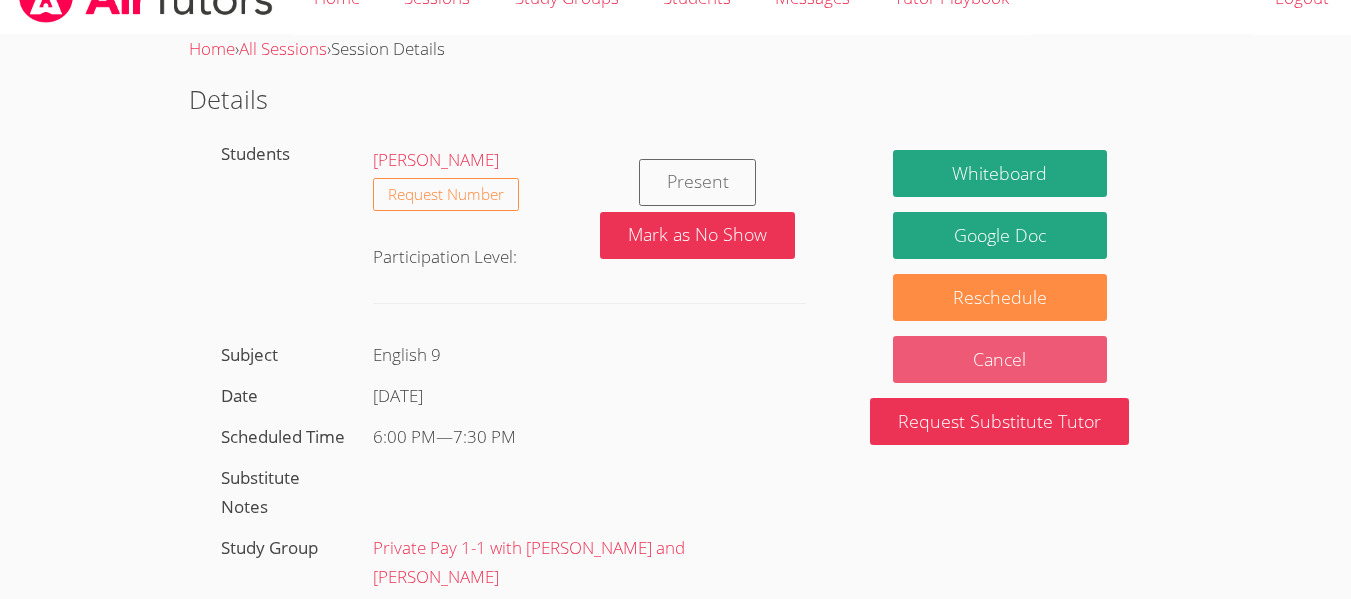 scroll, scrollTop: 0, scrollLeft: 0, axis: both 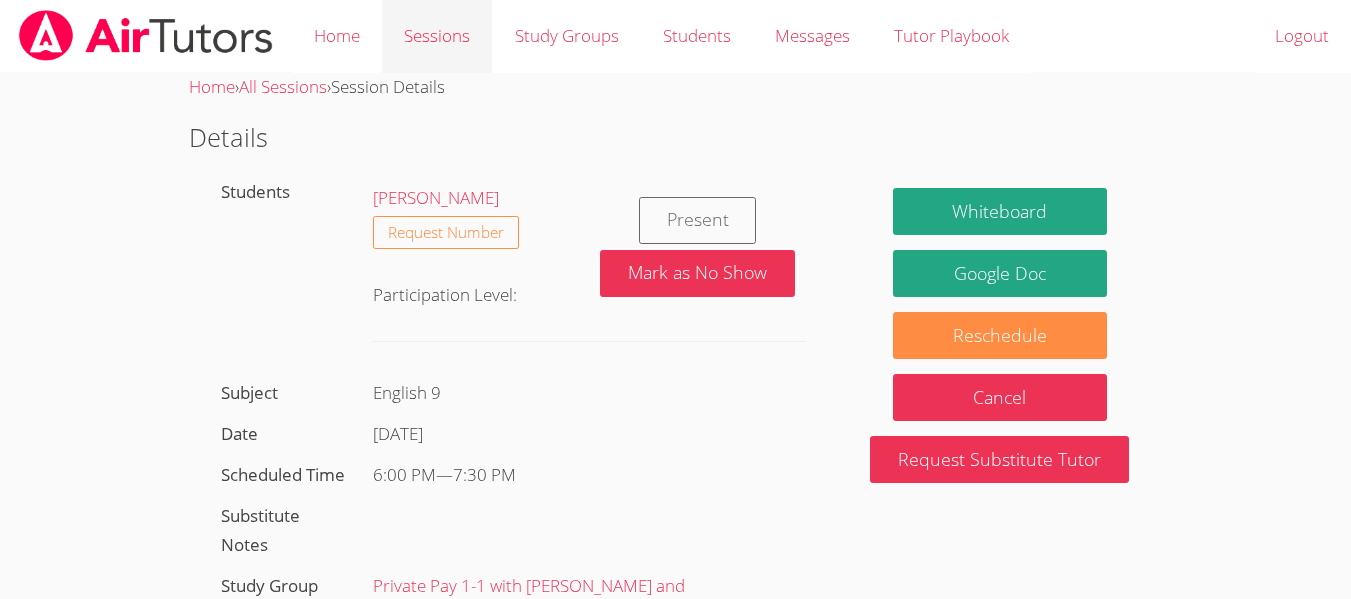click on "Sessions" at bounding box center (437, 36) 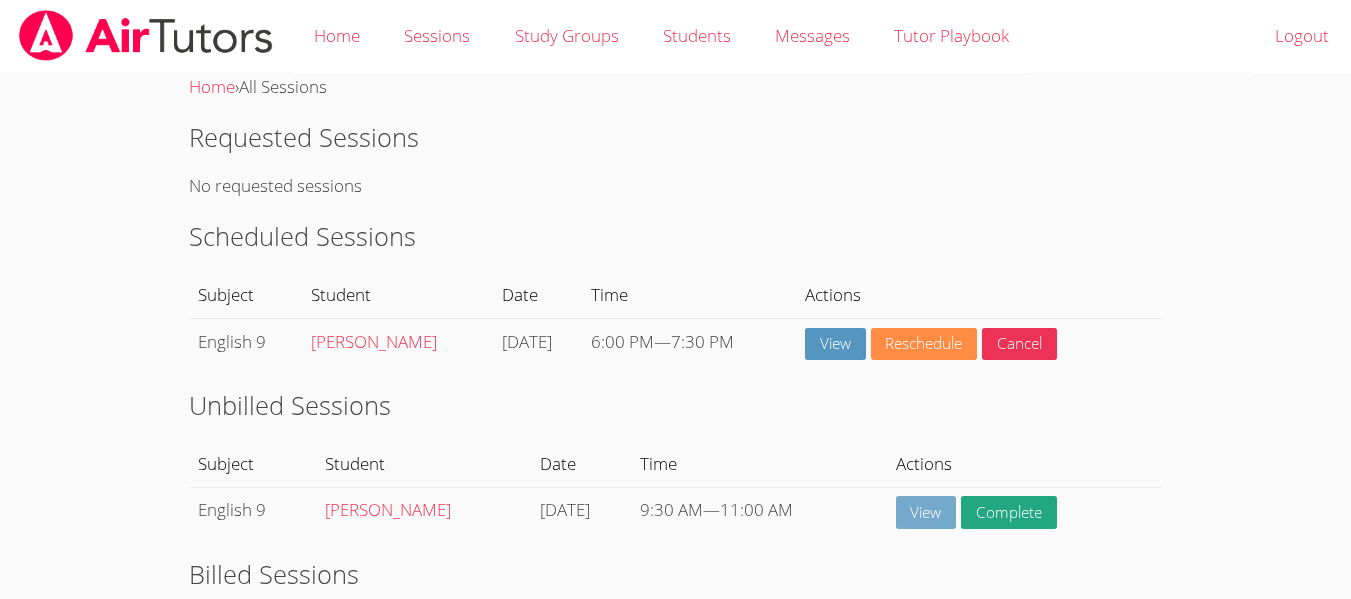 click on "View" at bounding box center (926, 512) 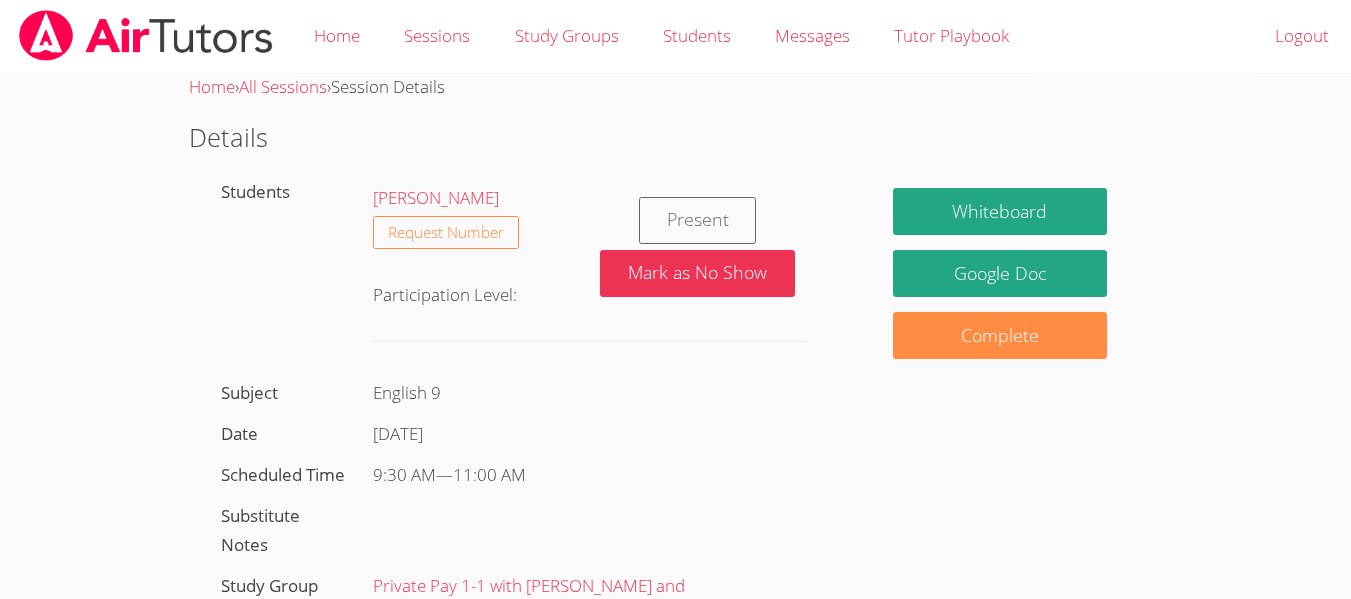 scroll, scrollTop: 1, scrollLeft: 0, axis: vertical 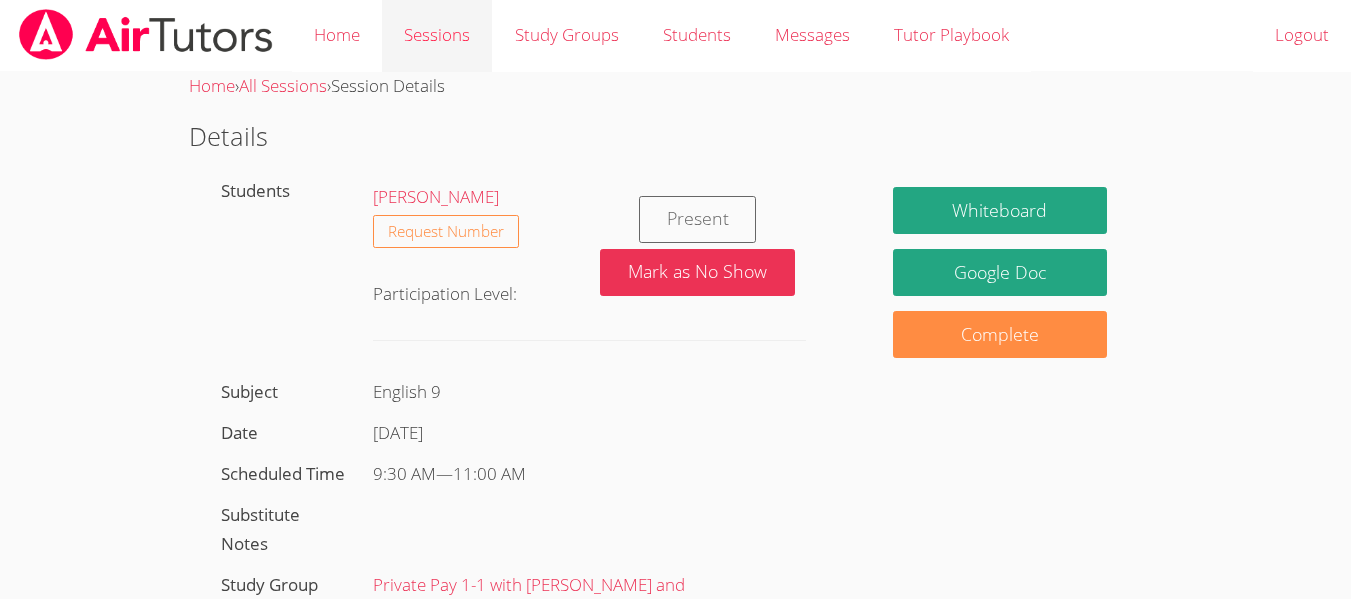 click on "Sessions" at bounding box center (437, 35) 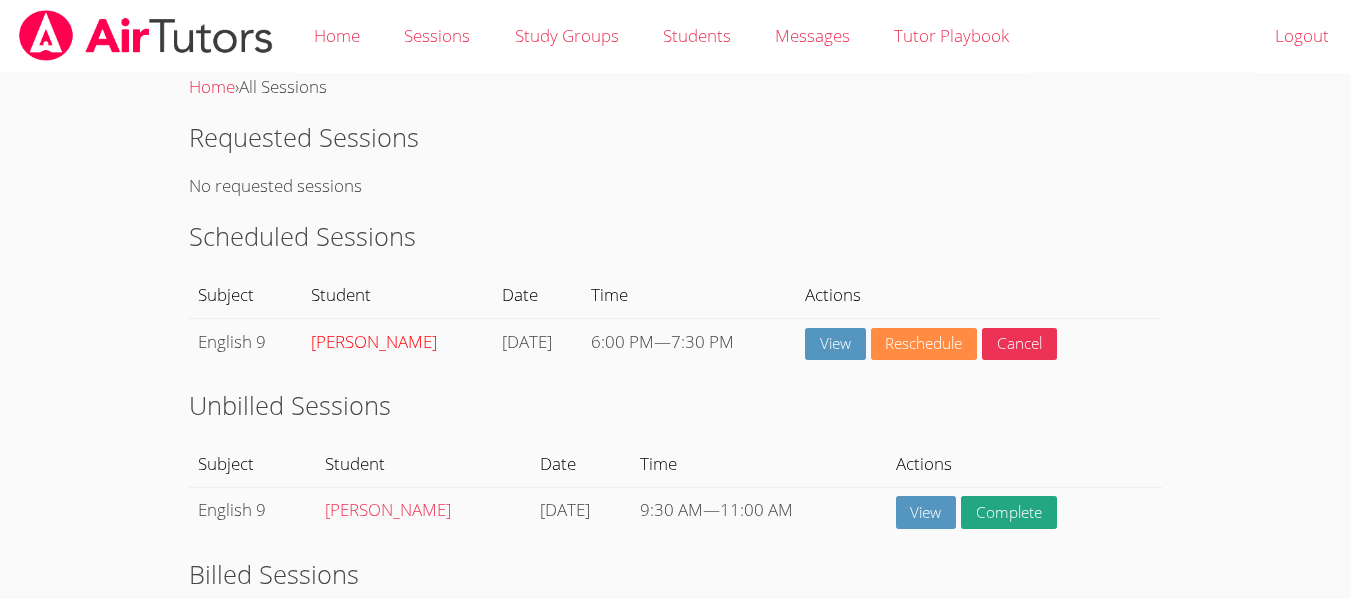 click on "[PERSON_NAME]" at bounding box center (374, 341) 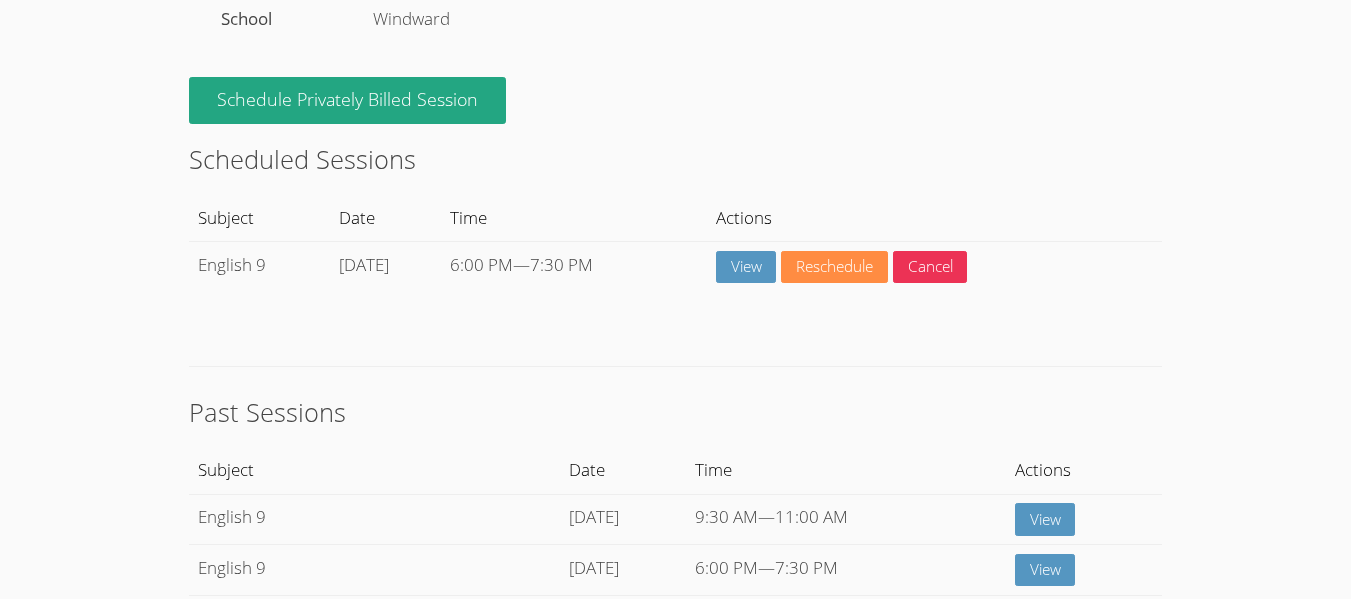 scroll, scrollTop: 649, scrollLeft: 0, axis: vertical 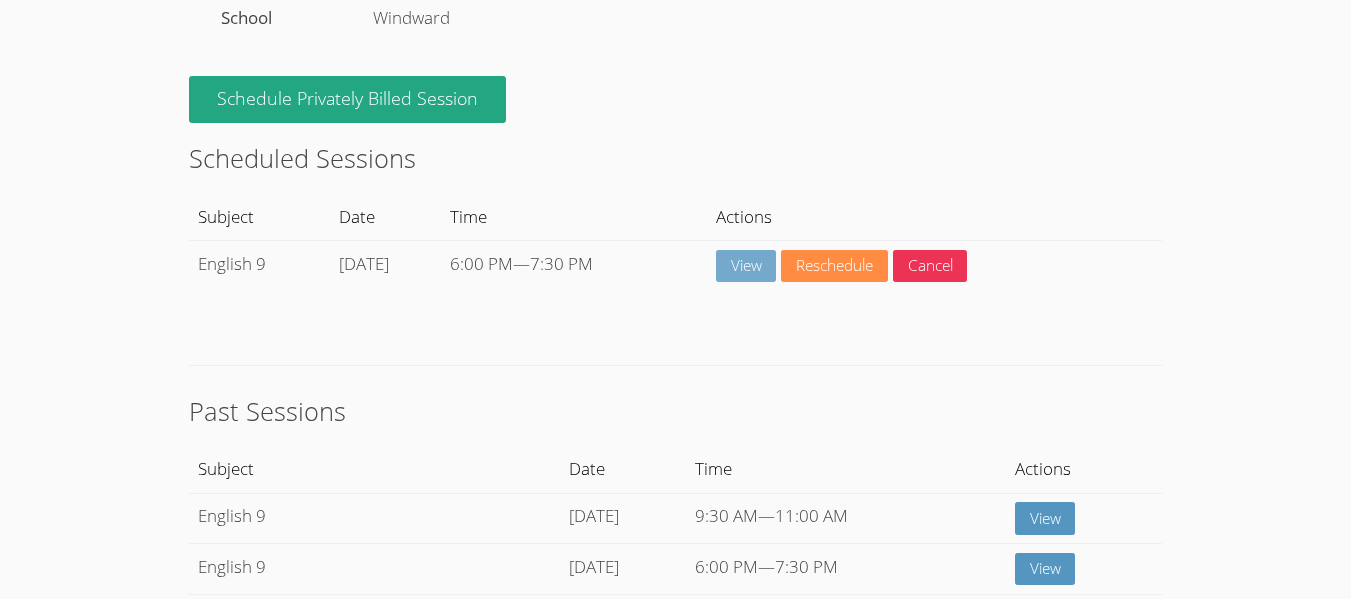 click on "View" at bounding box center (746, 266) 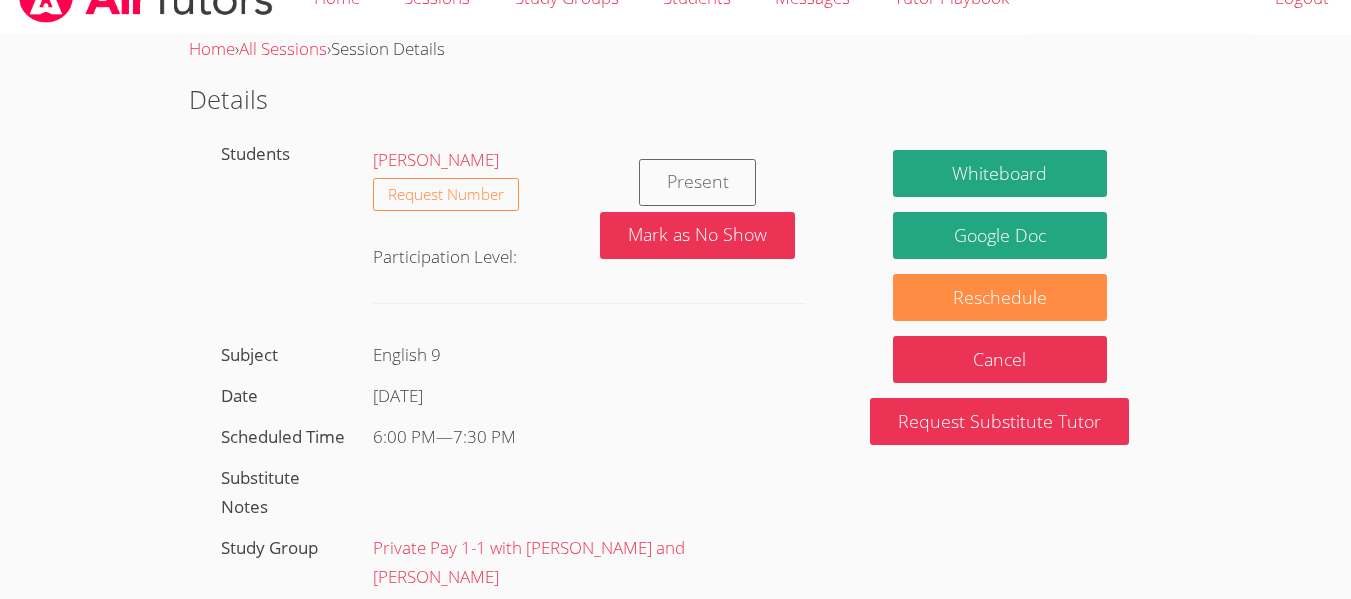 scroll, scrollTop: 0, scrollLeft: 0, axis: both 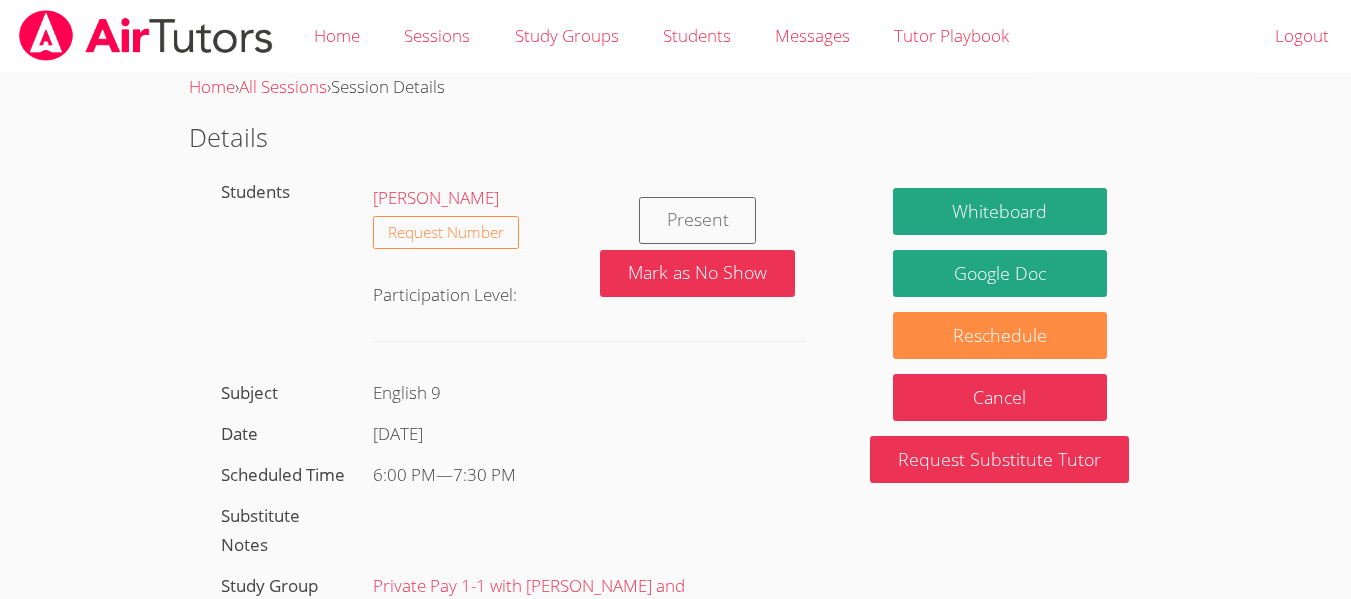 click on "Present" at bounding box center [698, 220] 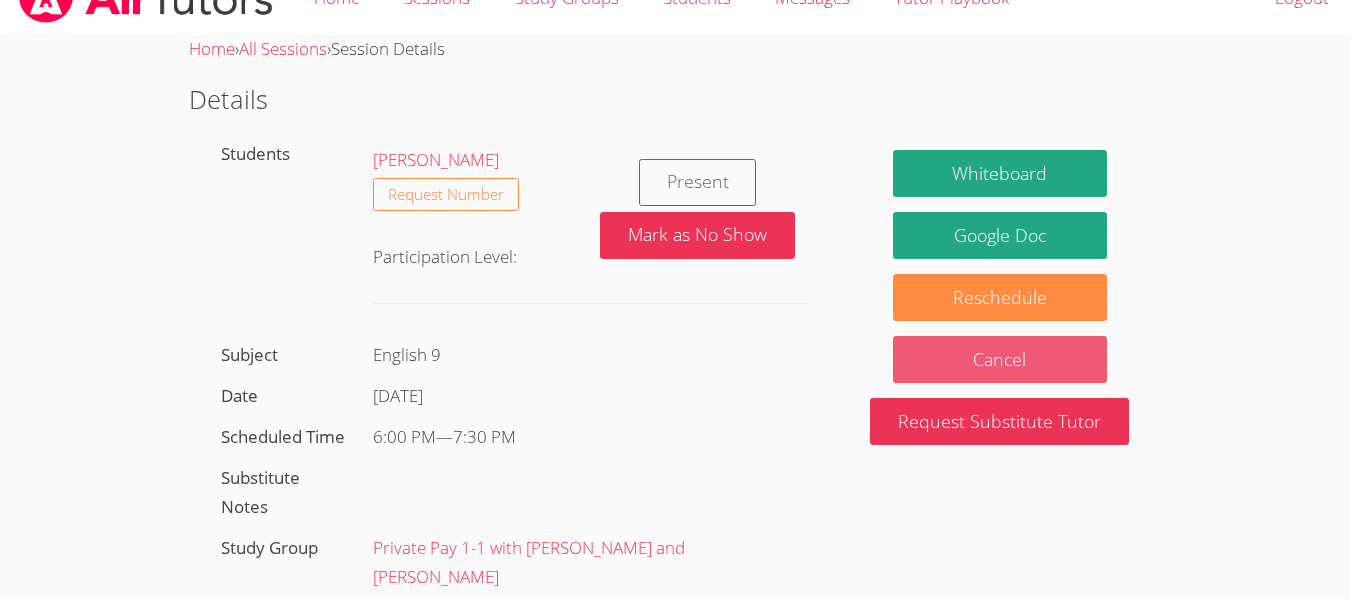 scroll, scrollTop: 0, scrollLeft: 0, axis: both 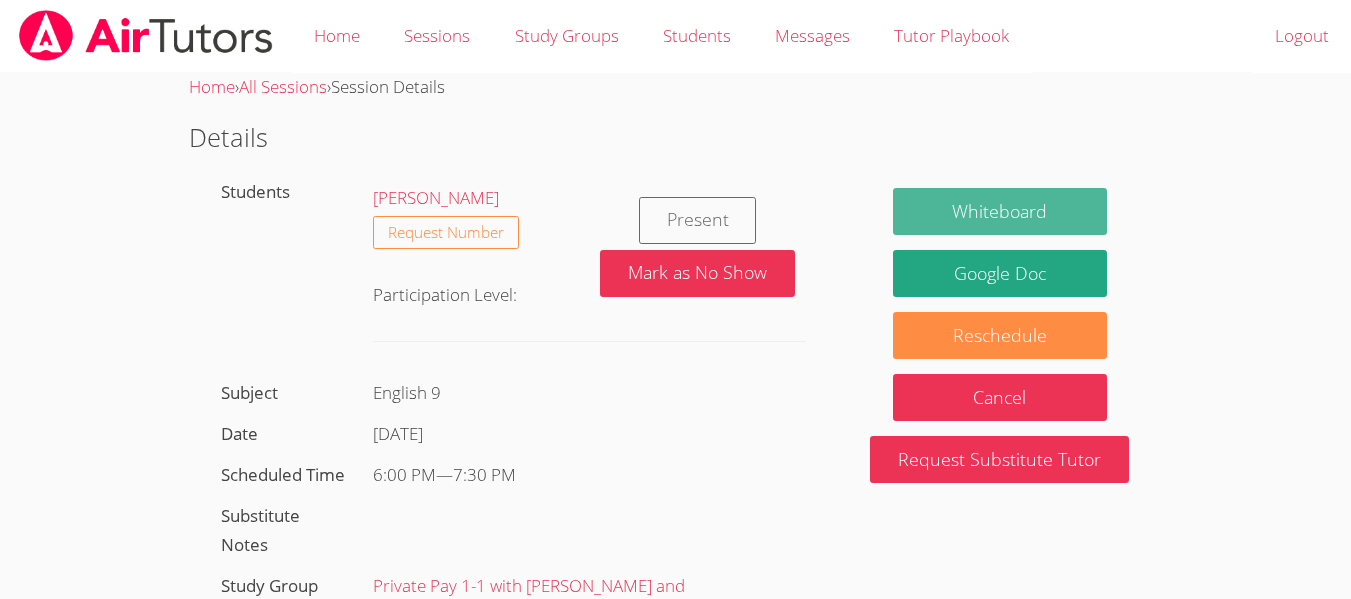 click on "Whiteboard" at bounding box center (1000, 211) 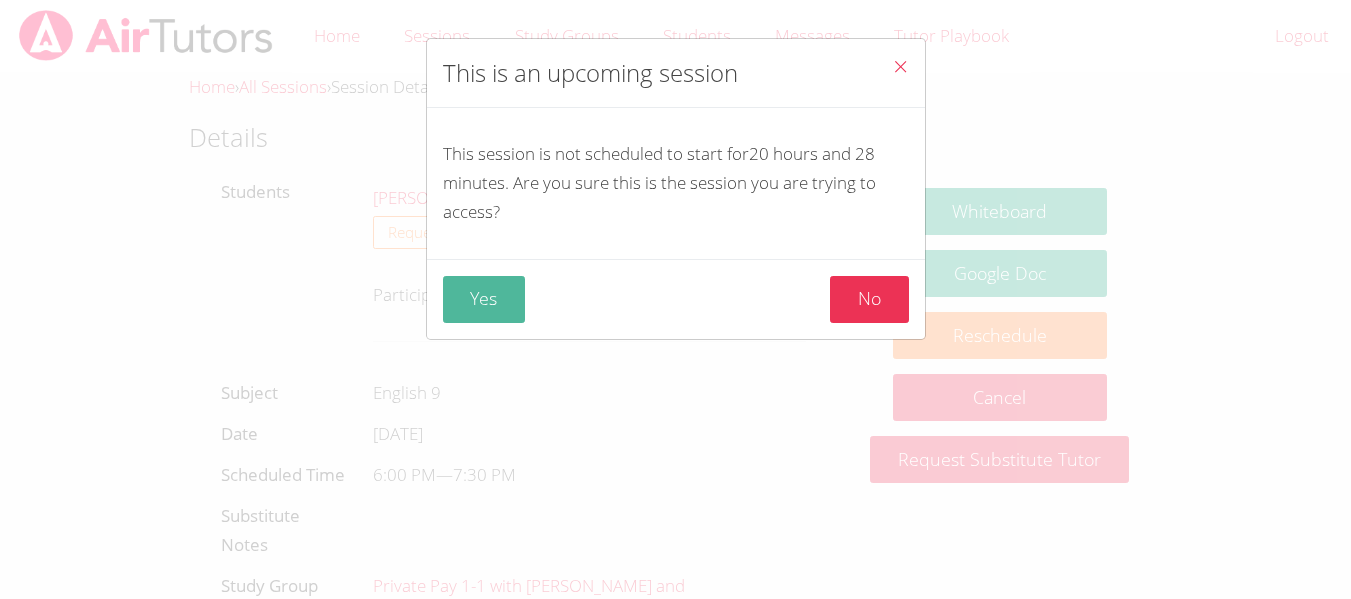 click on "Yes" at bounding box center [484, 299] 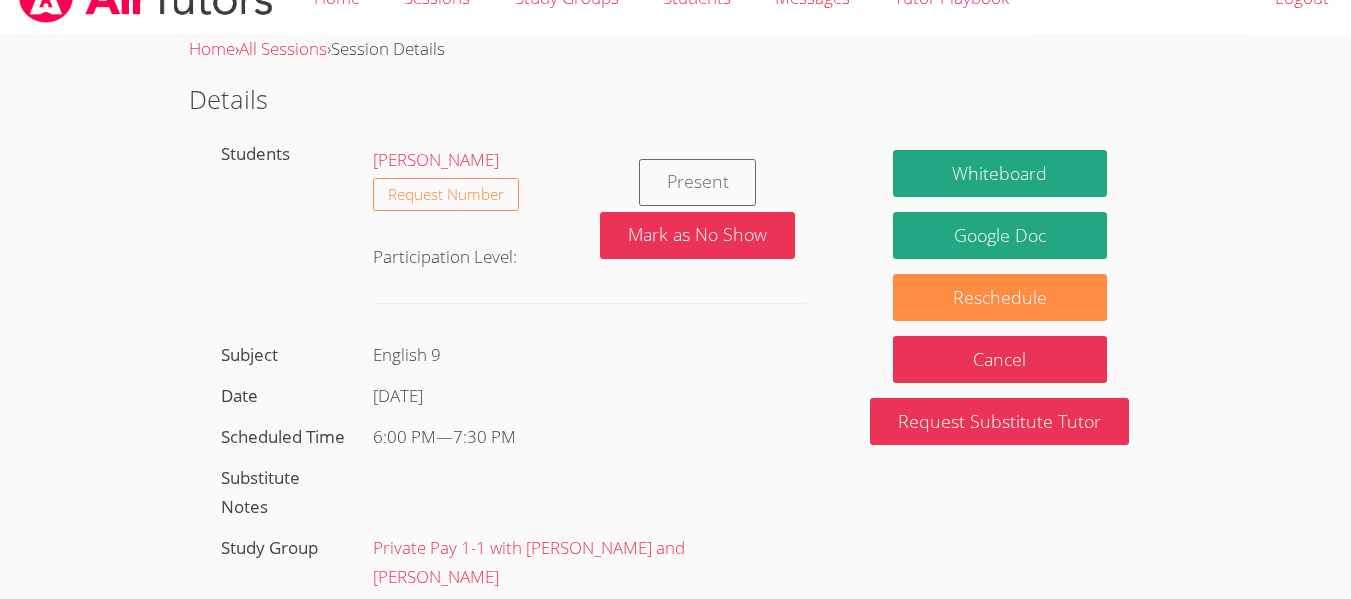 scroll, scrollTop: 0, scrollLeft: 0, axis: both 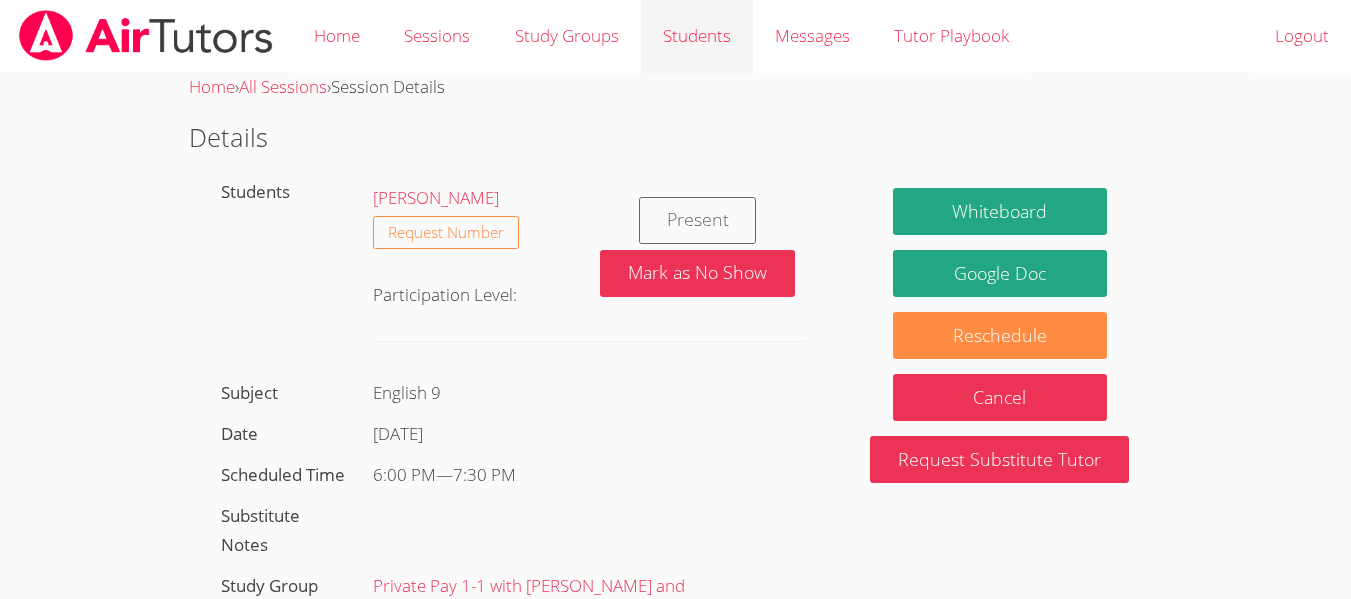 click on "Students" at bounding box center (697, 36) 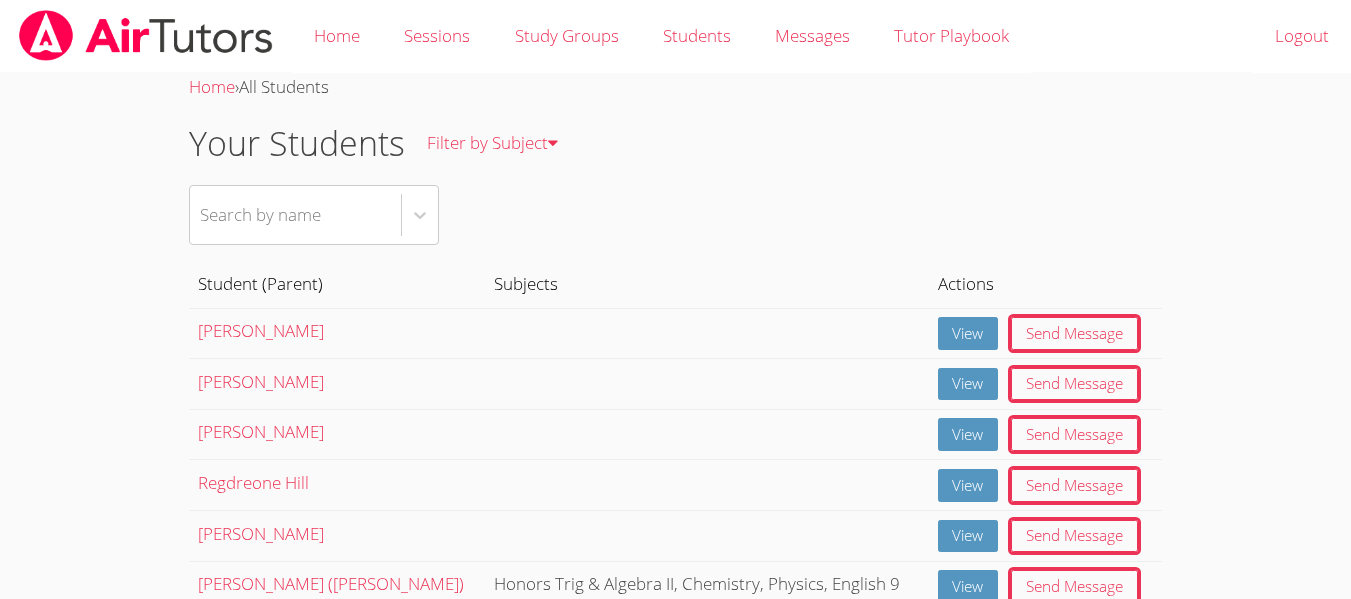 scroll, scrollTop: 110, scrollLeft: 0, axis: vertical 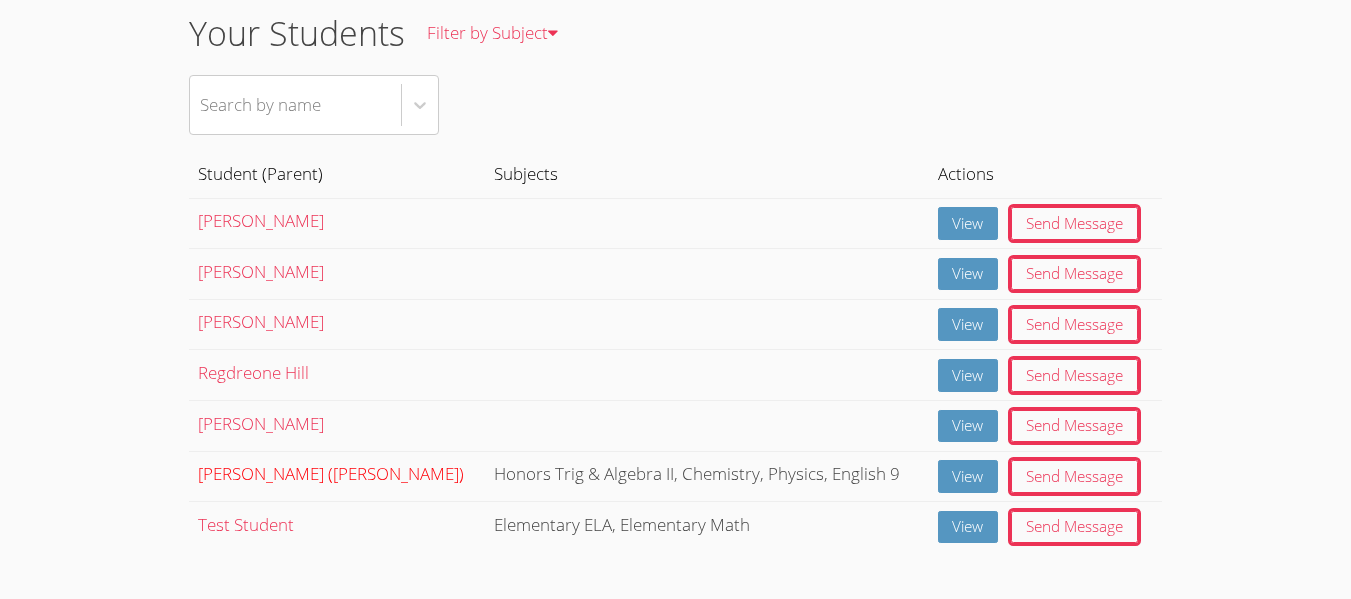 click on "Eden Rothenberg (Joy Rothenberg)" at bounding box center (331, 473) 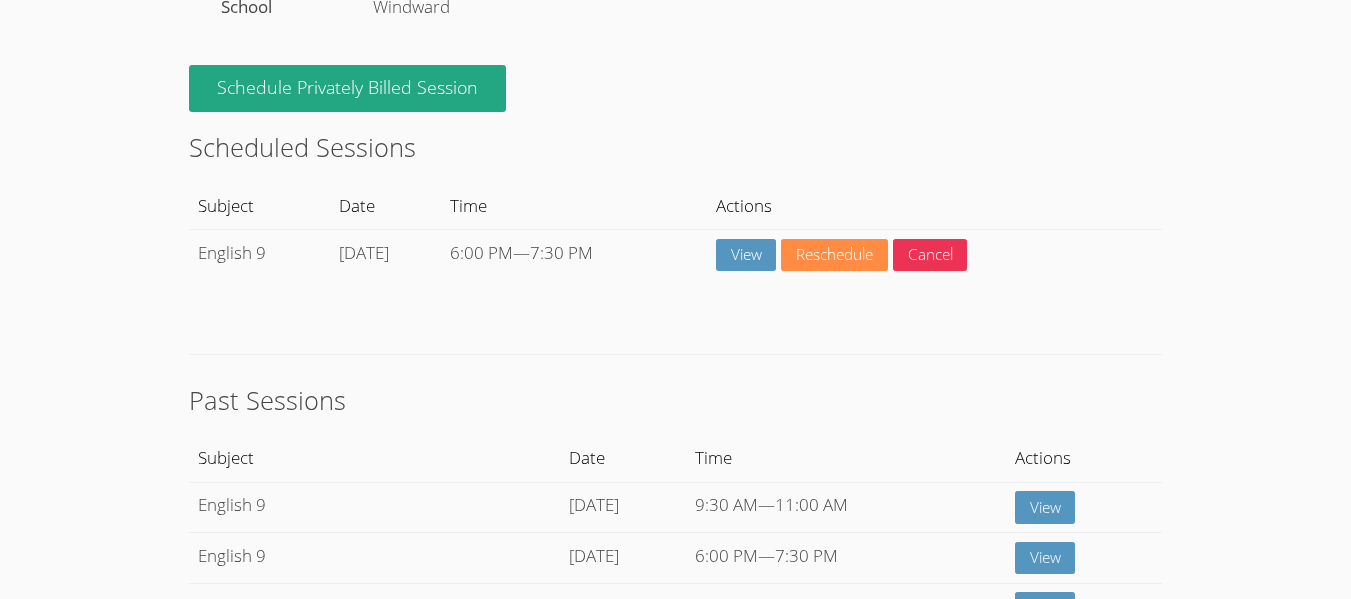 scroll, scrollTop: 661, scrollLeft: 0, axis: vertical 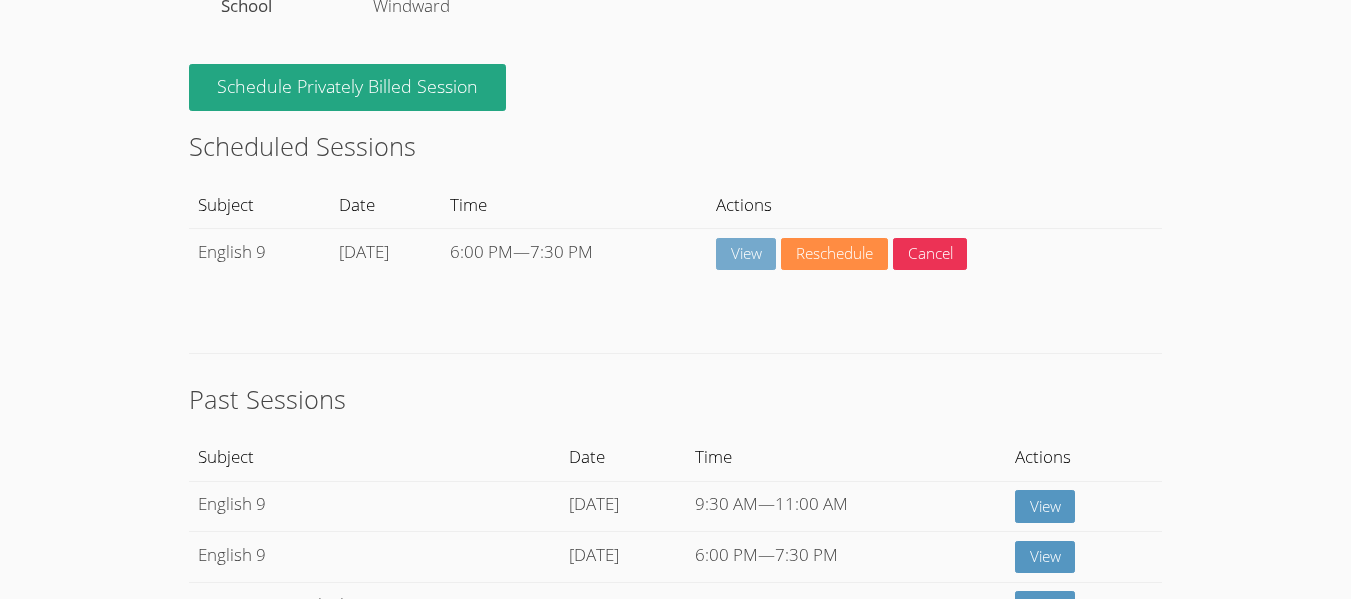 click on "View" at bounding box center (746, 254) 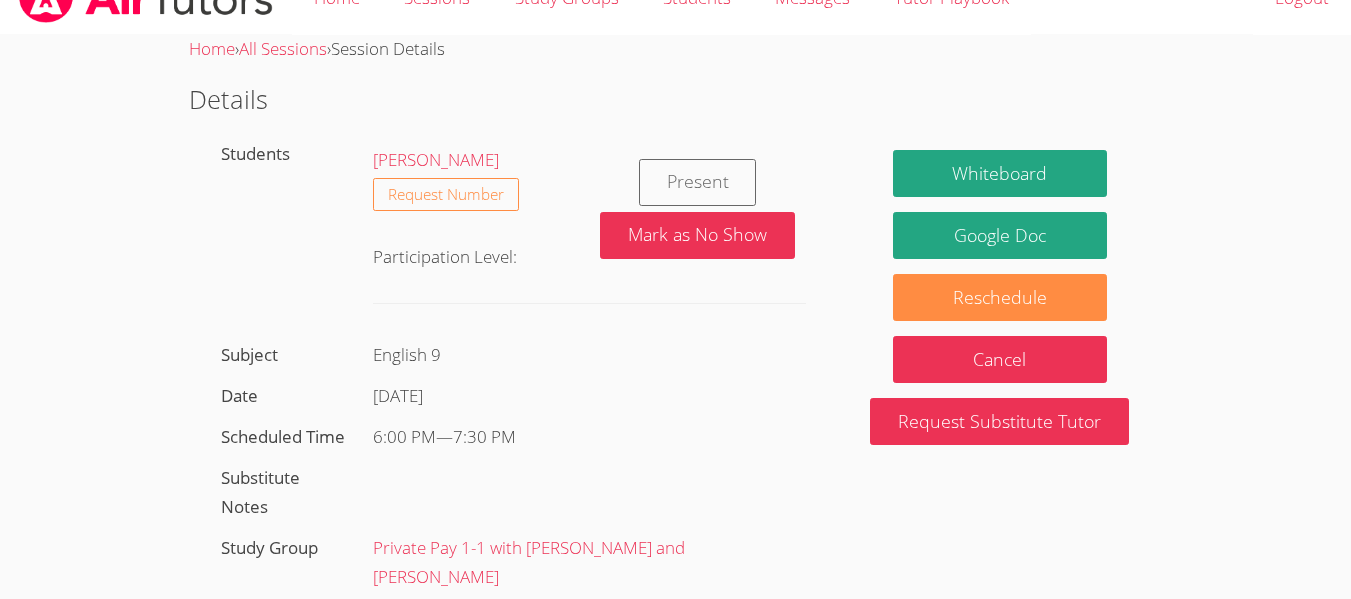 scroll, scrollTop: 0, scrollLeft: 0, axis: both 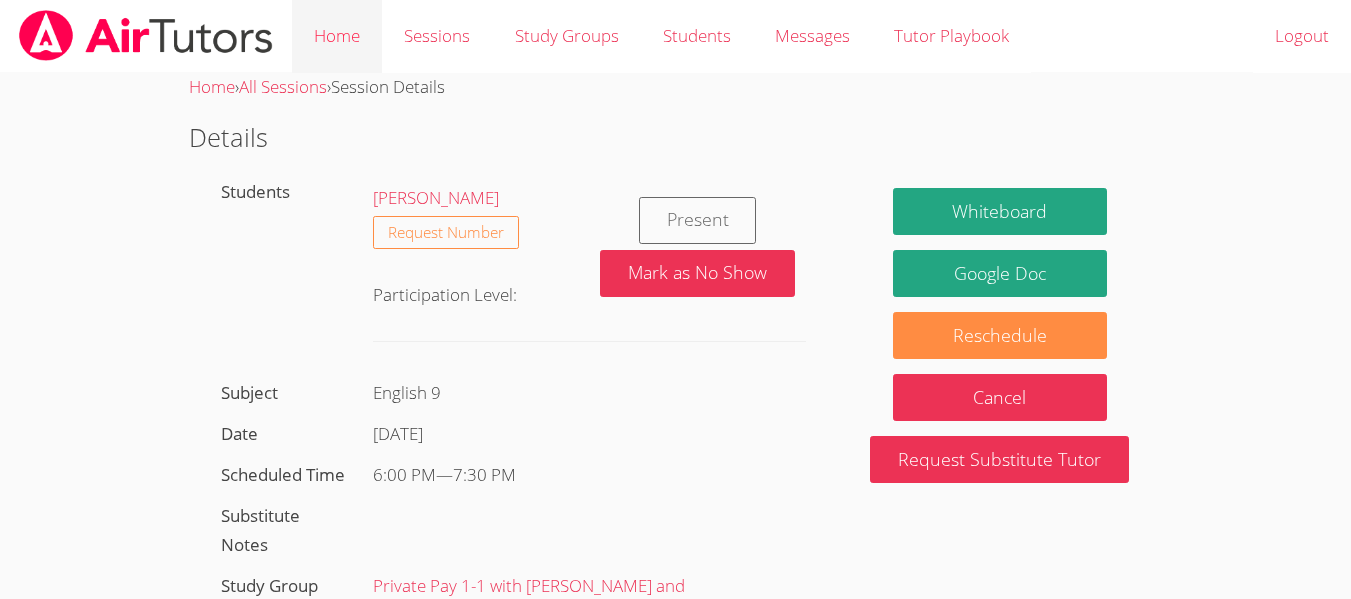 click on "Home" at bounding box center (337, 36) 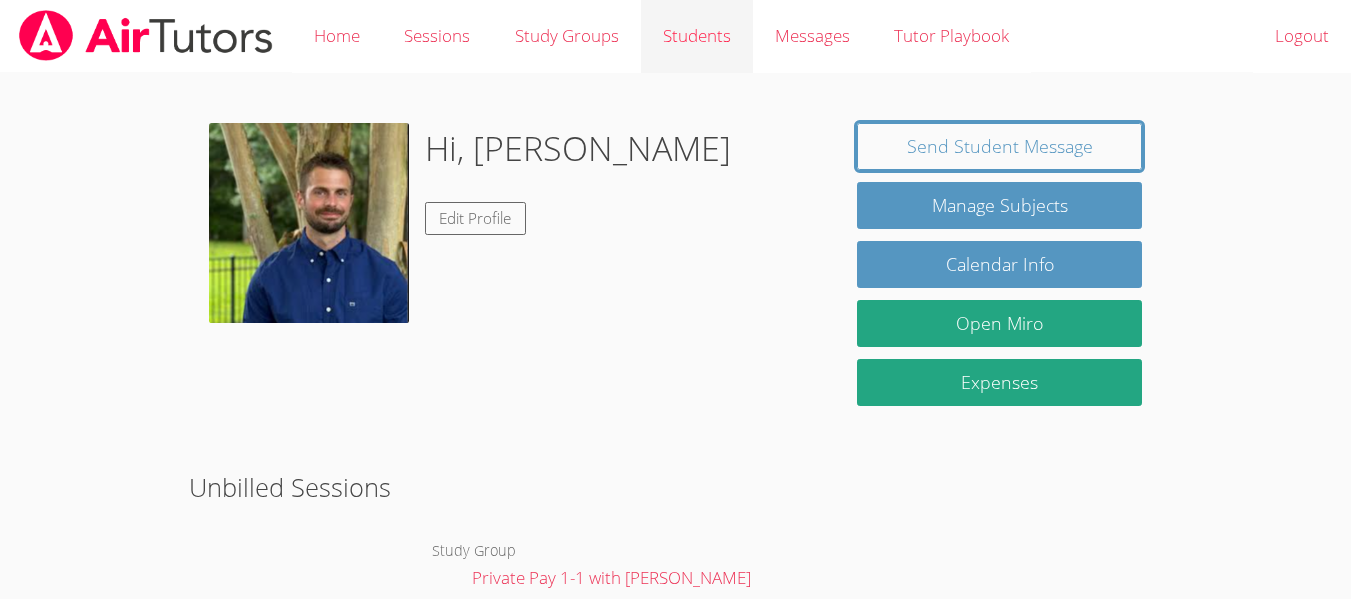 click on "Students" at bounding box center [697, 36] 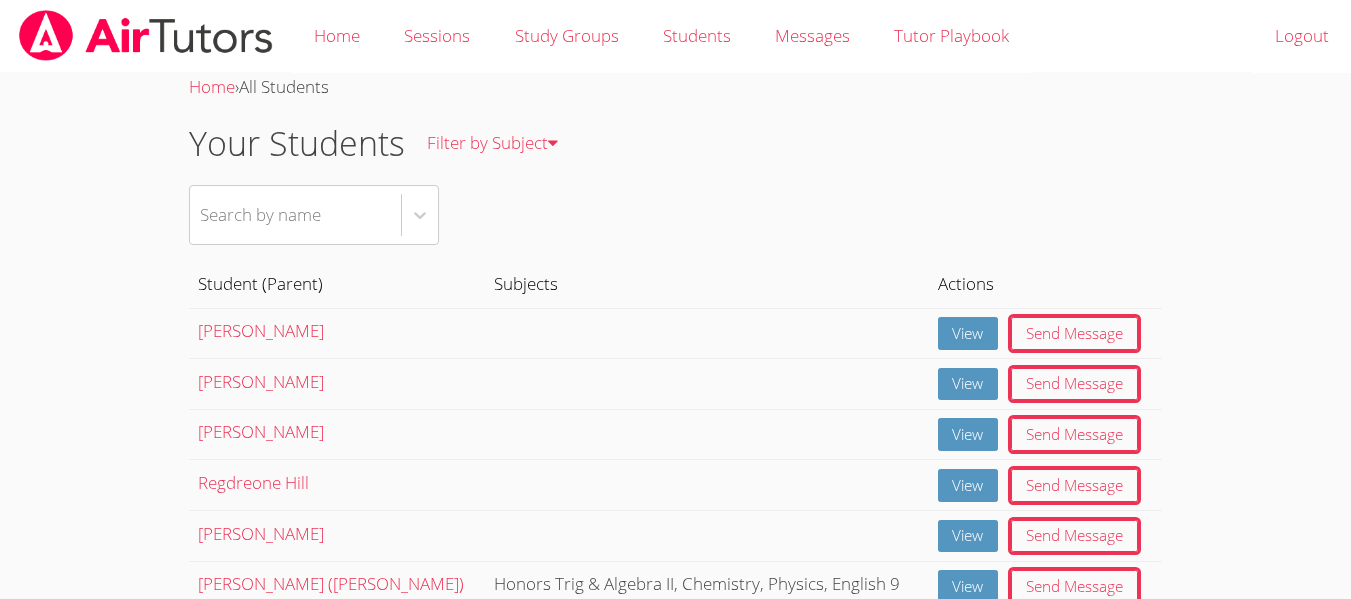 scroll, scrollTop: 110, scrollLeft: 0, axis: vertical 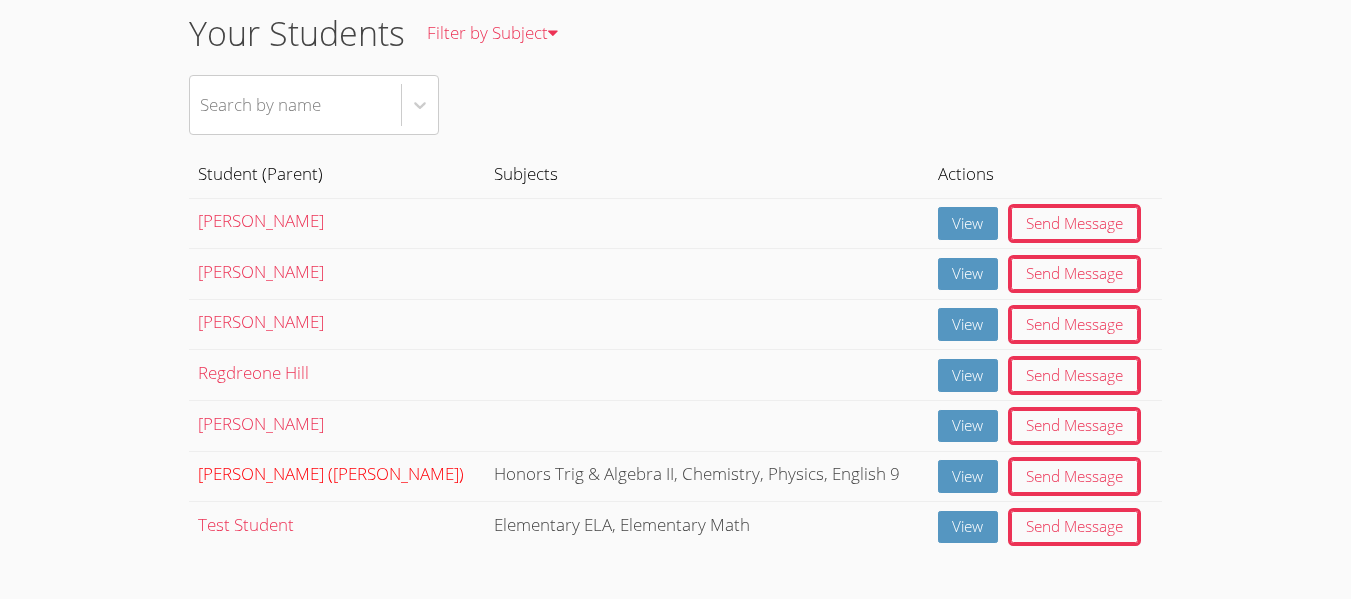 click on "Eden Rothenberg (Joy Rothenberg)" at bounding box center (331, 473) 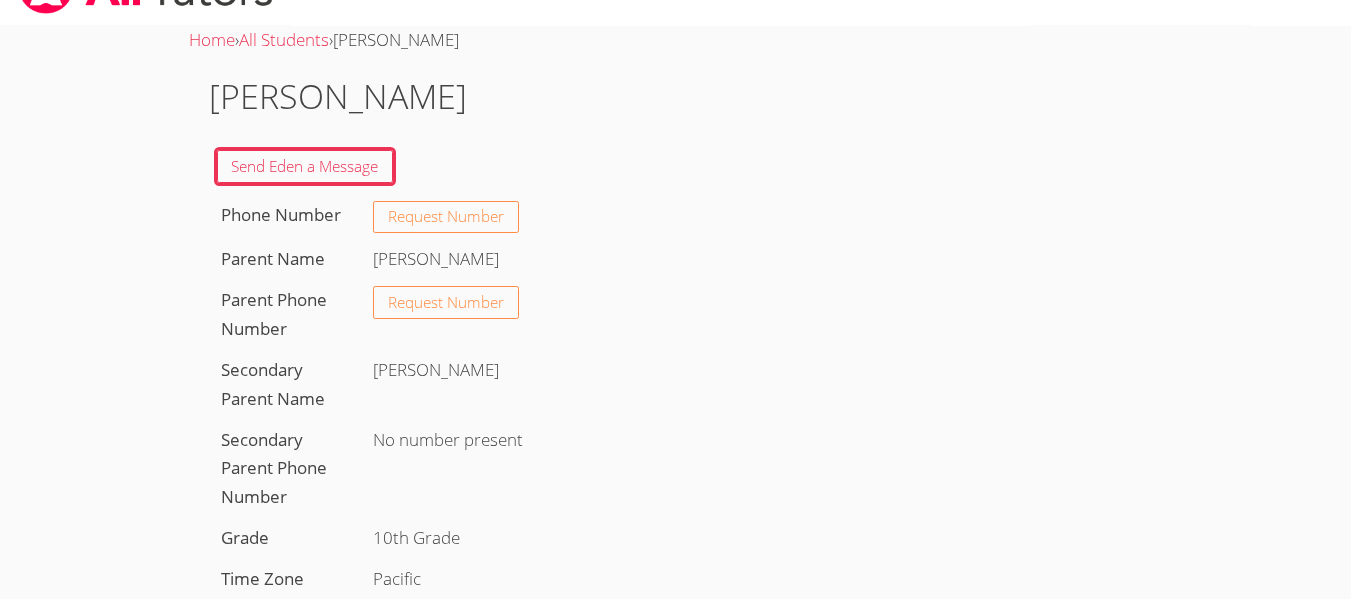 scroll, scrollTop: 0, scrollLeft: 0, axis: both 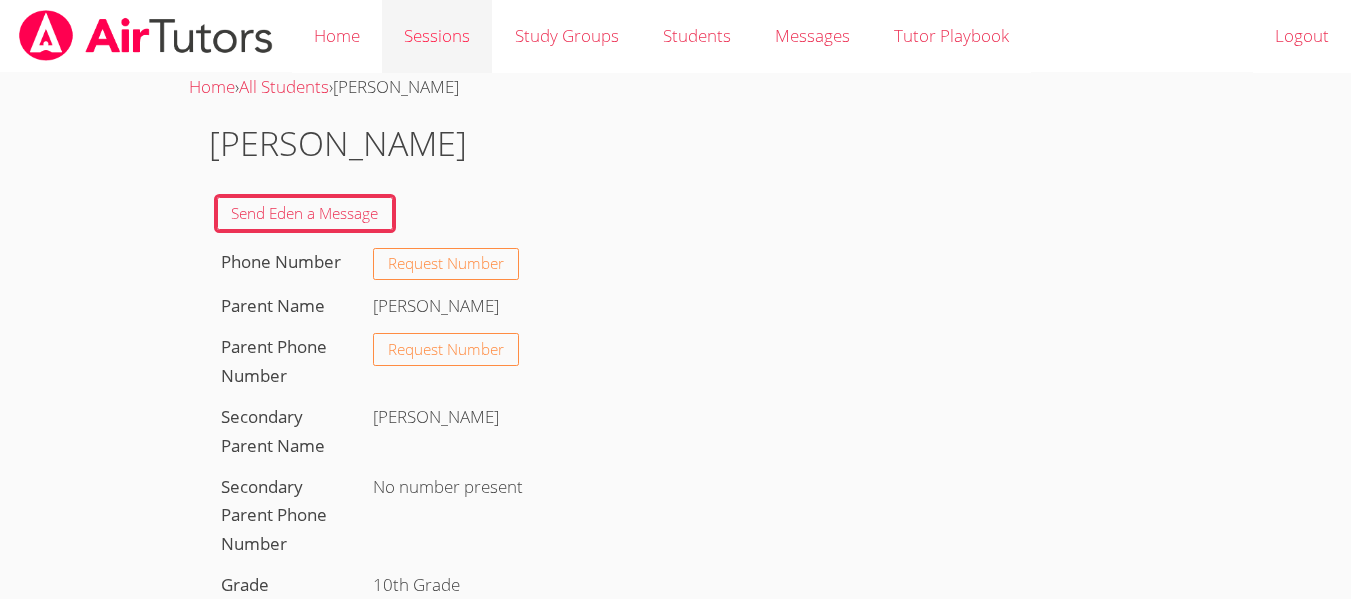 click on "Sessions" at bounding box center [437, 36] 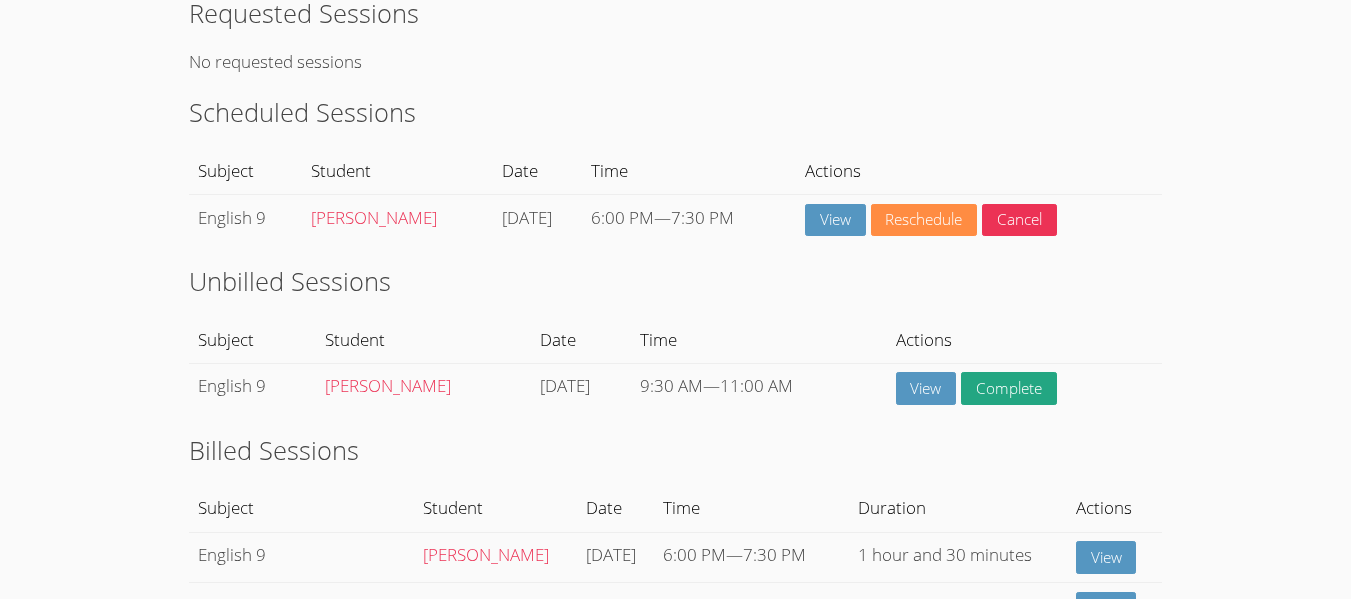 scroll, scrollTop: 0, scrollLeft: 0, axis: both 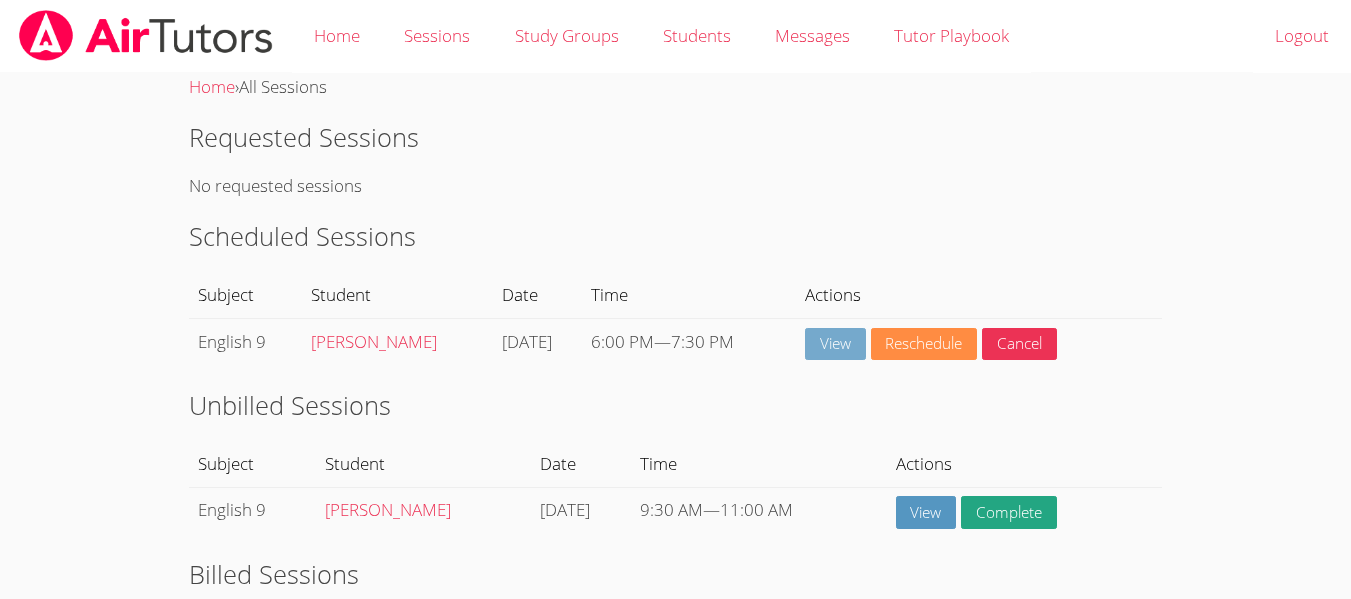 click on "View" at bounding box center [835, 344] 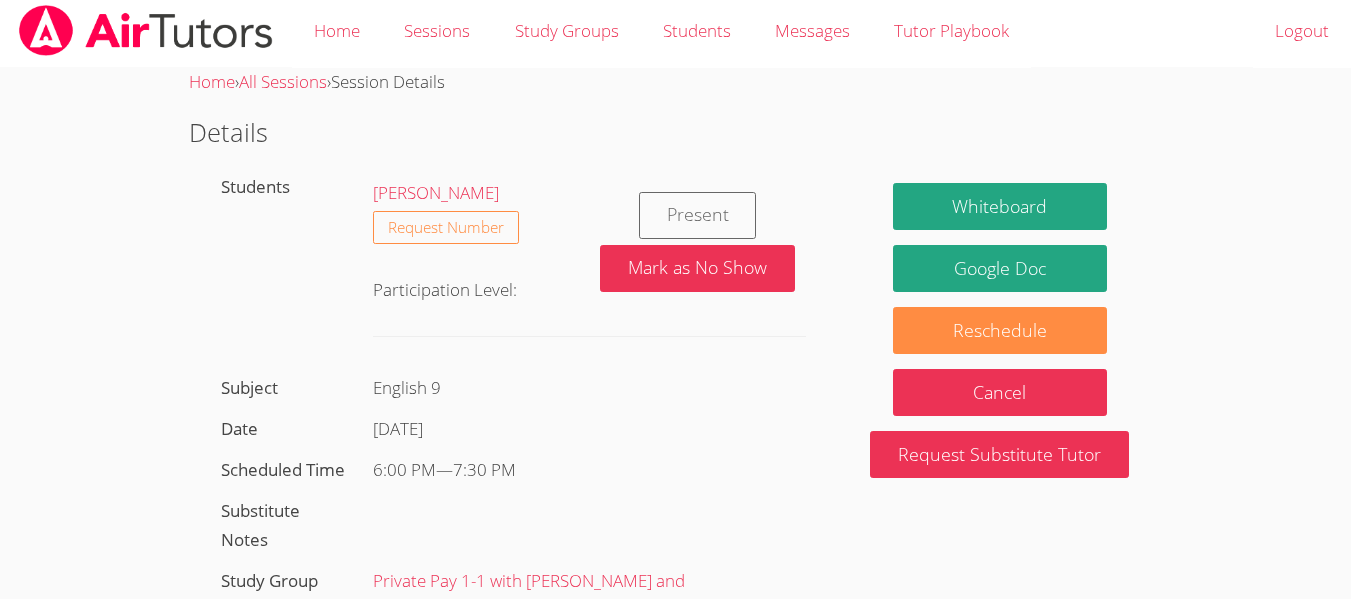 scroll, scrollTop: 0, scrollLeft: 0, axis: both 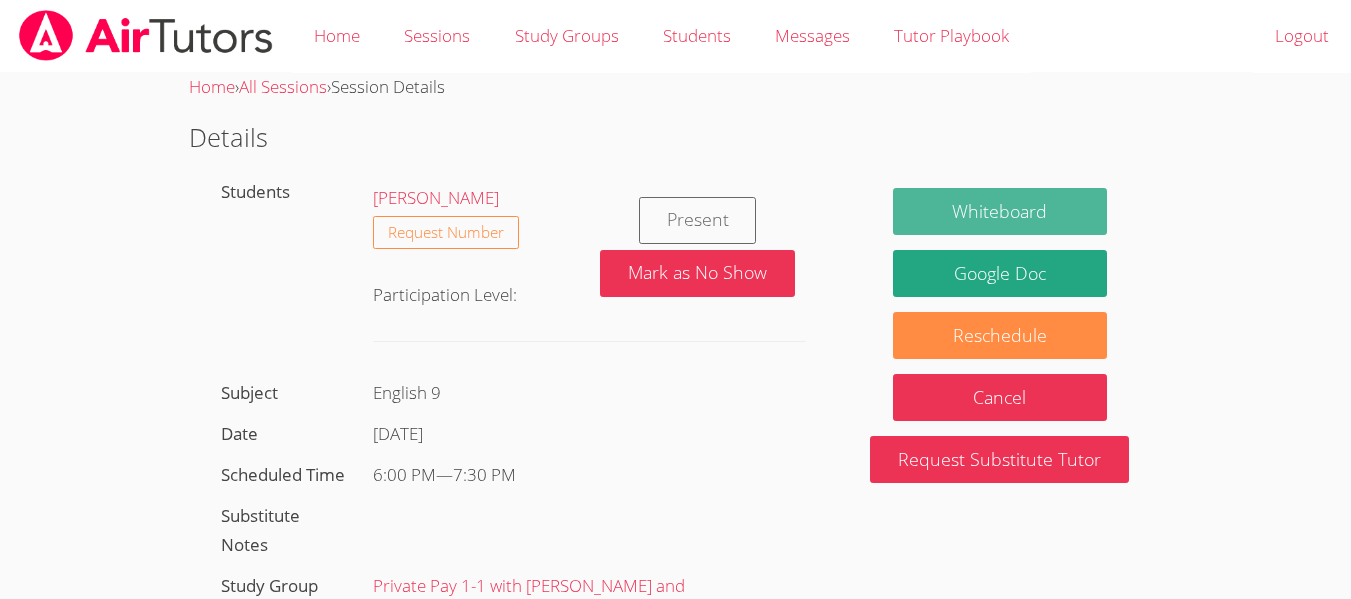 click on "Whiteboard" at bounding box center [1000, 211] 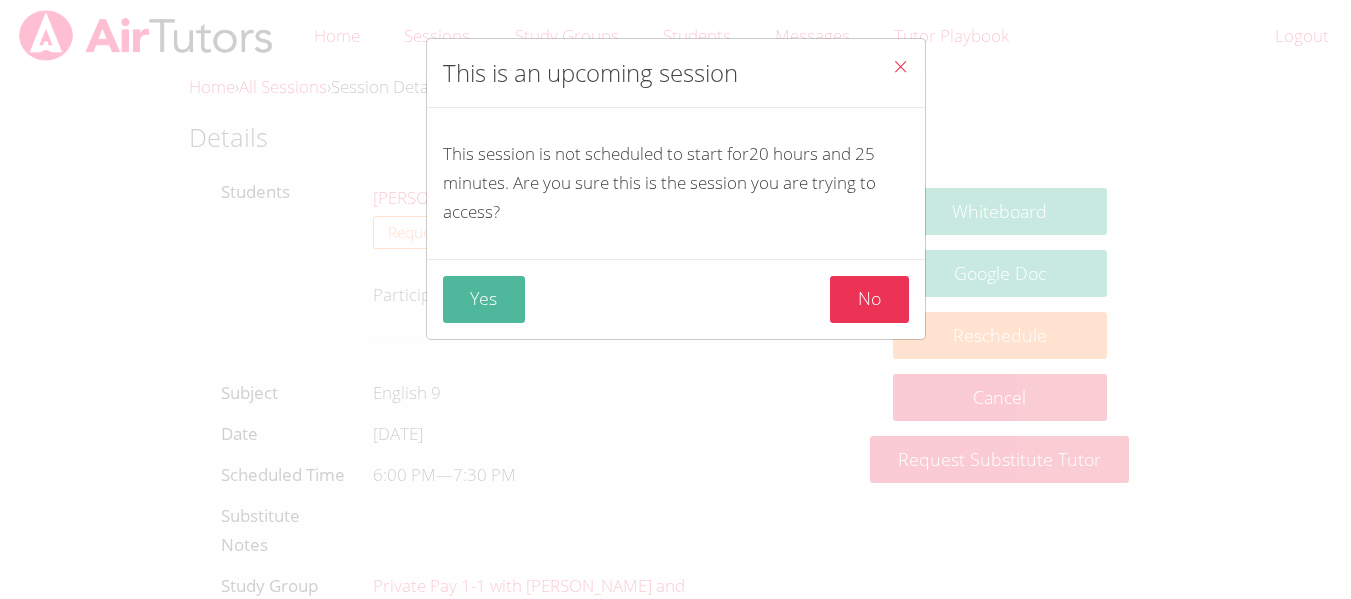 click on "Yes" at bounding box center [484, 299] 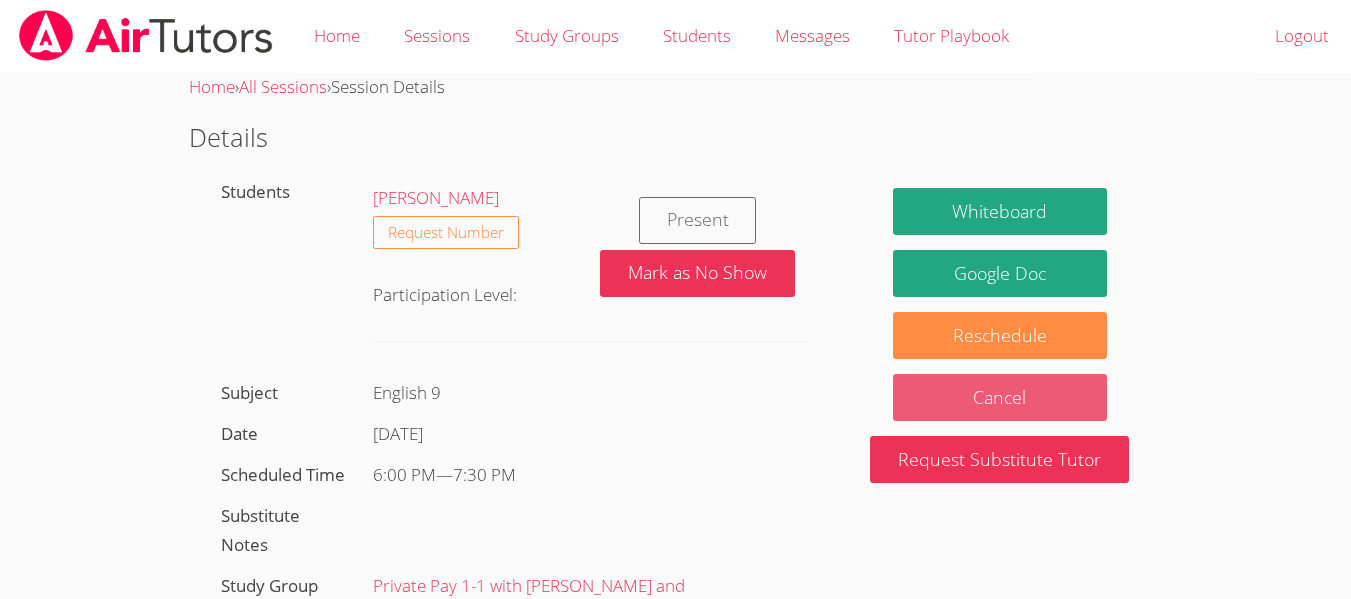 click on "Cancel" at bounding box center [1000, 397] 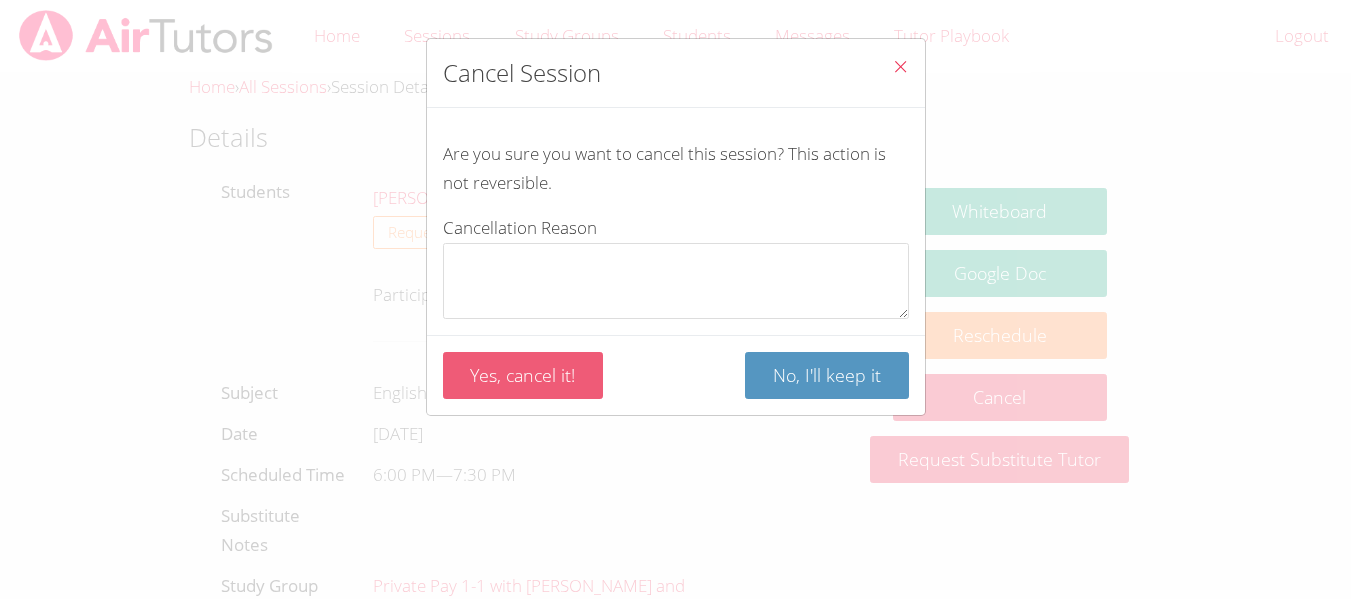 click on "Yes, cancel it!" at bounding box center (523, 375) 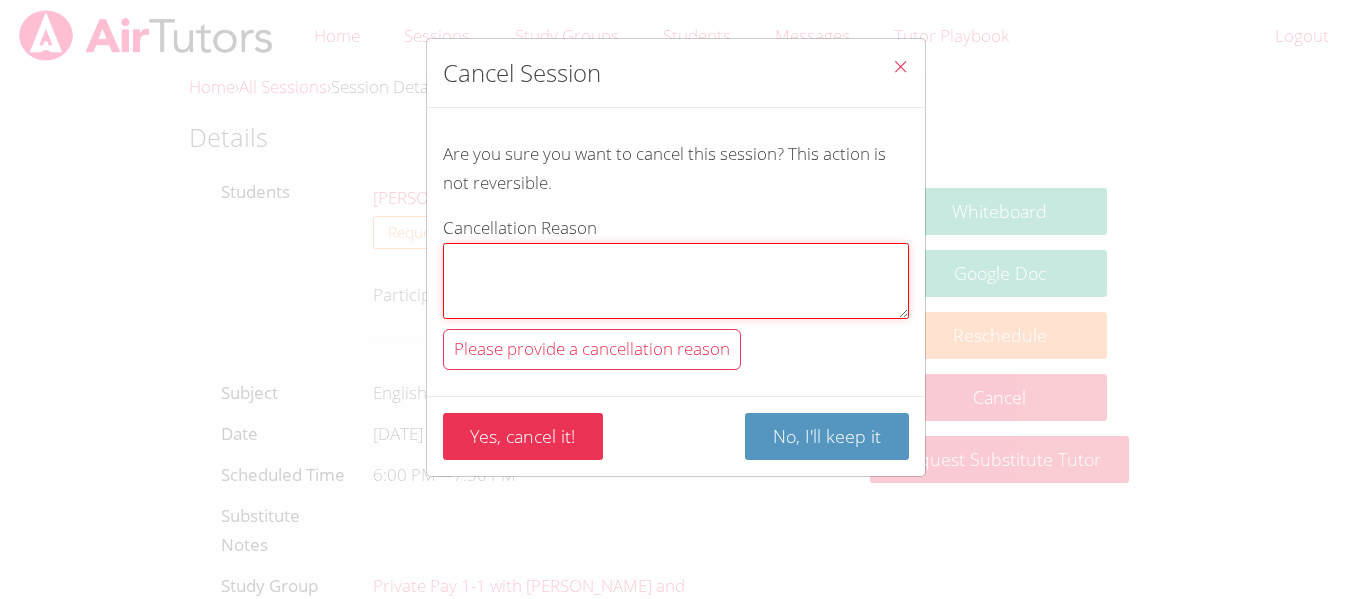click on "Cancellation Reason Please provide a cancellation reason" at bounding box center (676, 281) 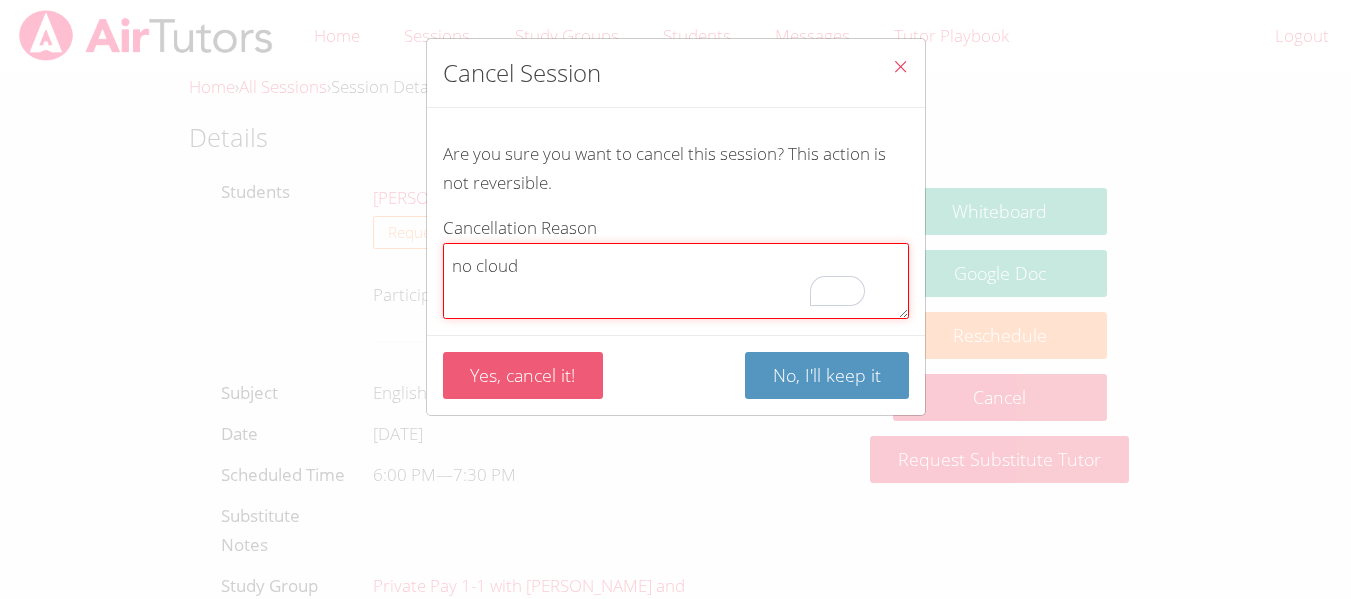 type on "no cloud" 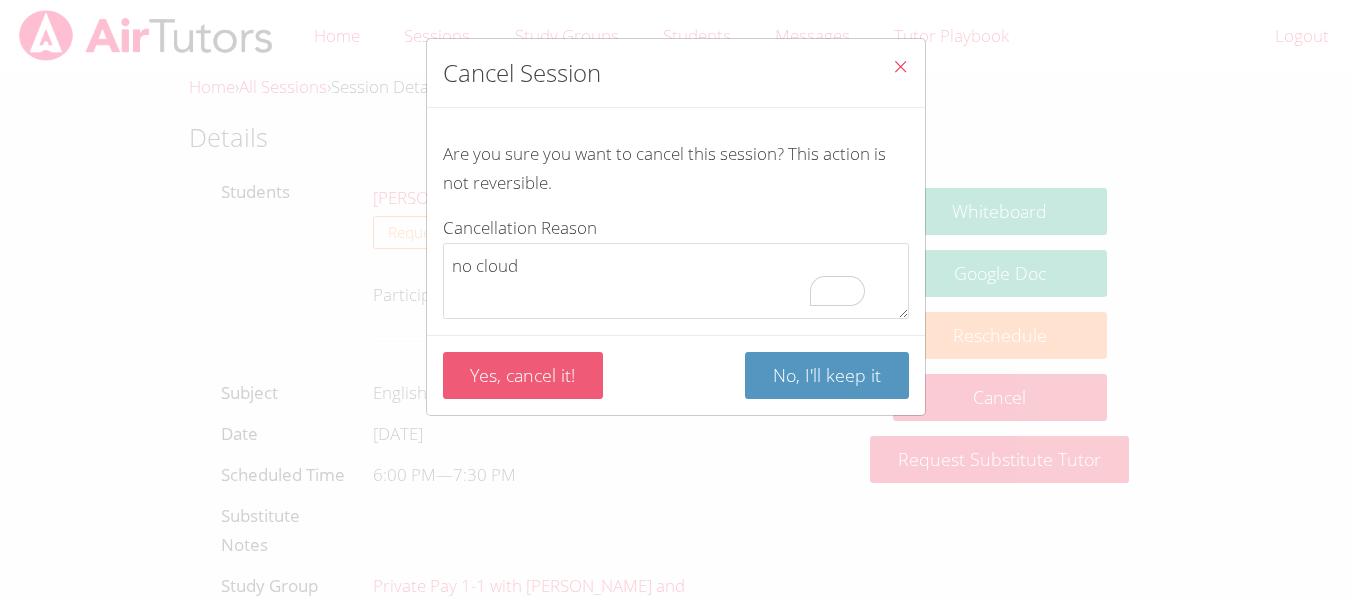 click on "Yes, cancel it!" at bounding box center (523, 375) 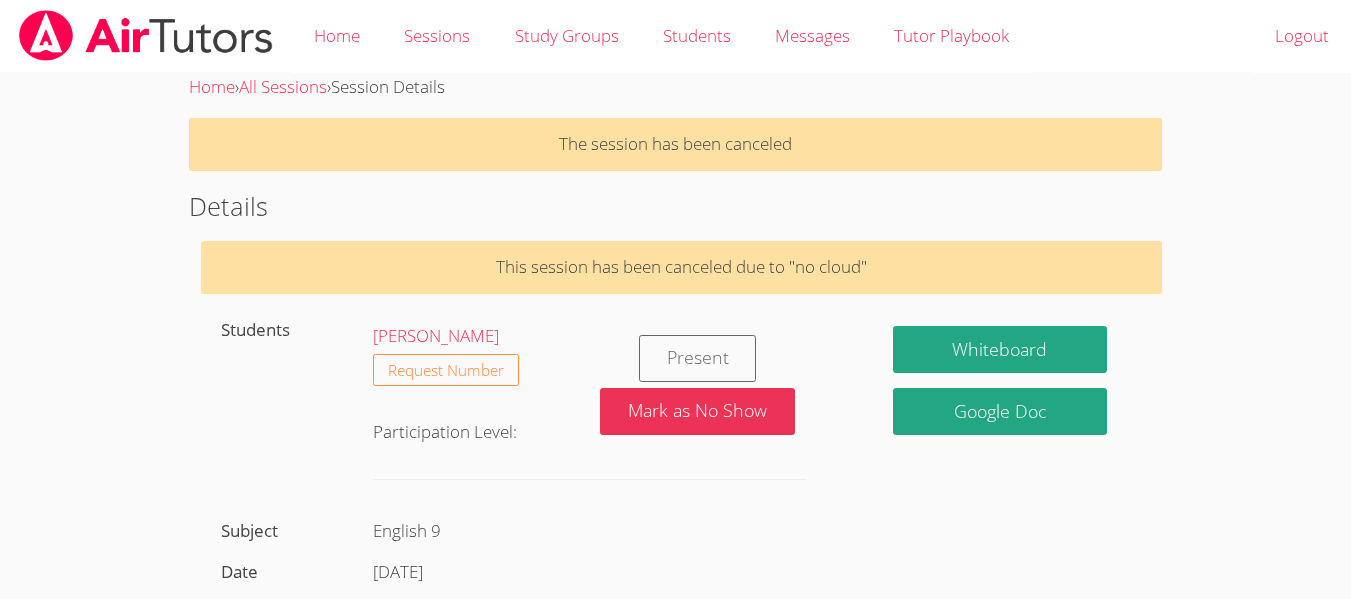 scroll, scrollTop: 0, scrollLeft: 0, axis: both 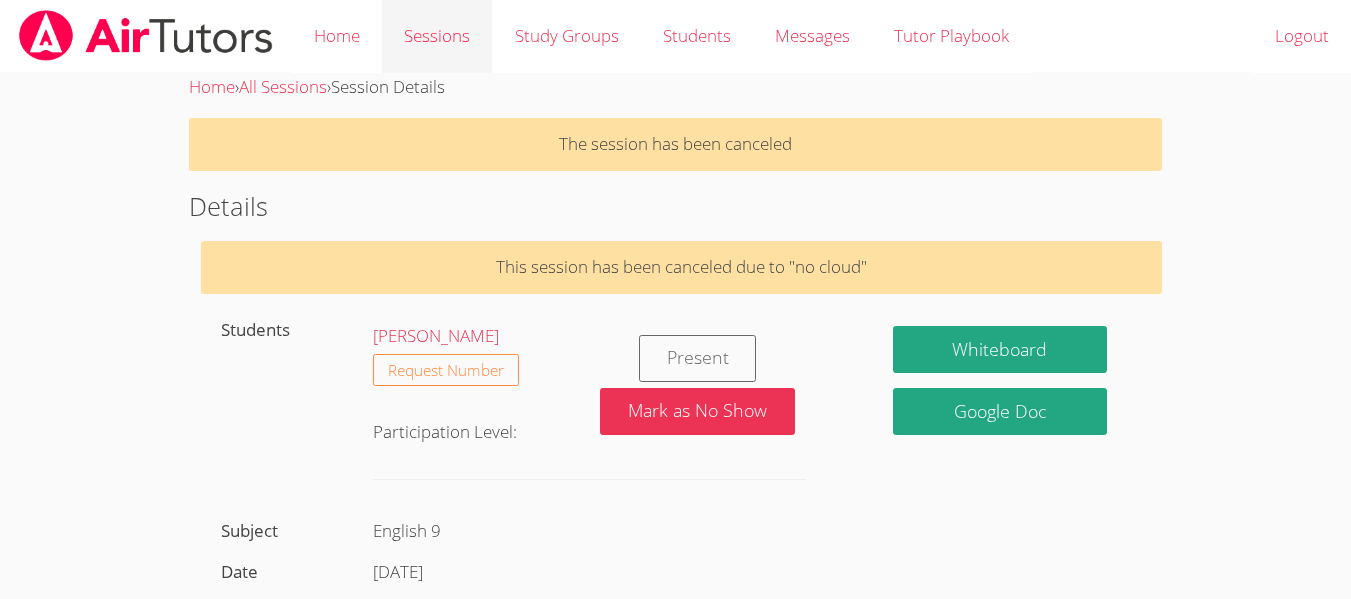 click on "Sessions" at bounding box center (437, 36) 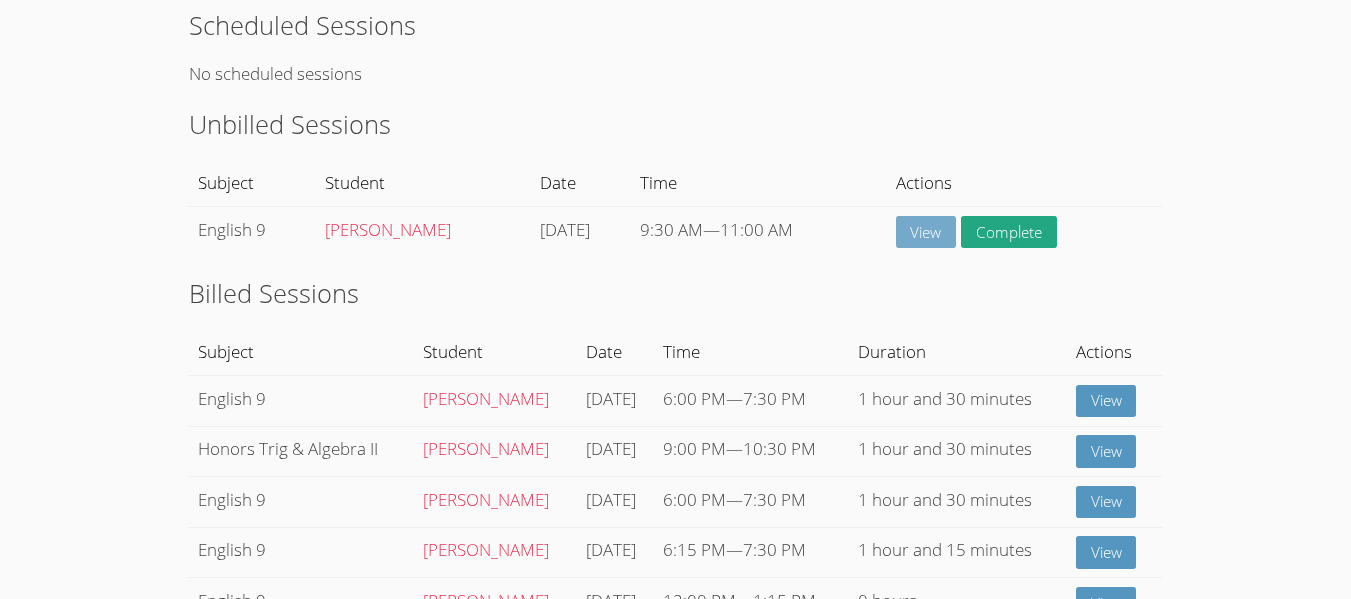 scroll, scrollTop: 0, scrollLeft: 0, axis: both 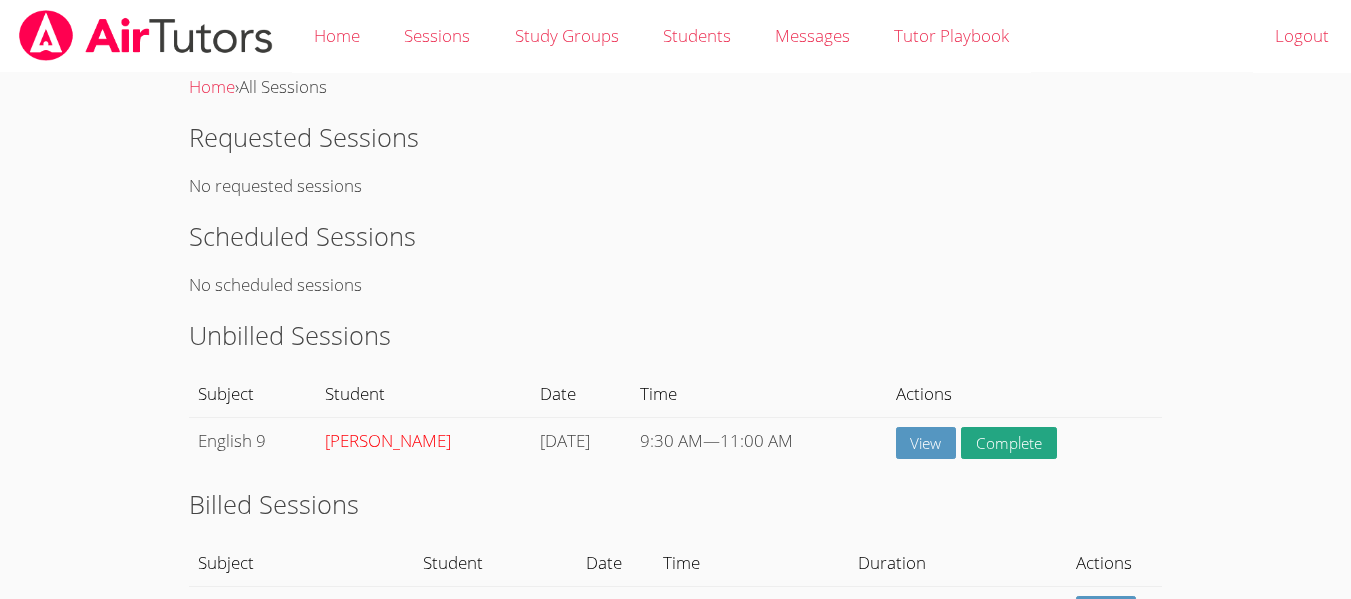 click on "[PERSON_NAME]" at bounding box center [388, 440] 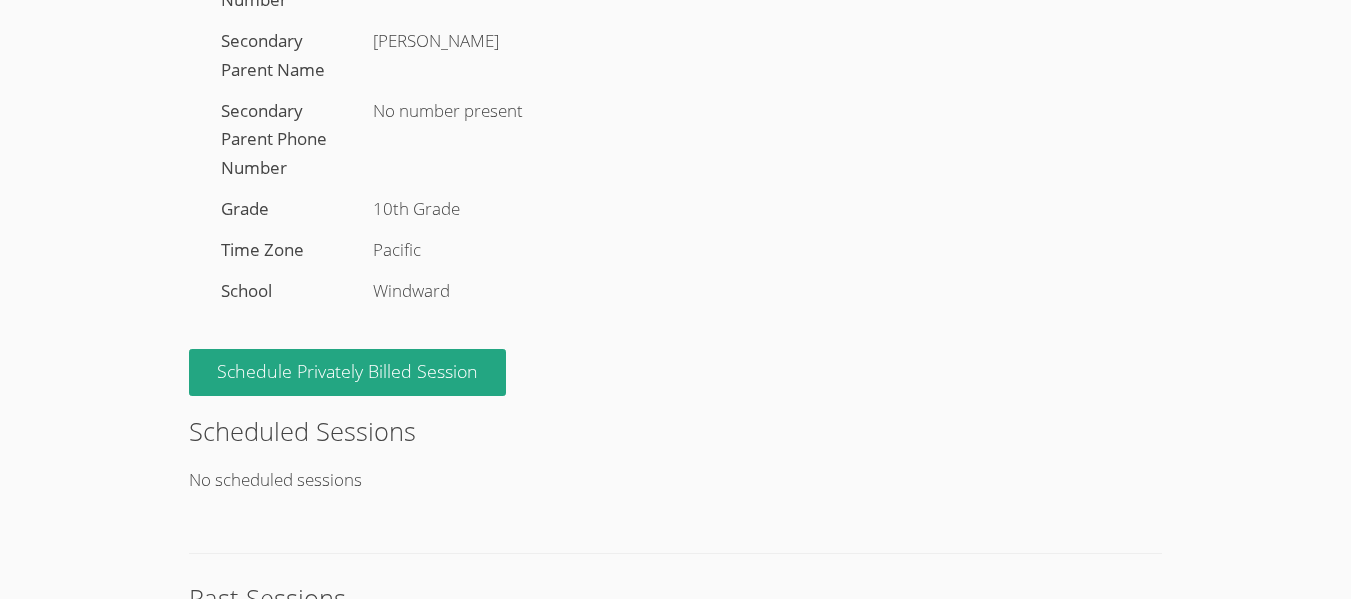 scroll, scrollTop: 377, scrollLeft: 0, axis: vertical 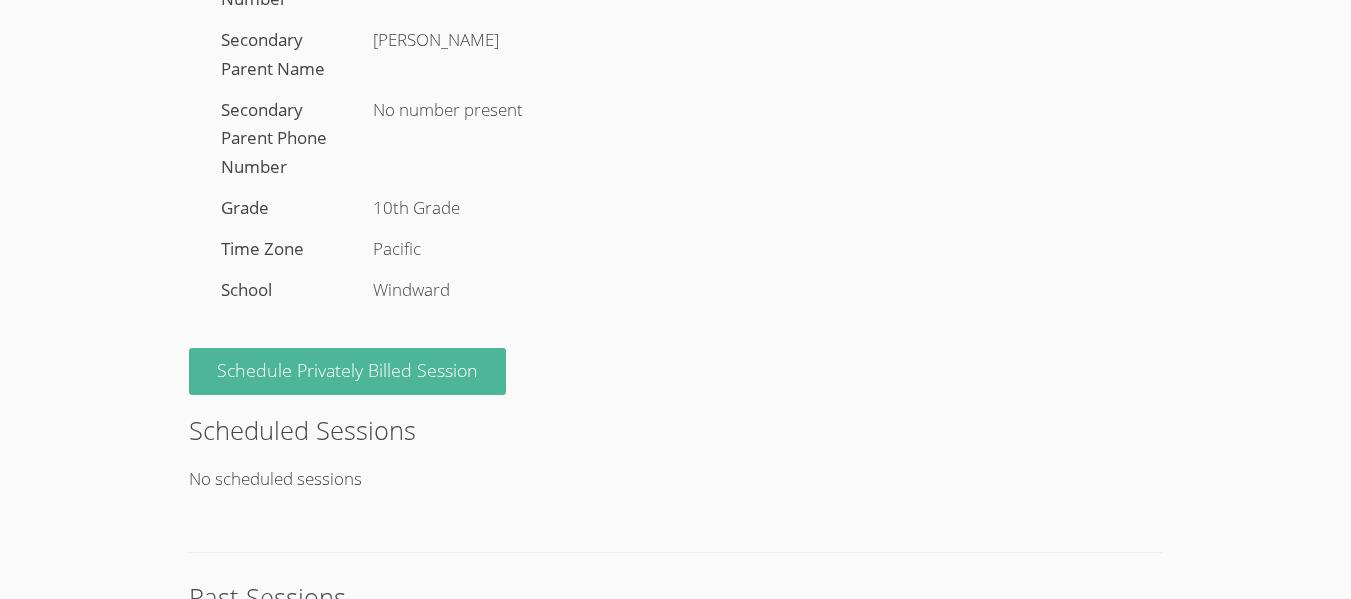 click on "Schedule Privately Billed Session" at bounding box center (347, 371) 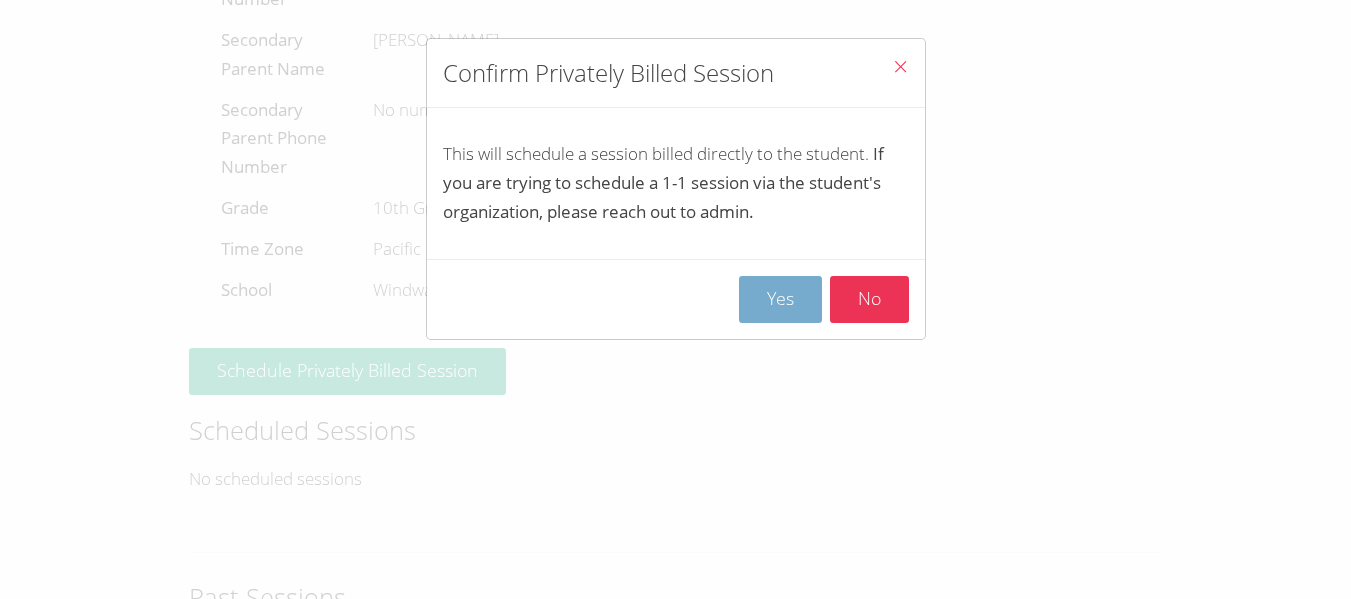 click on "Yes" at bounding box center [780, 299] 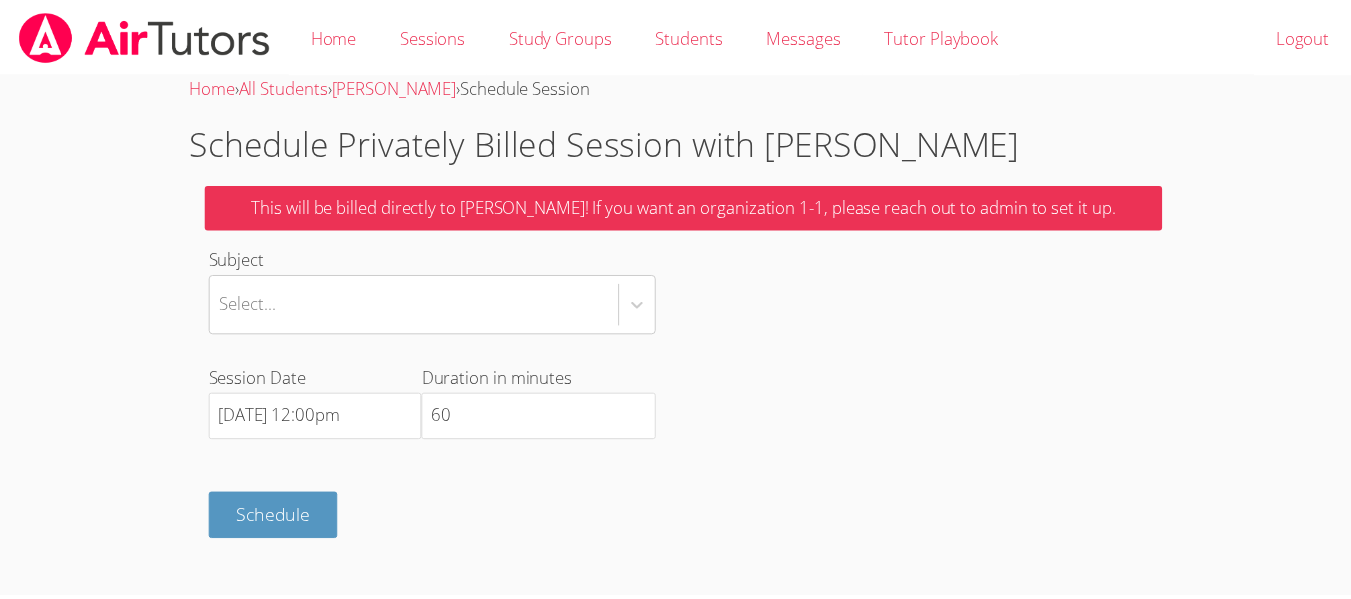 scroll, scrollTop: 0, scrollLeft: 0, axis: both 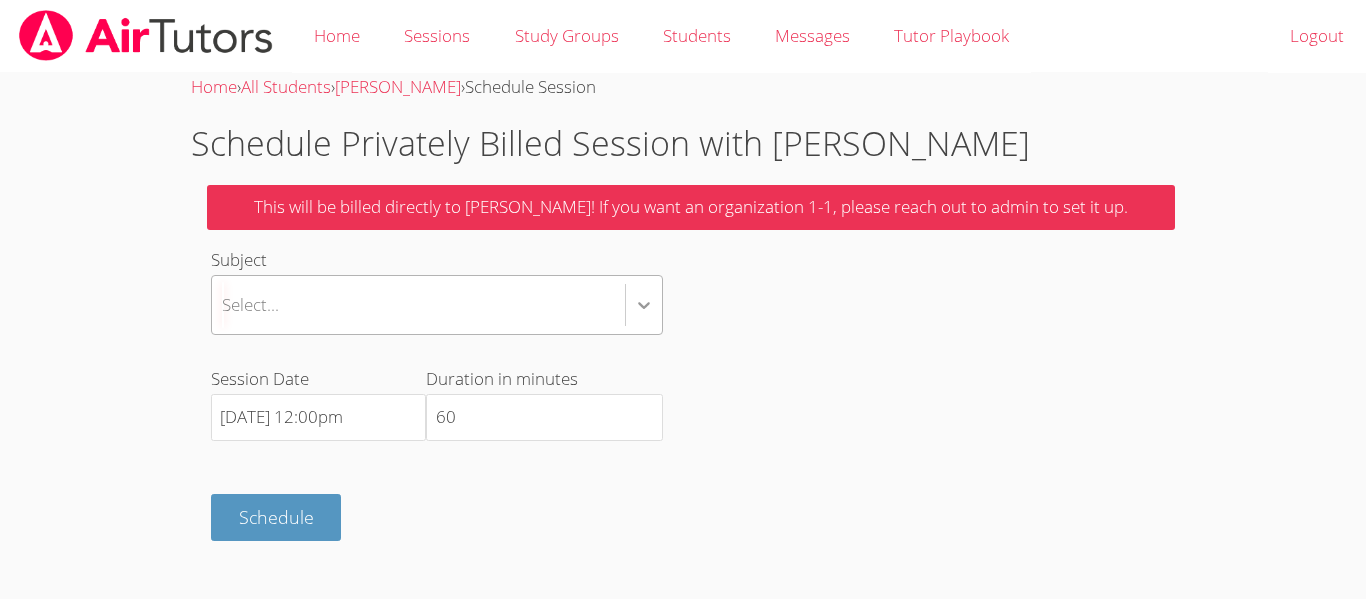 click 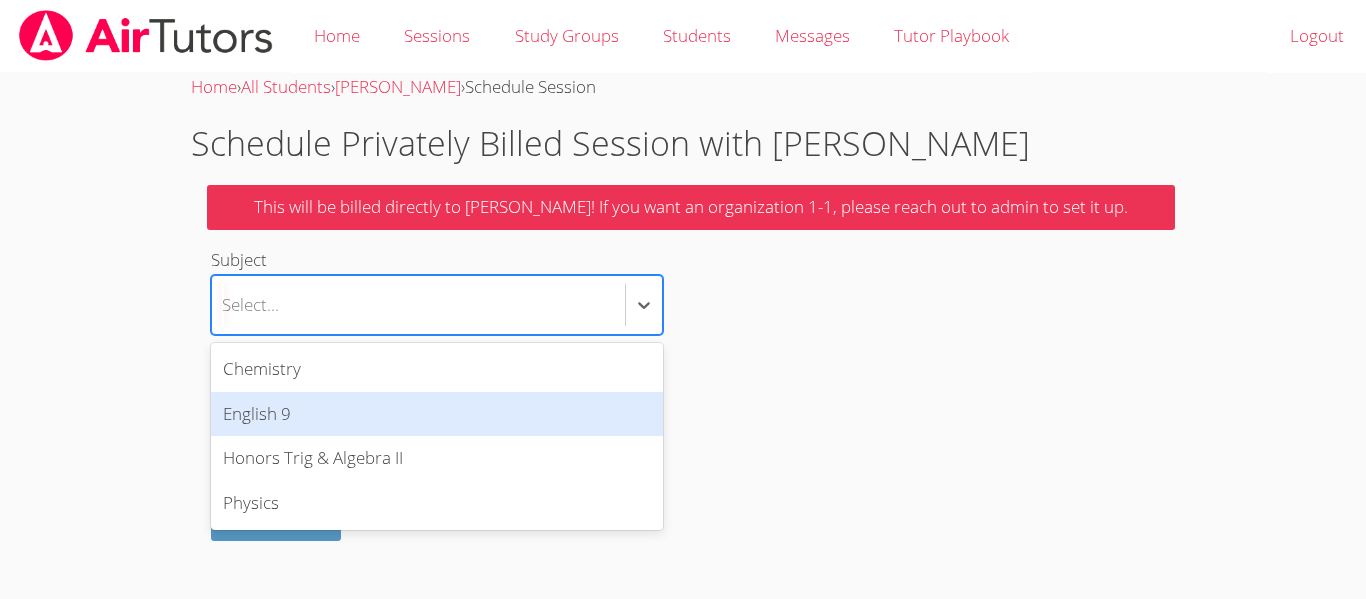 click on "English 9" at bounding box center (437, 414) 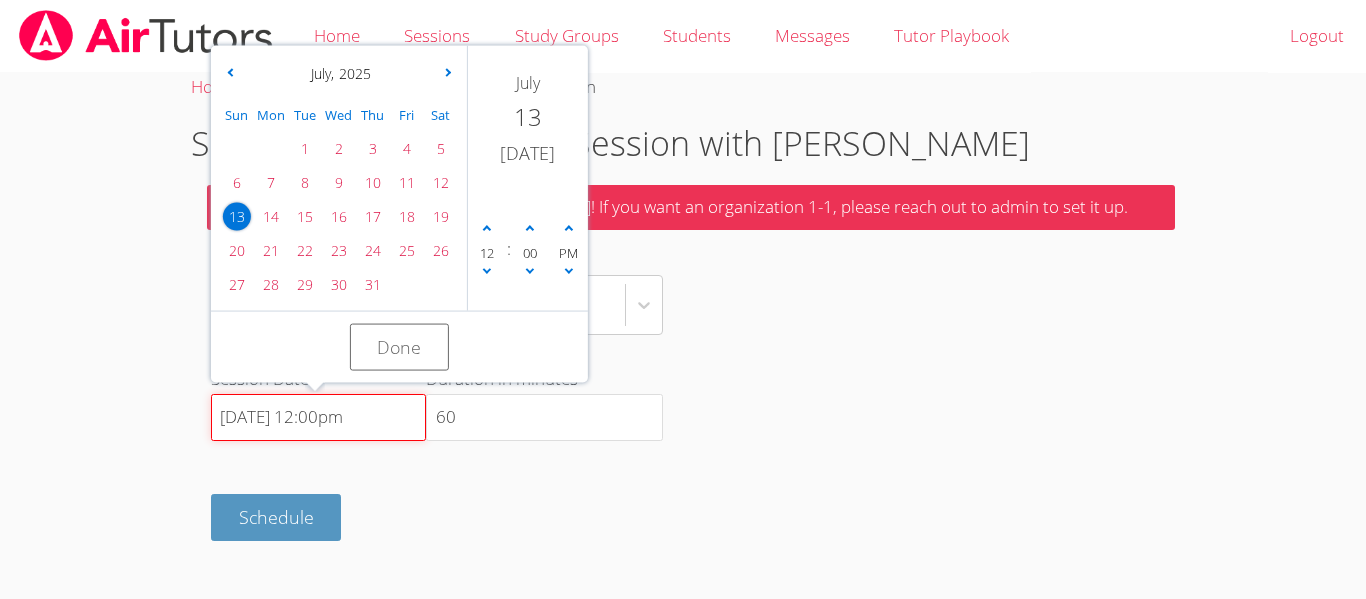 click on "[DATE] 12:00pm" at bounding box center [318, 418] 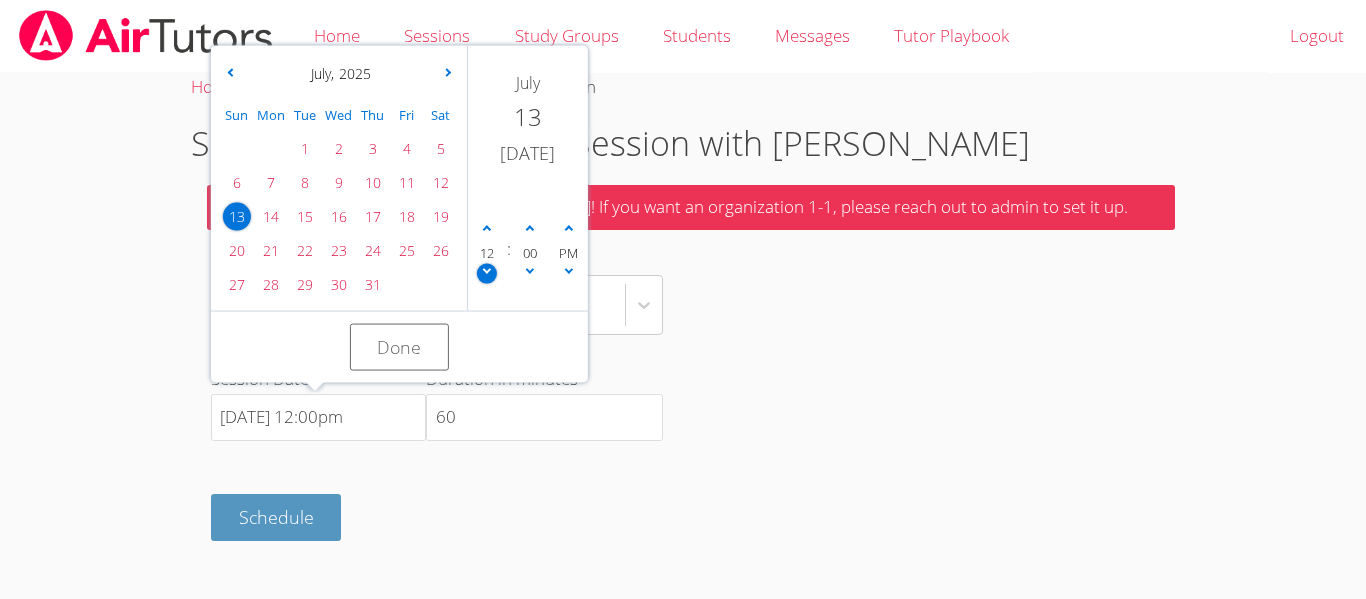 click at bounding box center [487, 269] 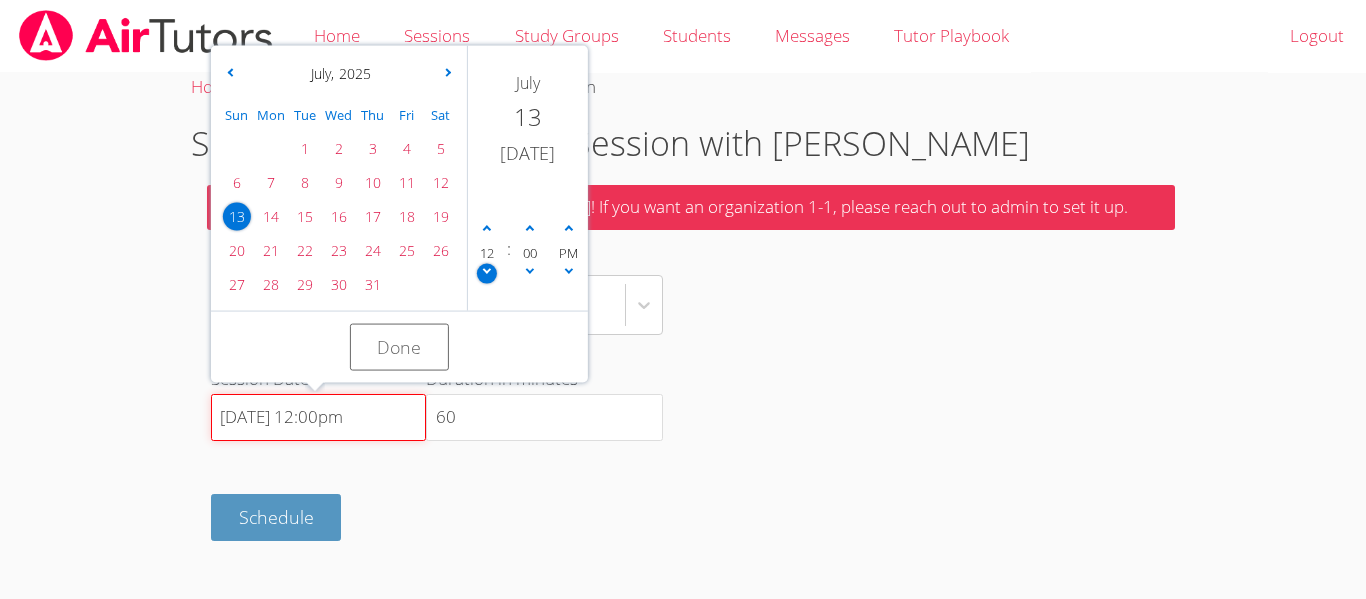 click on "7/13/2025 12:00pm" at bounding box center (318, 418) 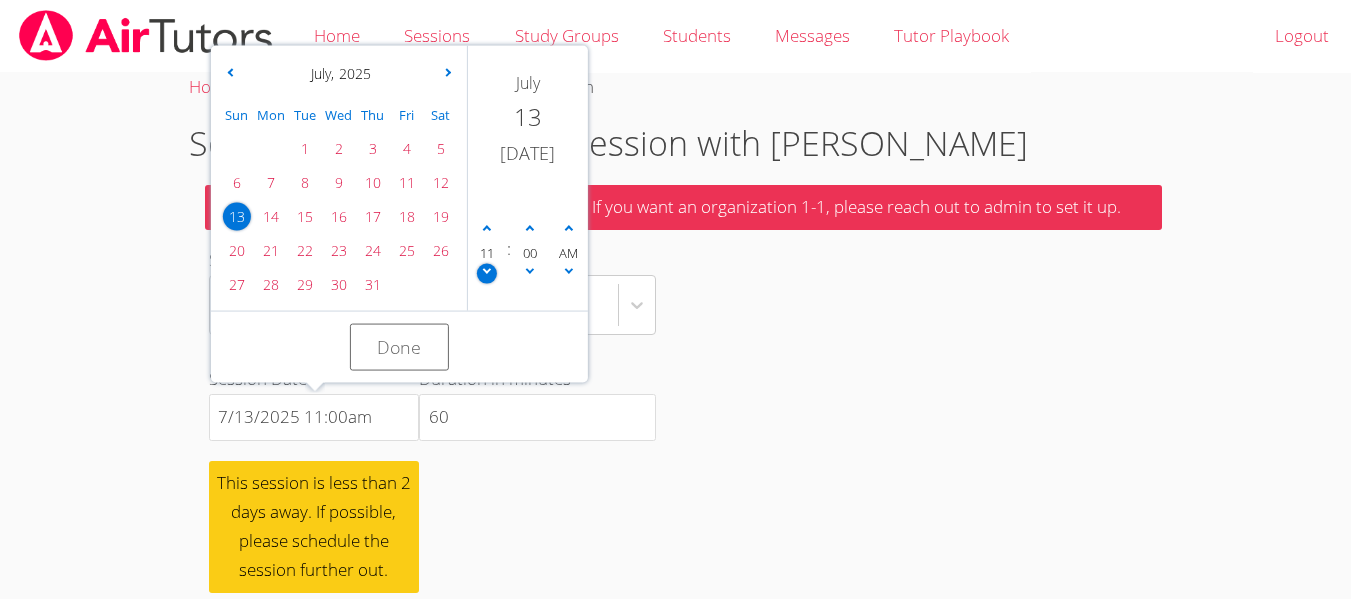 click at bounding box center [487, 269] 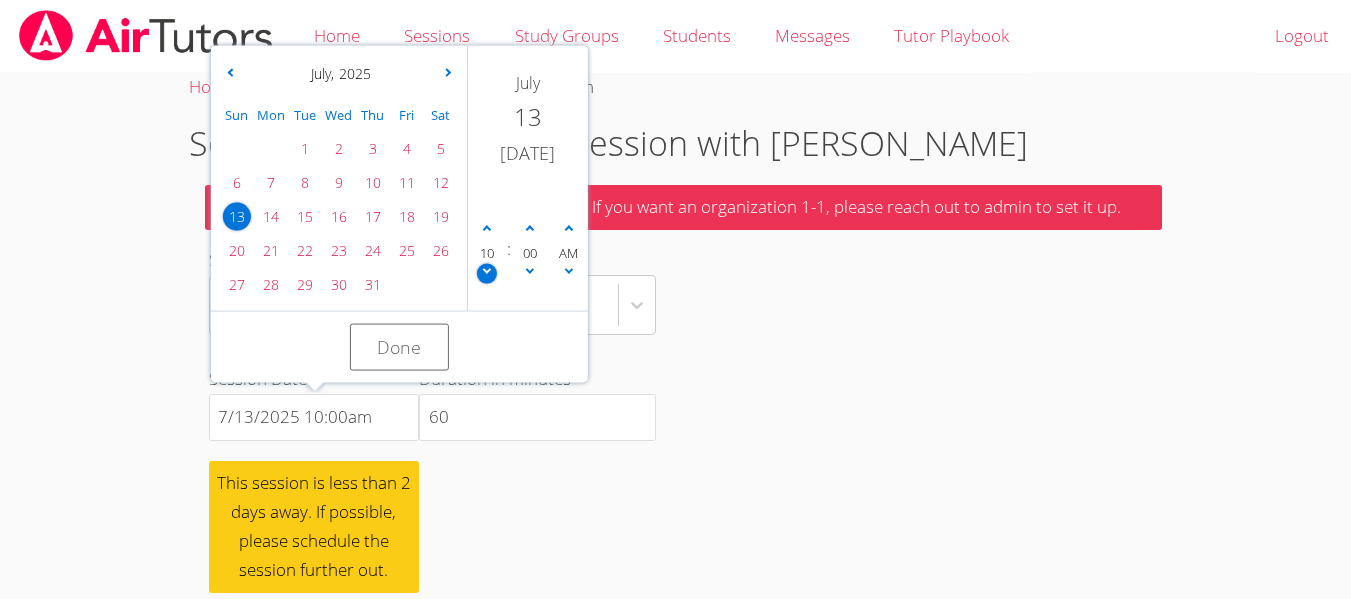 click at bounding box center [487, 269] 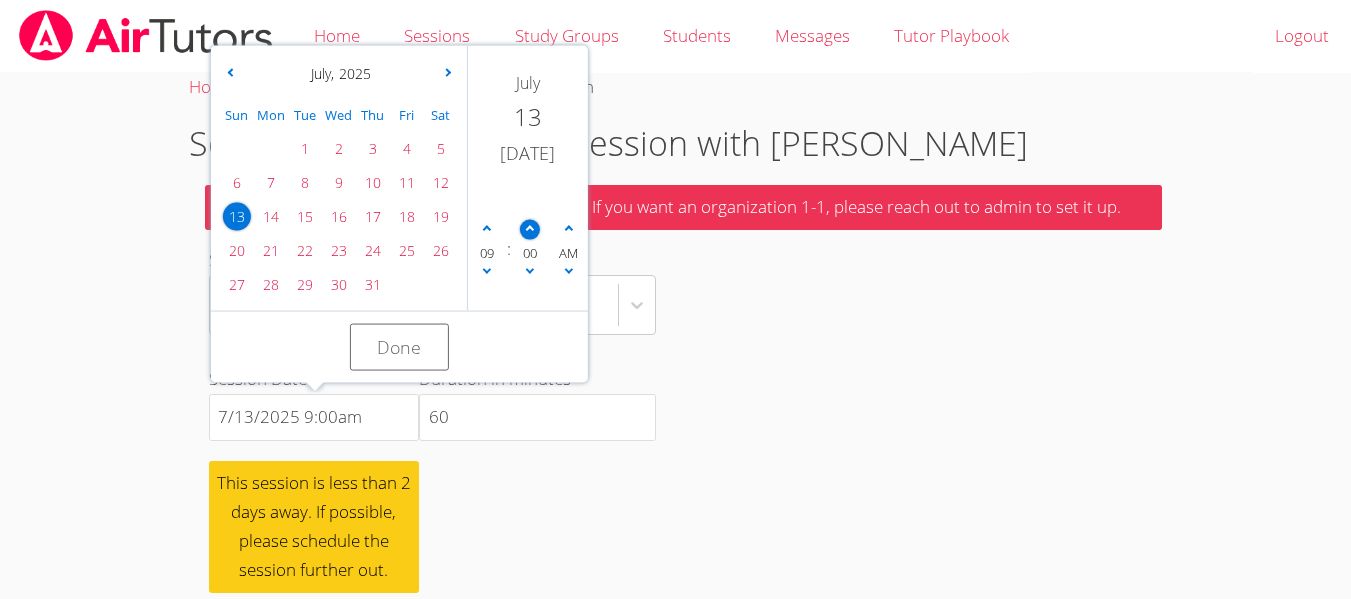 click at bounding box center (530, 229) 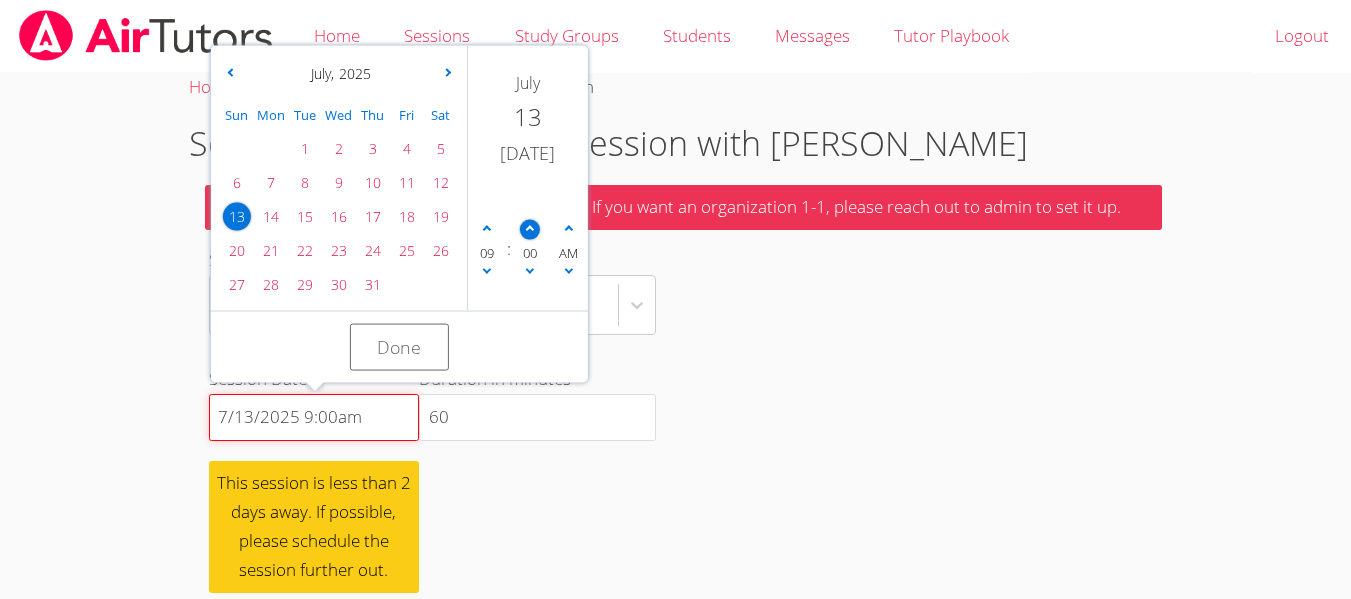 click on "7/13/2025 12:00pm" at bounding box center (314, 418) 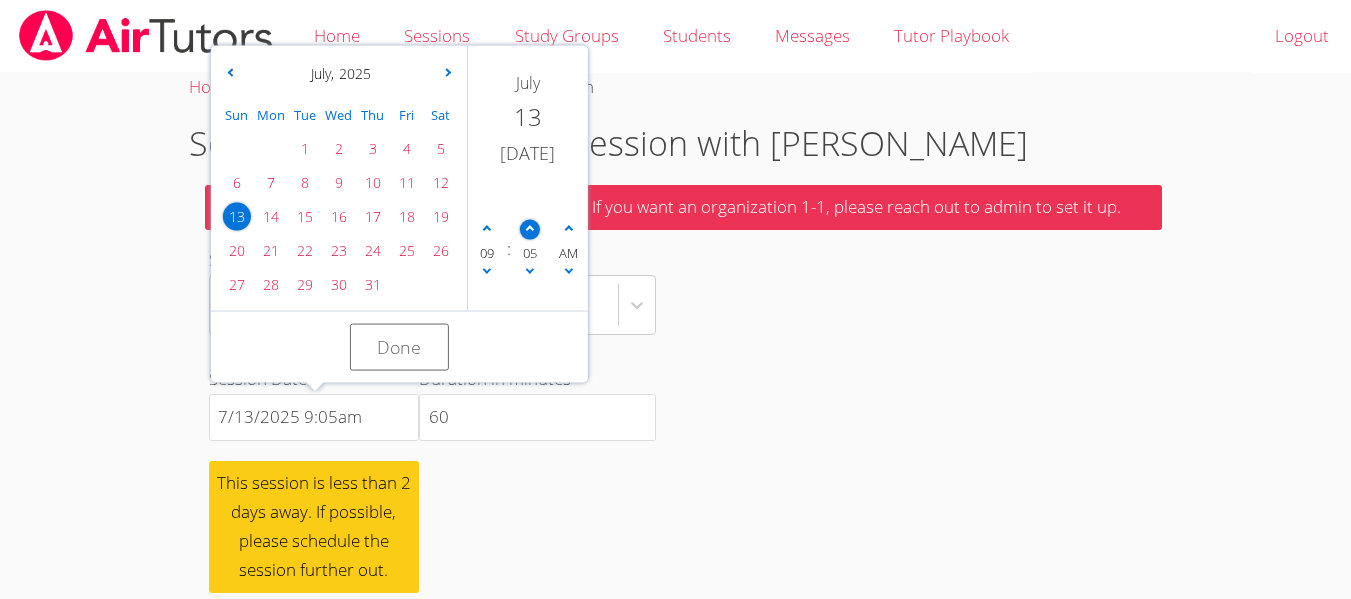 click at bounding box center [530, 229] 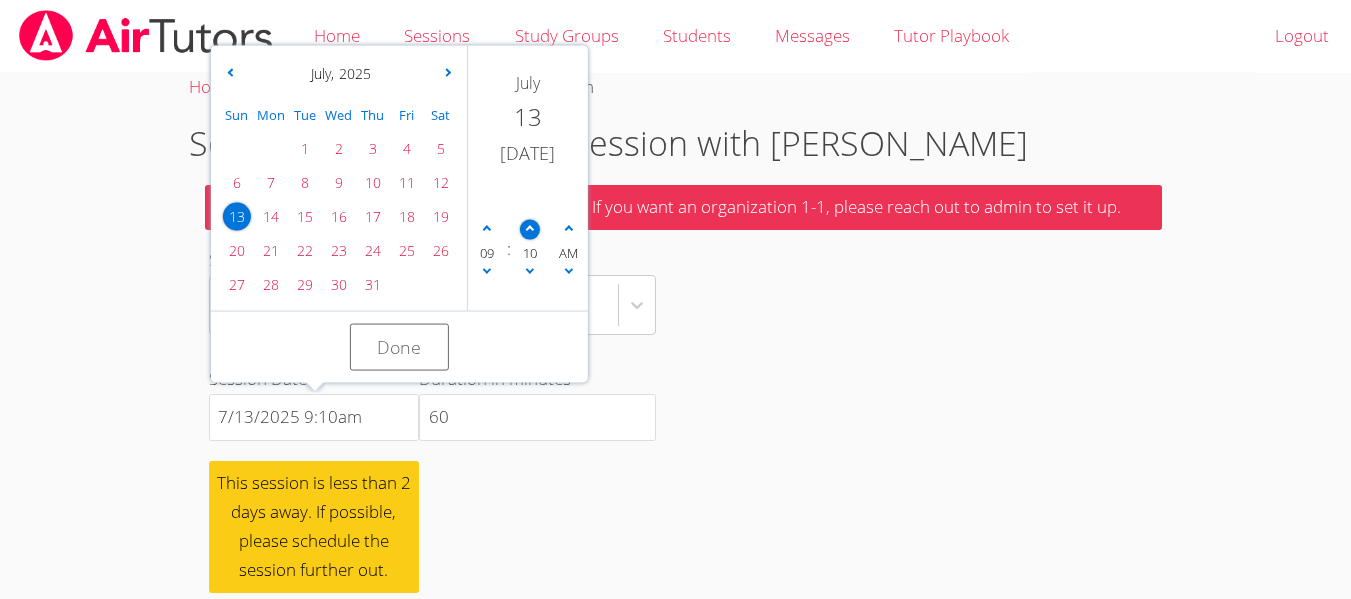 click at bounding box center [530, 229] 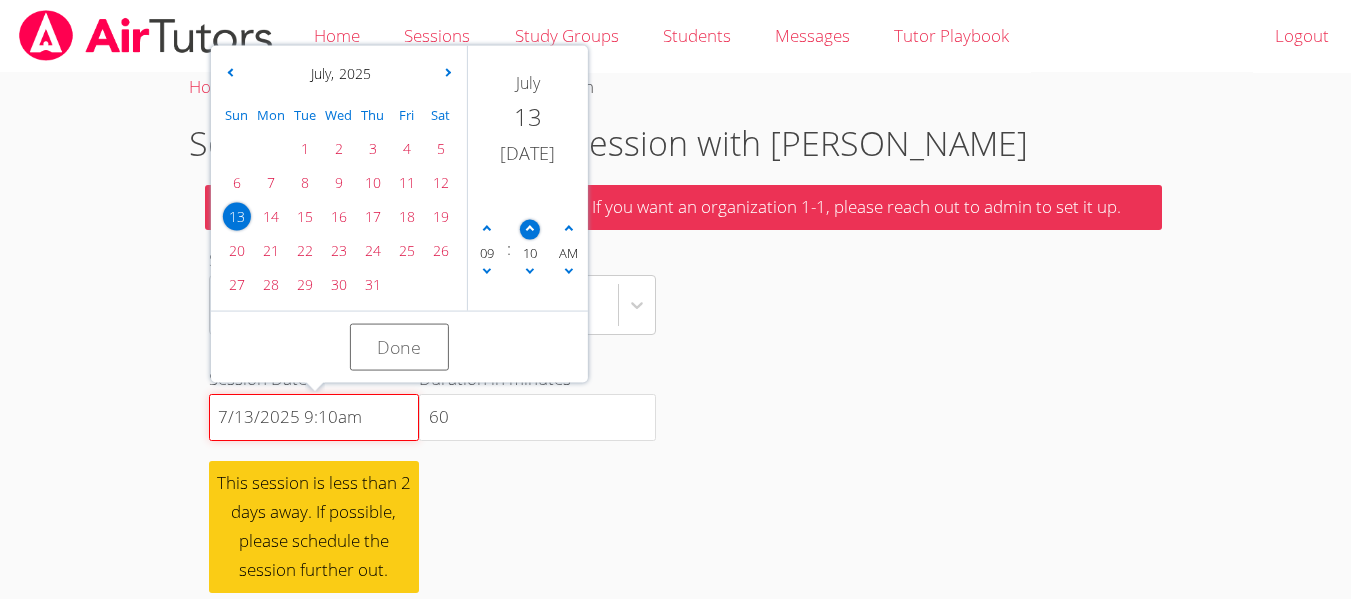 click on "7/13/2025 12:00pm" at bounding box center (314, 418) 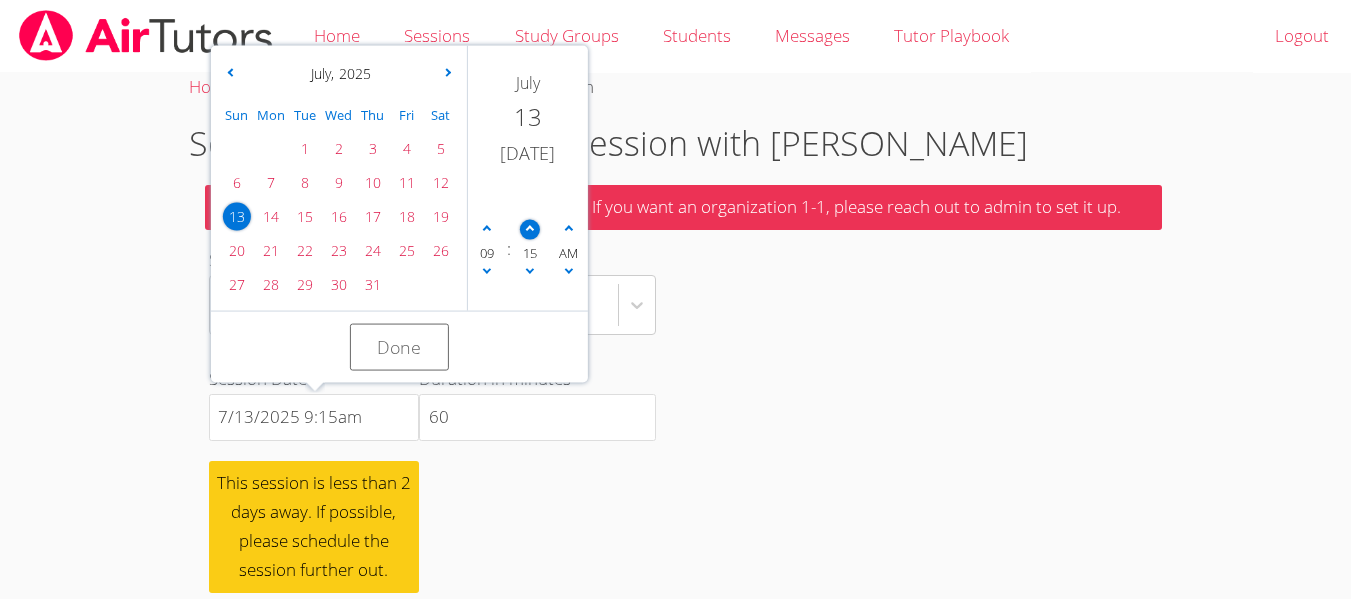 click at bounding box center [530, 229] 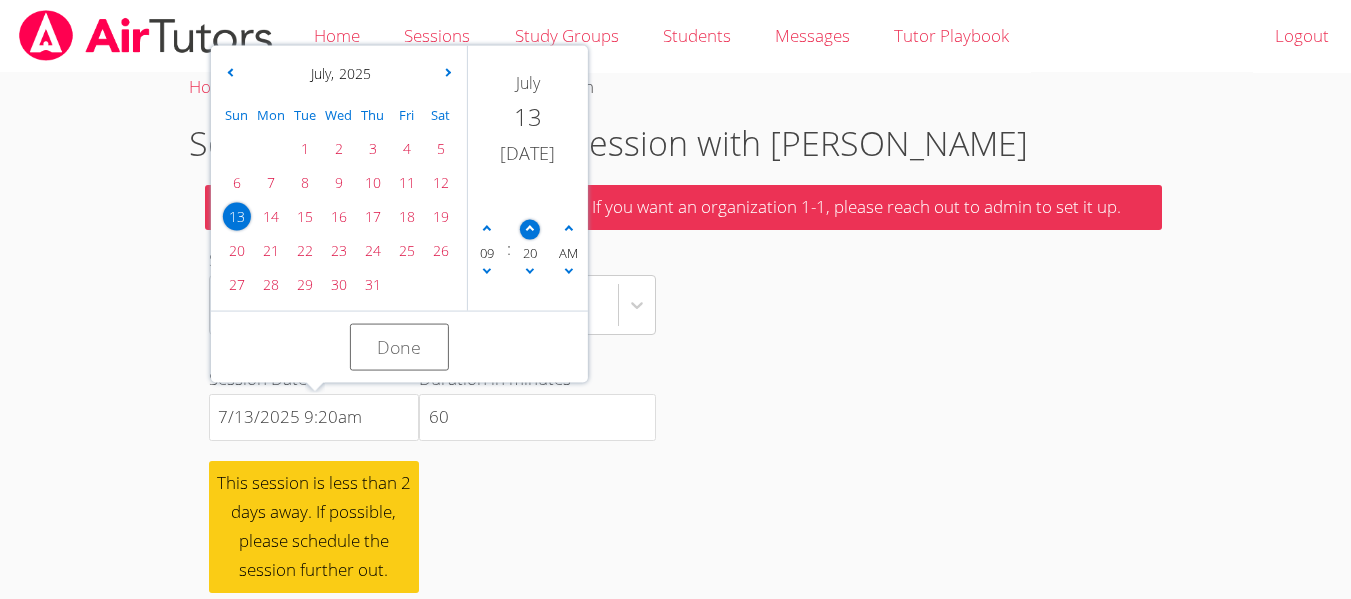 click at bounding box center [530, 229] 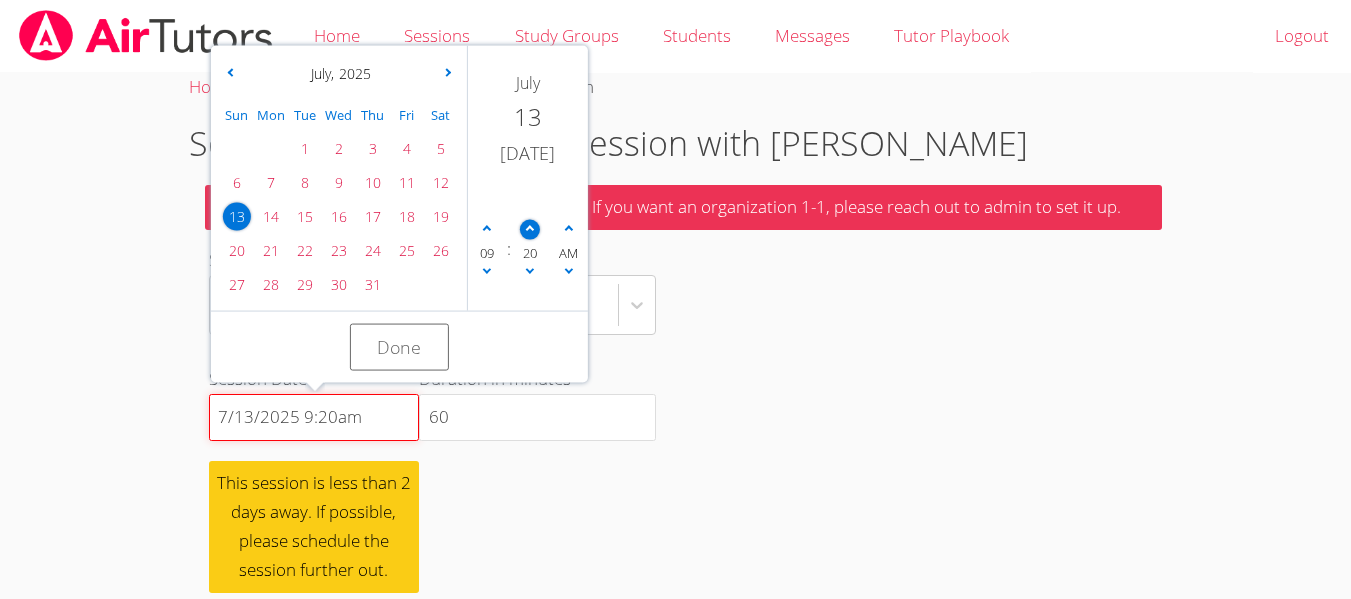 click on "7/13/2025 12:00pm" at bounding box center [314, 418] 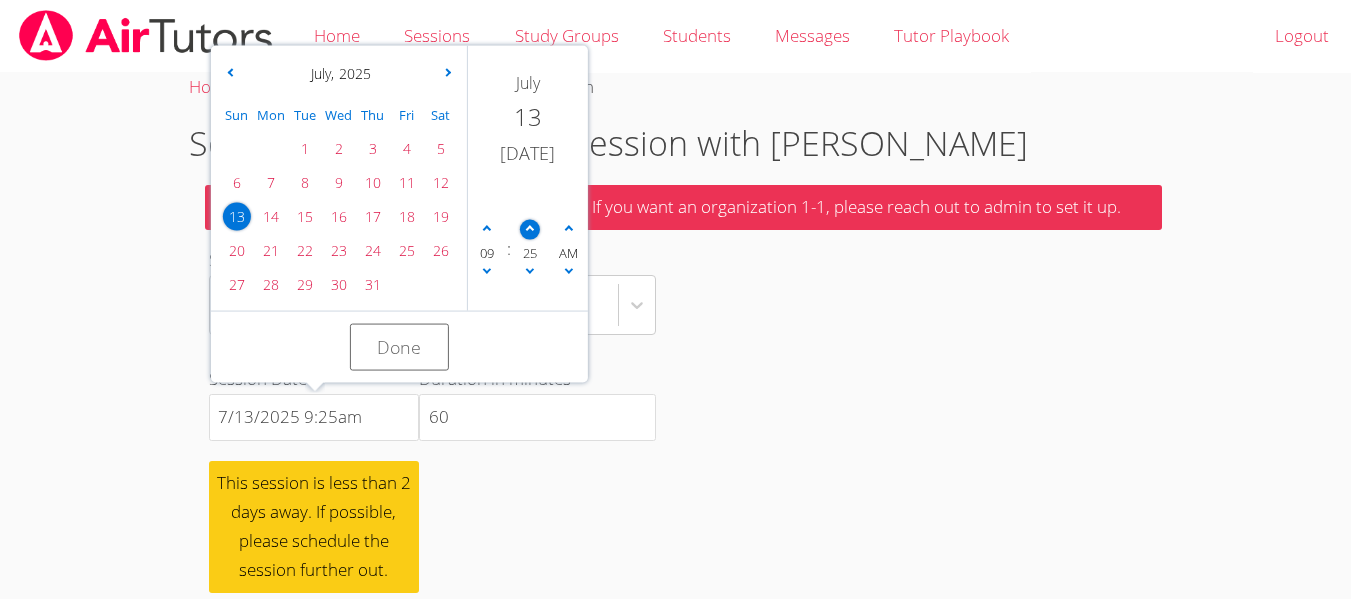click at bounding box center [530, 229] 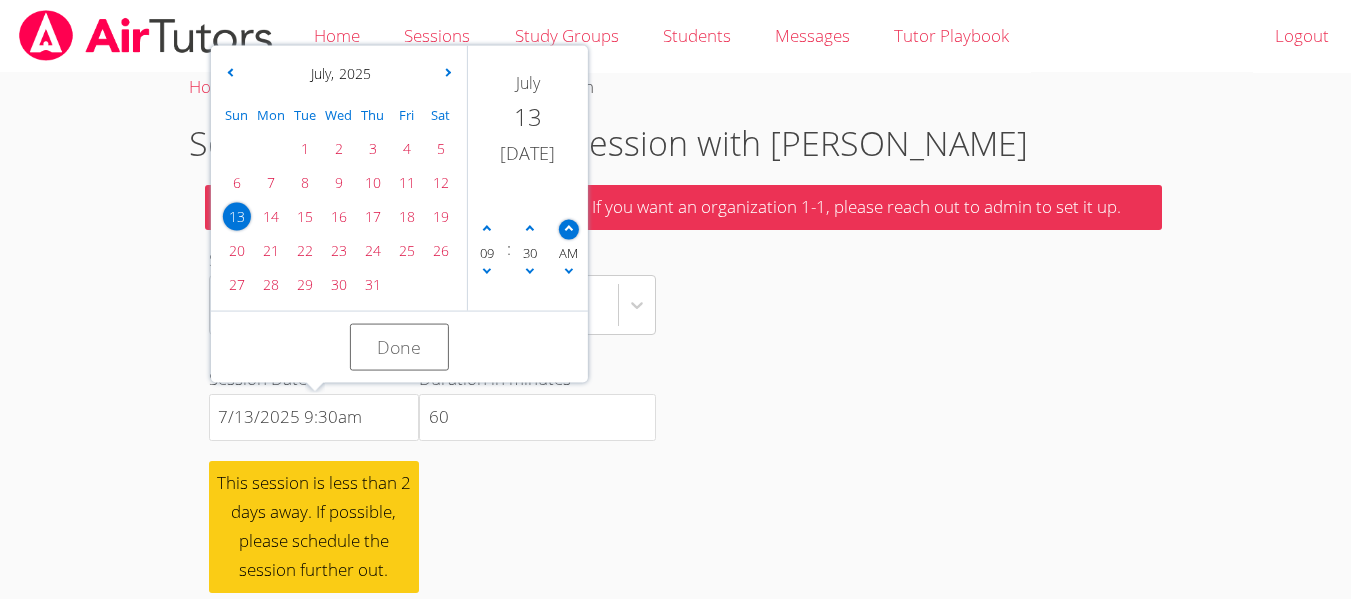click at bounding box center (568, 229) 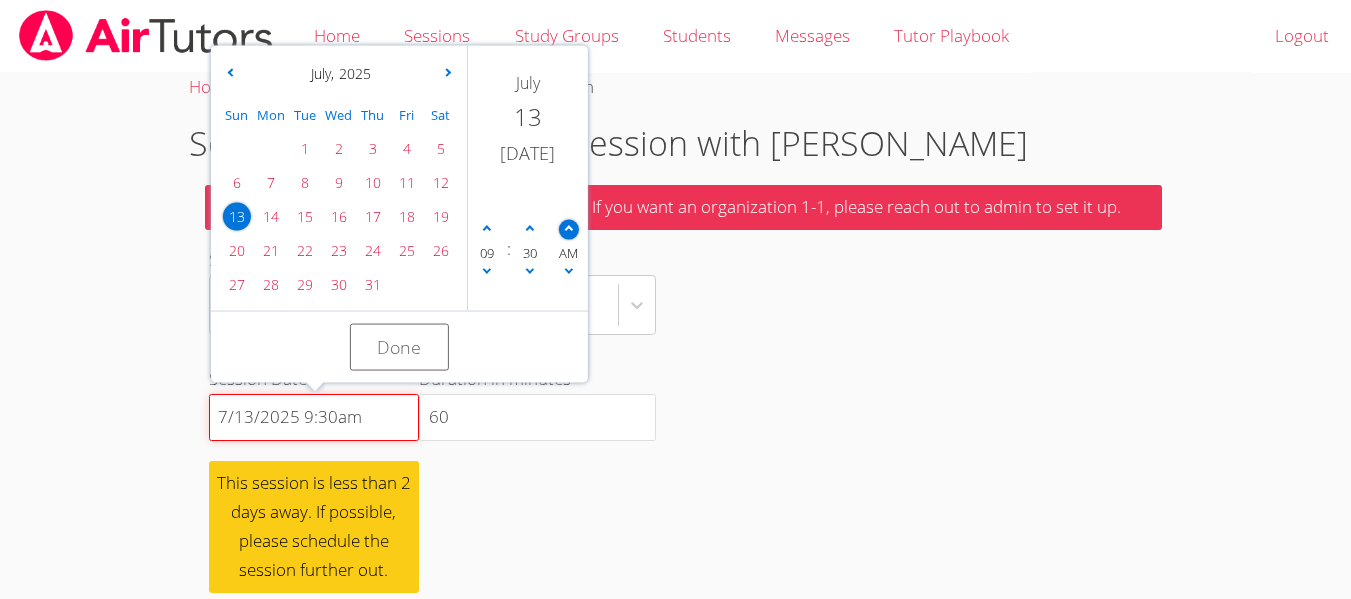 click on "7/13/2025 12:00pm" at bounding box center [314, 418] 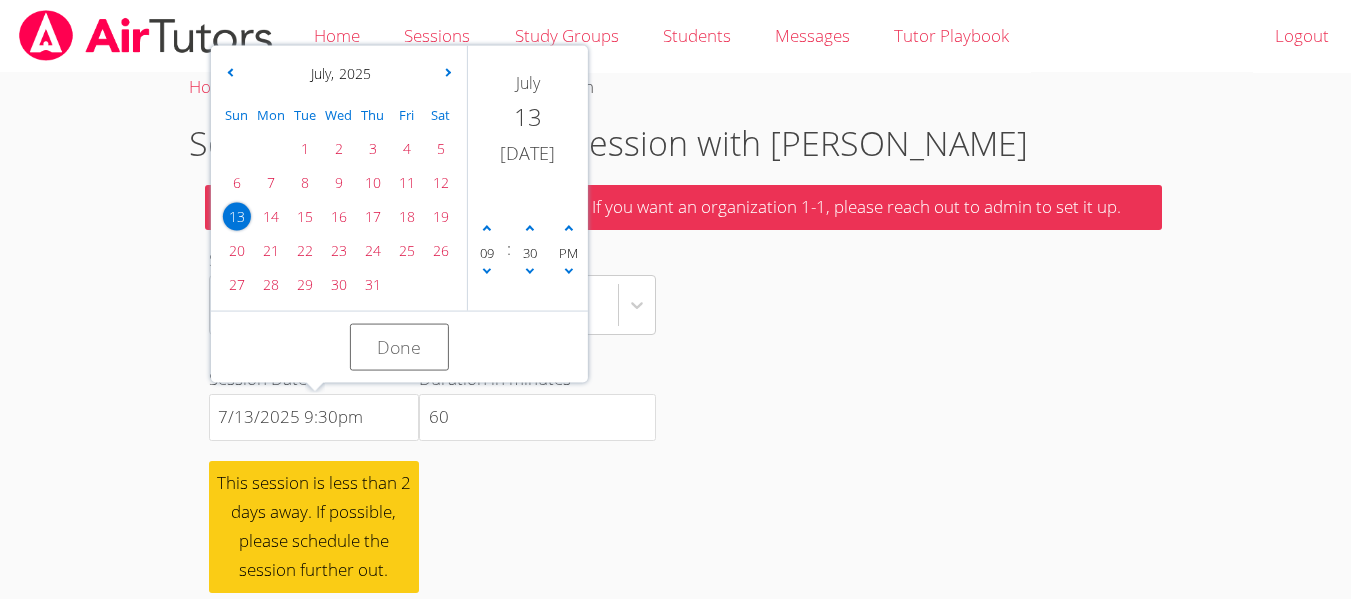 click on "Home  ›  All Students  ›  Eden Rothenberg  ›  Schedule Session Schedule Privately Billed Session with Eden Rothenberg This will be billed directly to Eden! If you want an organization 1-1, please reach out to admin to set it up.  Subject English 9 Session Date 7/13/2025 12:00pm July , 2025 Sun Mon Tue Wed Thu Fri Sat 1 2 3 4 5 6 7 8 9 10 11 12 13 14 15 16 17 18 19 20 21 22 23 24 25 26 27 28 29 30 31 January February March April May June July August September October November December 2021 2022 2023 2024 2025 2026 2027 2028 2029 2030 2031 2032 July 13 Sunday 09 : 30 PM Done This session is less than 2 days away. If possible, please schedule the session further out. Duration in minutes 60 Schedule" at bounding box center (675, 379) 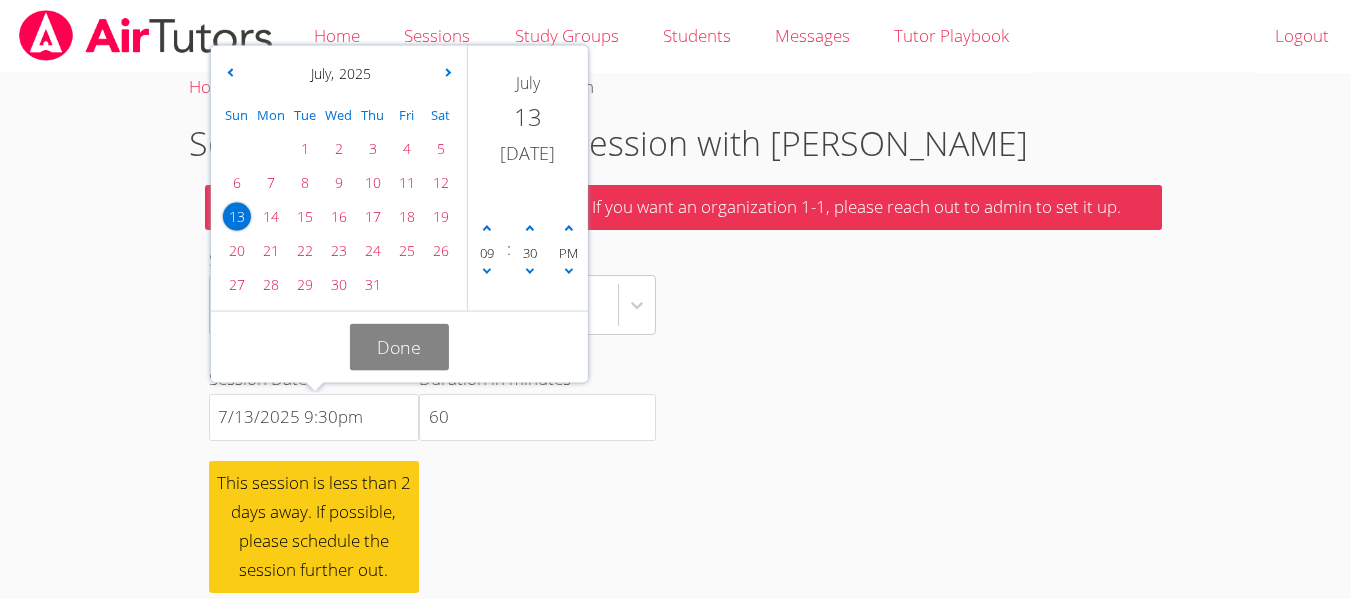 click on "Done" at bounding box center (400, 347) 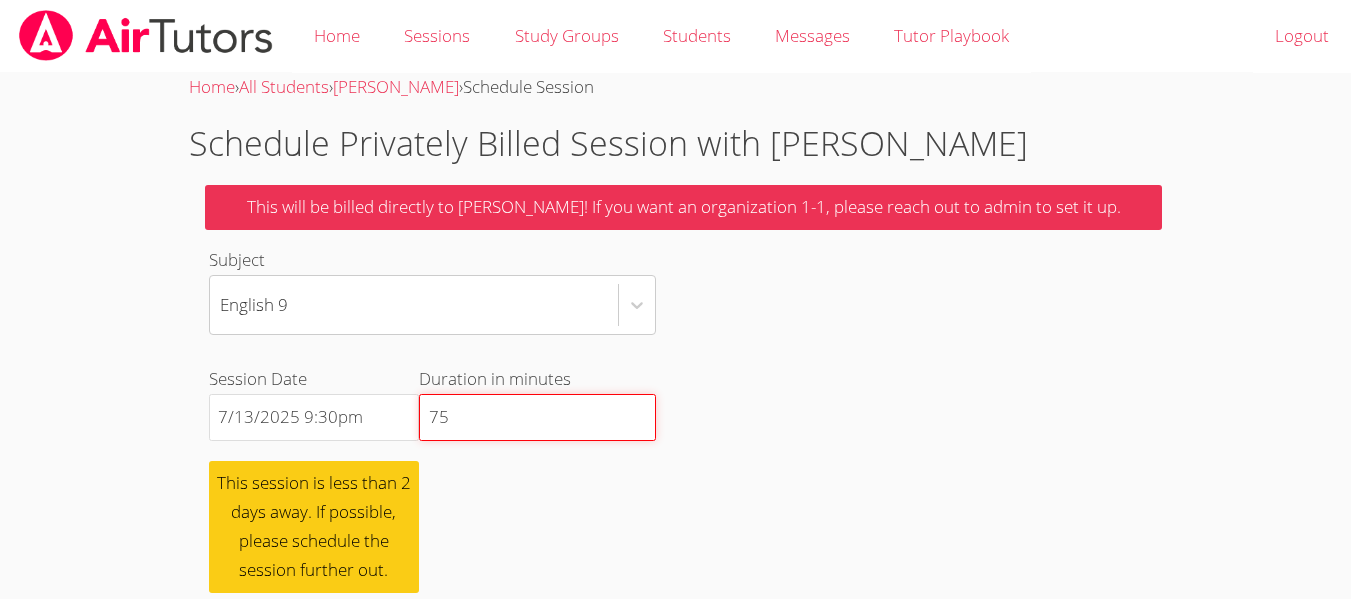 click on "75" at bounding box center [537, 418] 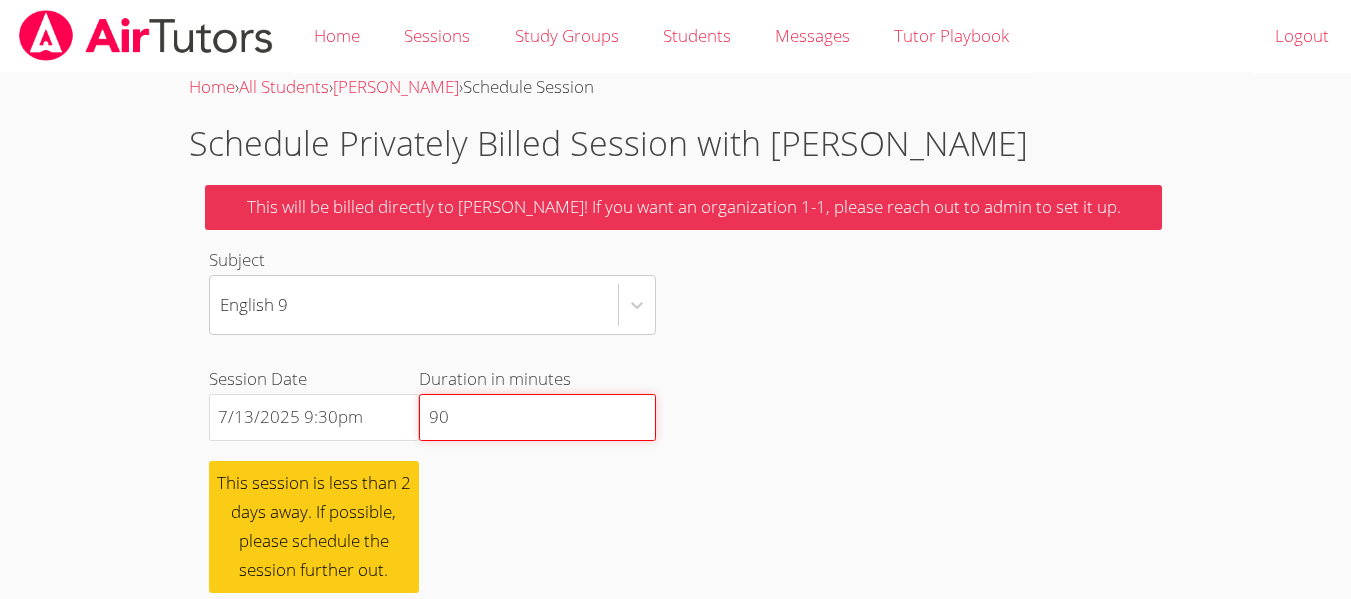 type on "90" 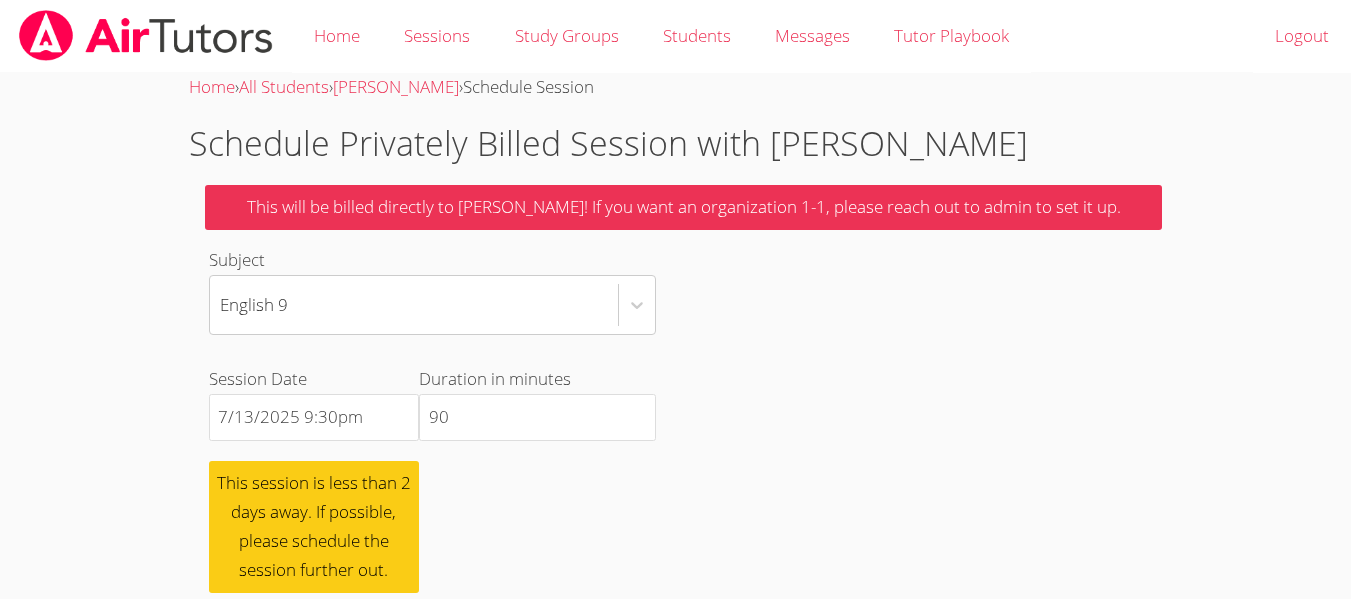 click on "Home  ›  All Students  ›  Eden Rothenberg  ›  Schedule Session Schedule Privately Billed Session with Eden Rothenberg This will be billed directly to Eden! If you want an organization 1-1, please reach out to admin to set it up.  Subject English 9 Session Date 7/13/2025 12:00pm This session is less than 2 days away. If possible, please schedule the session further out. Duration in minutes 90 Schedule" at bounding box center (675, 379) 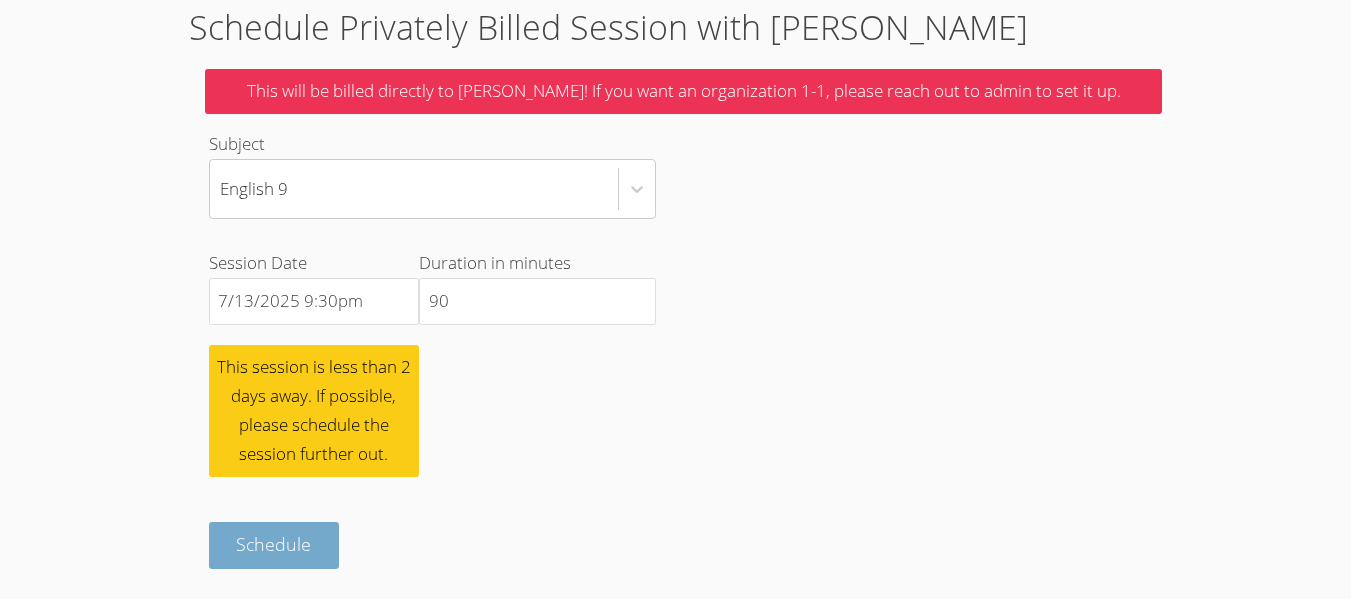 click on "Schedule" at bounding box center [274, 545] 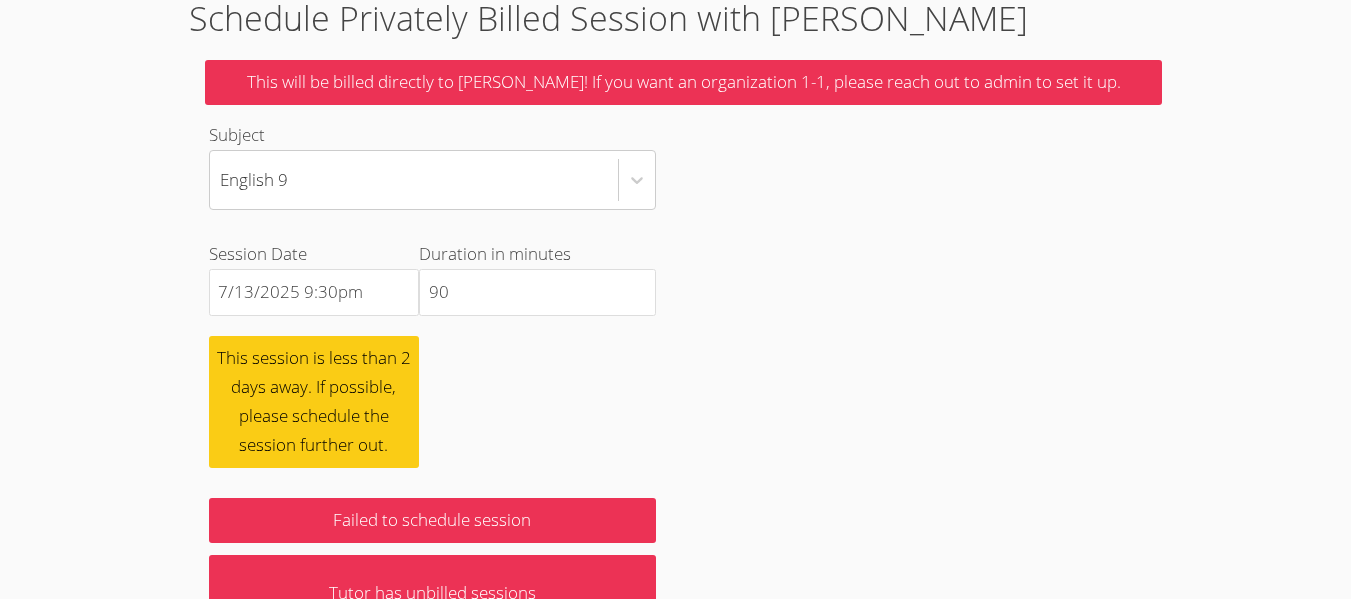 scroll, scrollTop: 109, scrollLeft: 0, axis: vertical 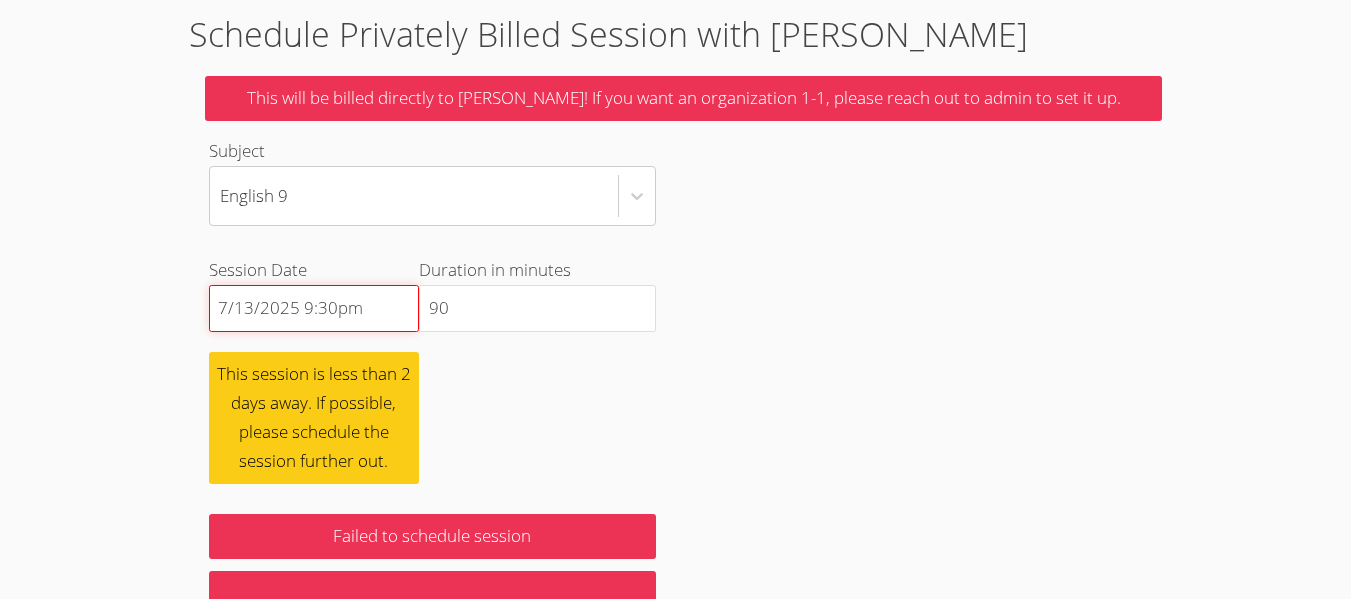 click on "7/13/2025 12:00pm" at bounding box center (314, 309) 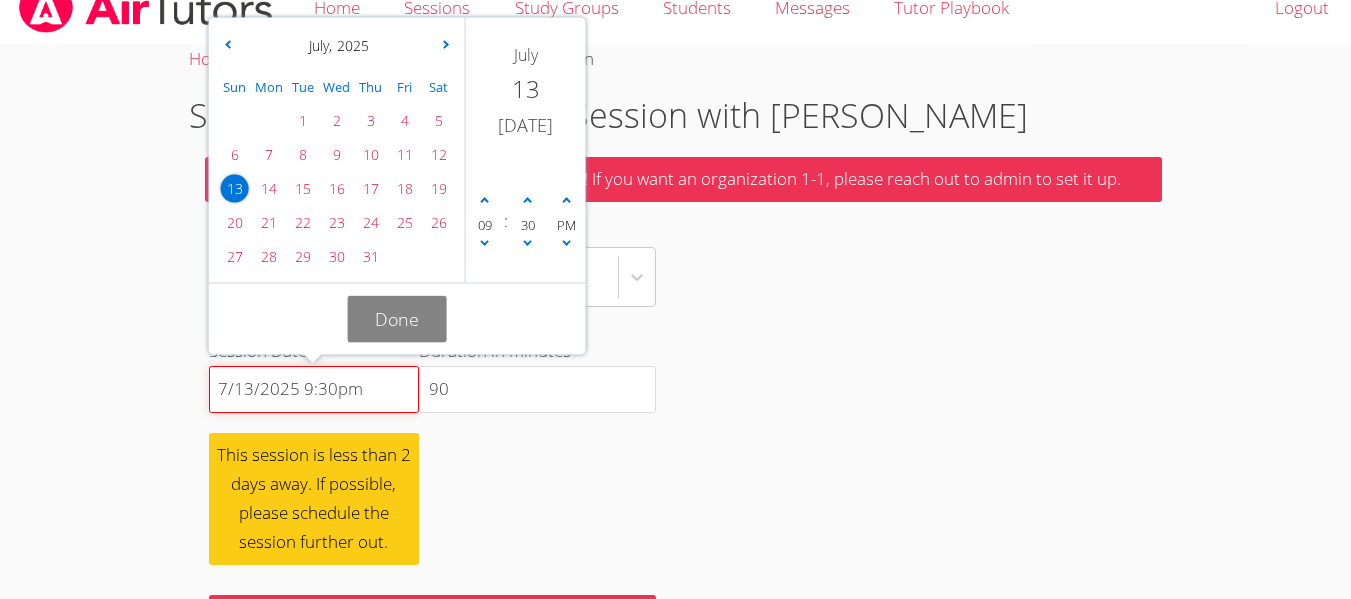 scroll, scrollTop: 23, scrollLeft: 0, axis: vertical 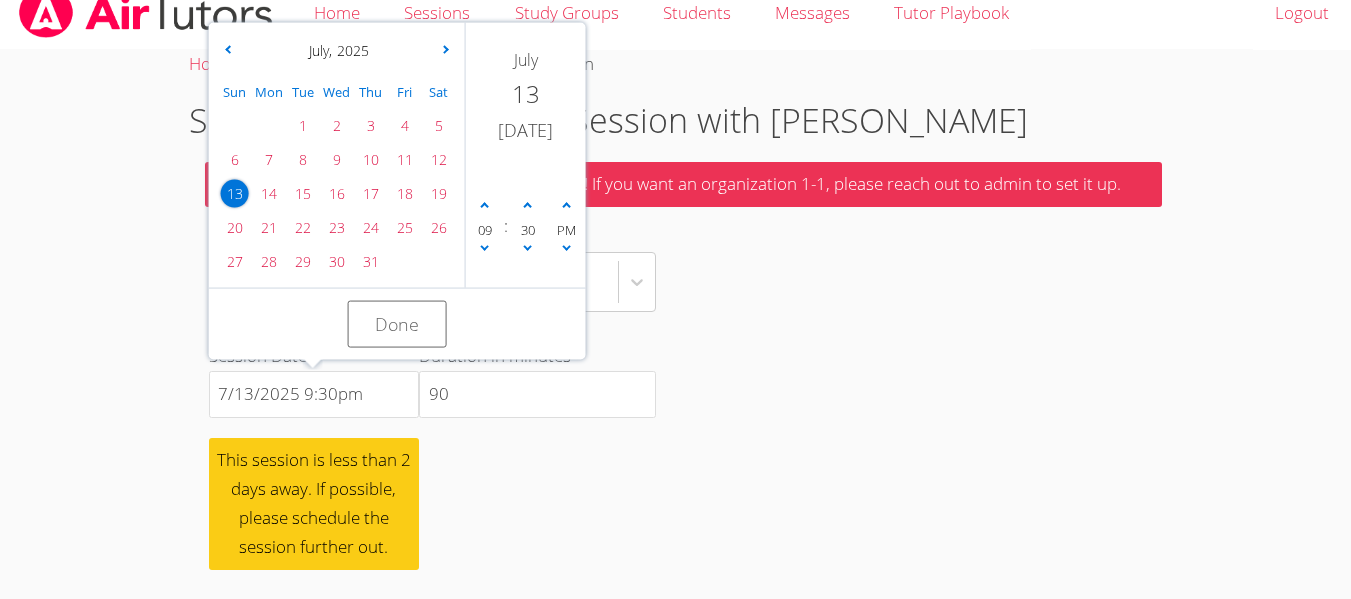 click on "30" at bounding box center [527, 228] 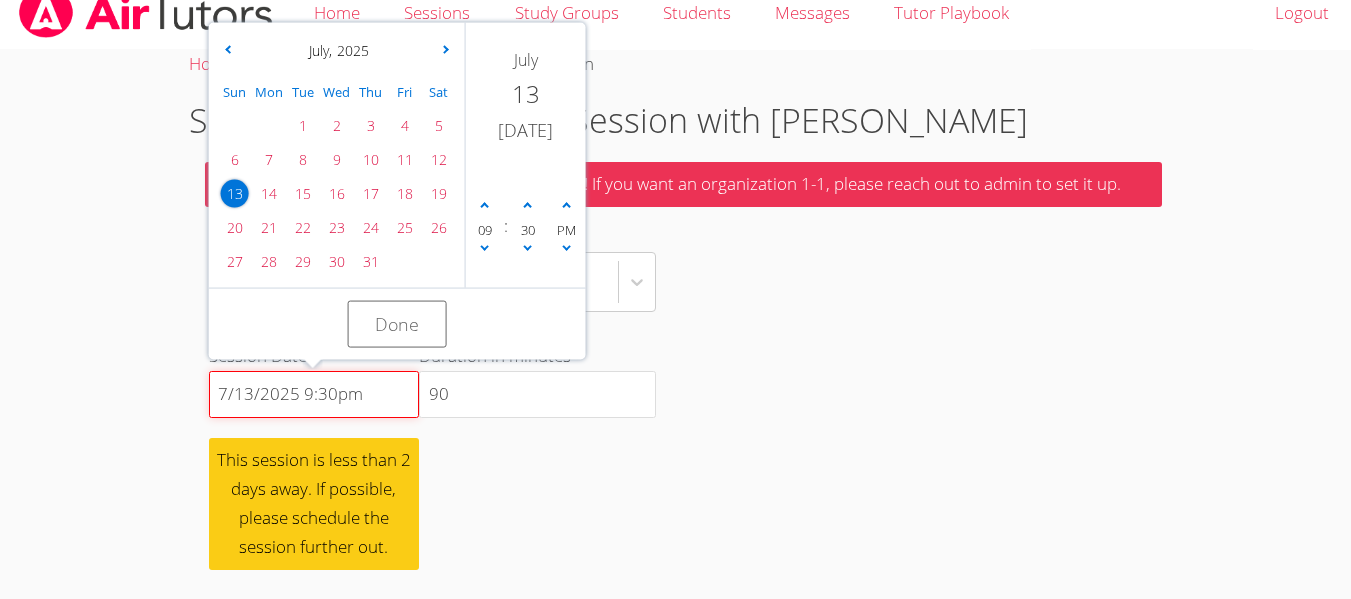 click on "7/13/2025 12:00pm" at bounding box center [314, 395] 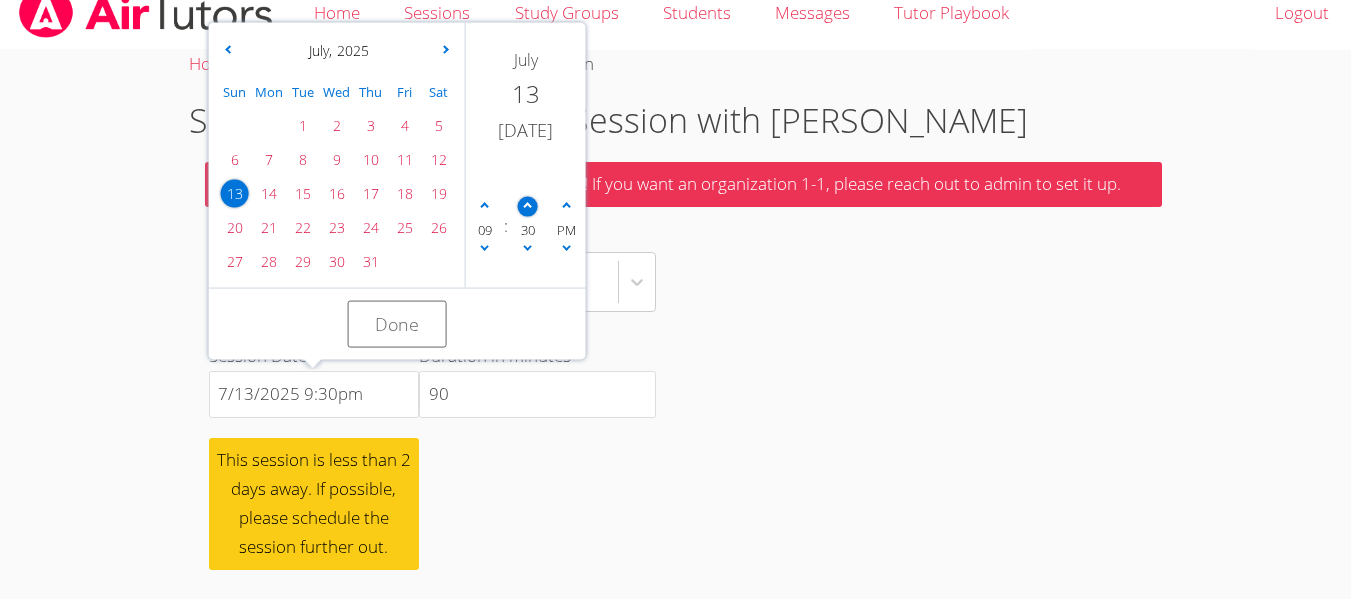 click at bounding box center (528, 206) 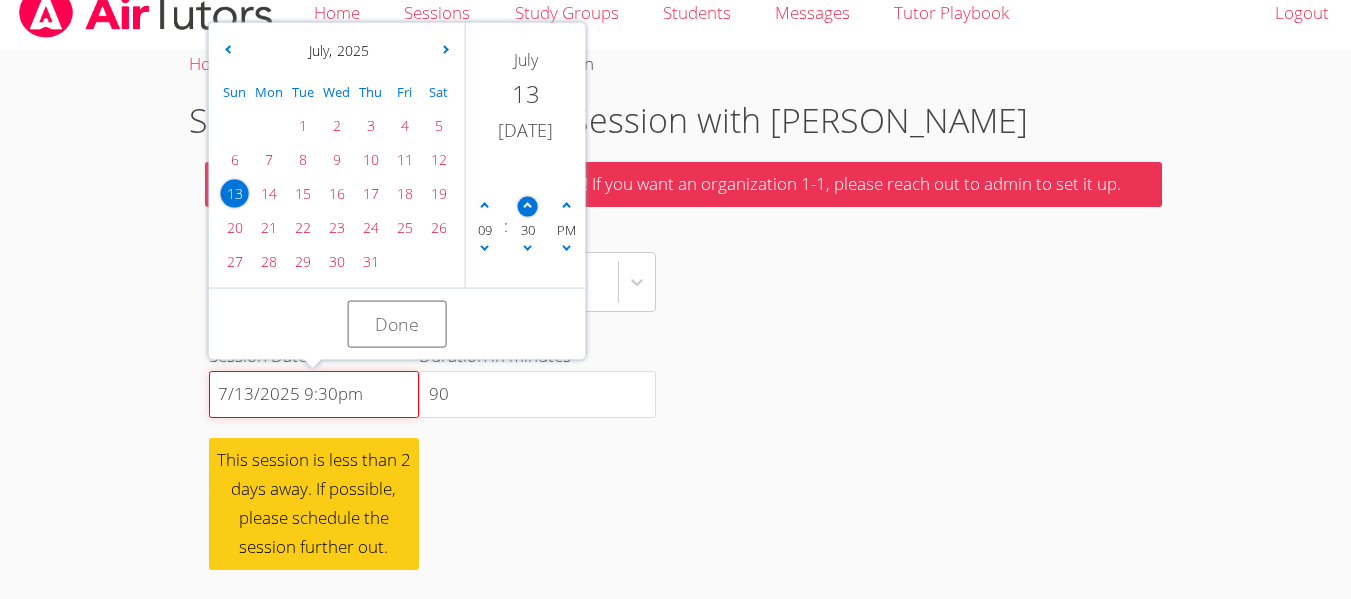 click on "7/13/2025 12:00pm" at bounding box center [314, 395] 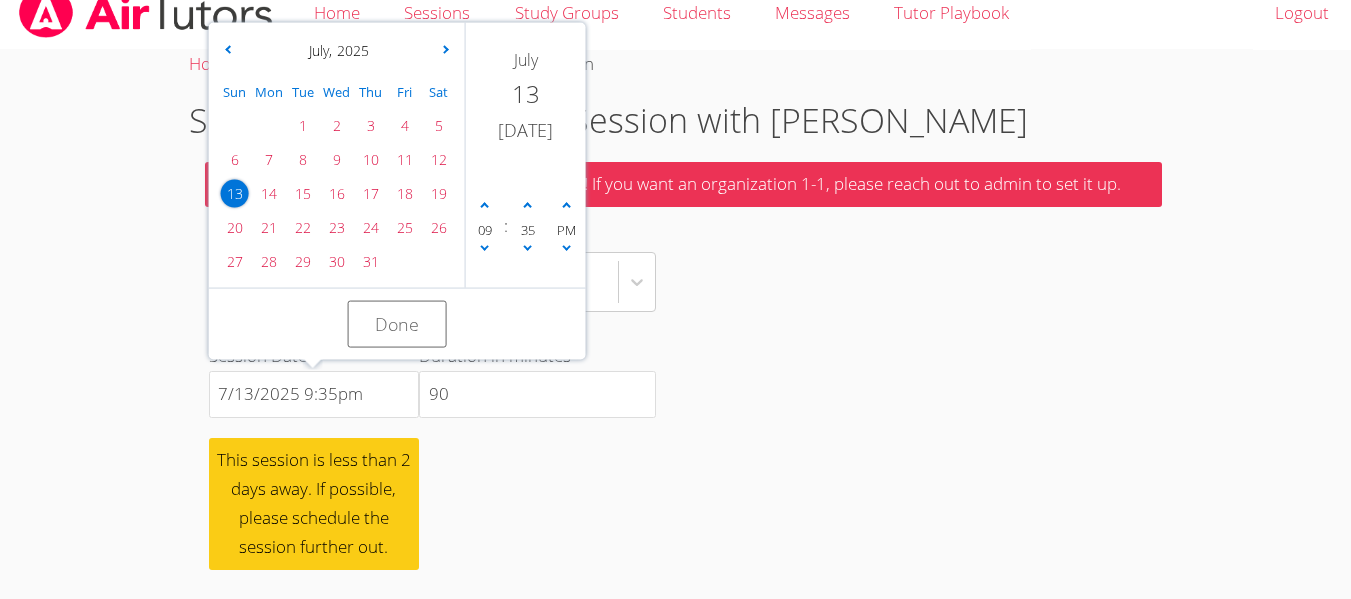 click on "Subject English 9 Session Date 7/13/2025 12:00pm July , 2025 Sun Mon Tue Wed Thu Fri Sat 1 2 3 4 5 6 7 8 9 10 11 12 13 14 15 16 17 18 19 20 21 22 23 24 25 26 27 28 29 30 31 January February March April May June July August September October November December 2021 2022 2023 2024 2025 2026 2027 2028 2029 2030 2031 2032 July 13 Sunday 09 : 35 PM Done This session is less than 2 days away. If possible, please schedule the session further out. Duration in minutes 90 Failed to schedule session Tutor has unbilled sessions Schedule" at bounding box center (432, 509) 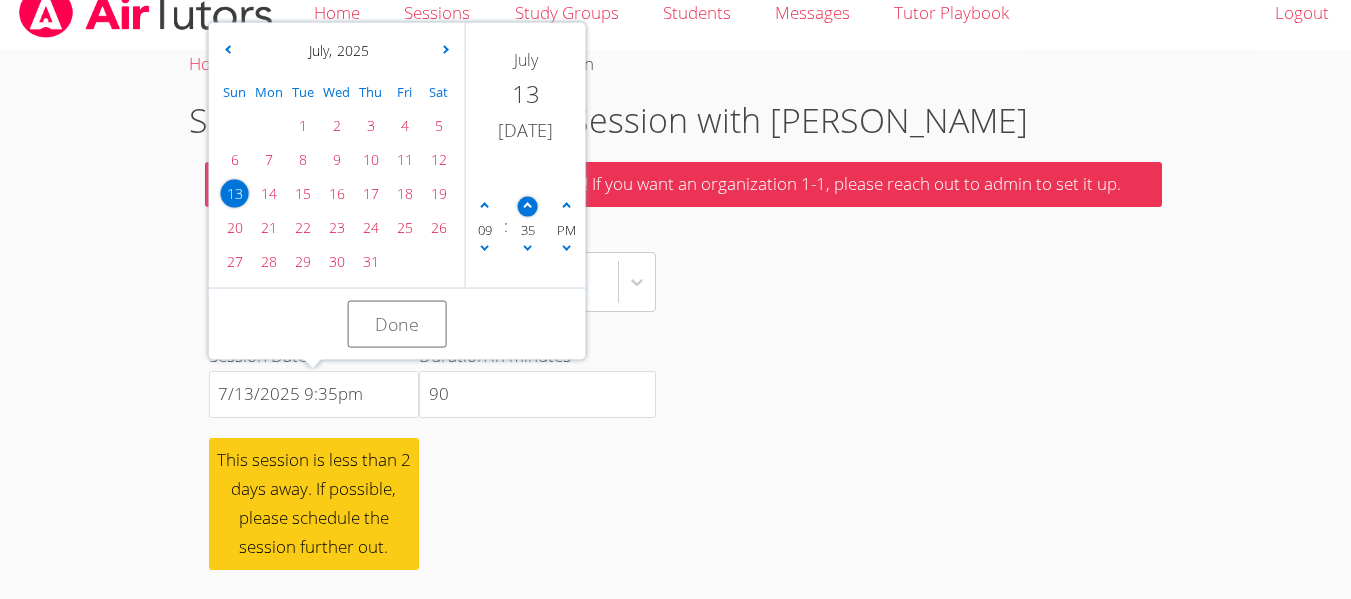 click at bounding box center (527, 206) 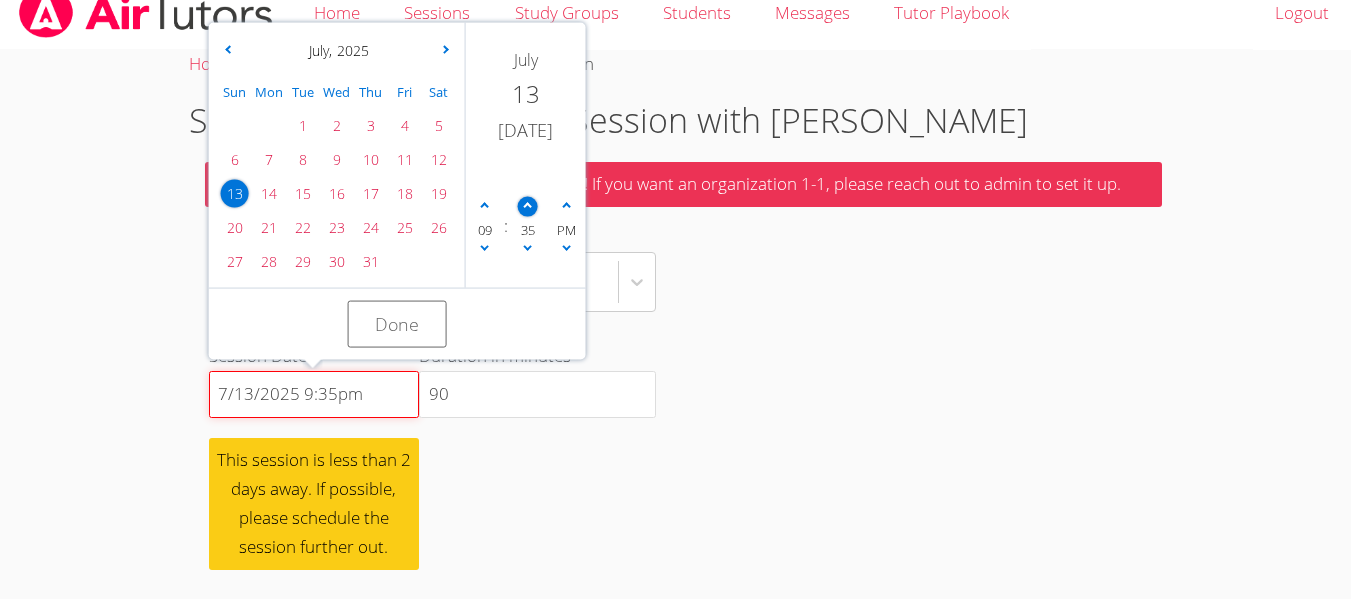 click on "7/13/2025 12:00pm" at bounding box center (314, 395) 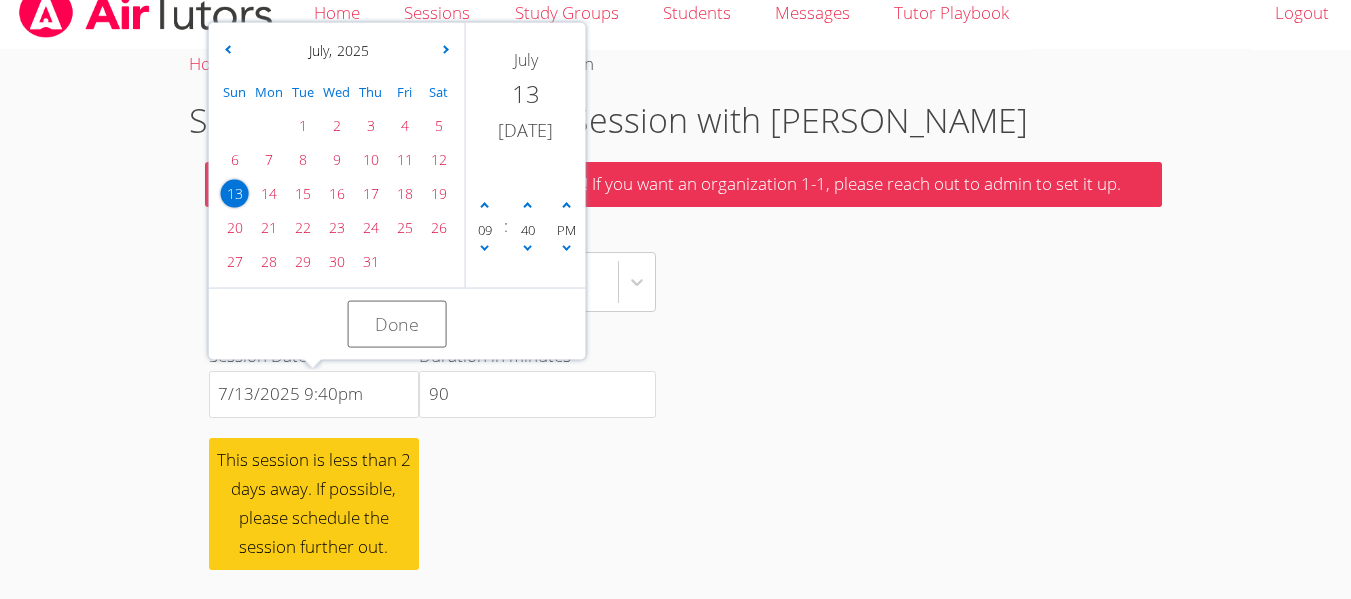 click on "Home  ›  All Students  ›  Eden Rothenberg  ›  Schedule Session Schedule Privately Billed Session with Eden Rothenberg This will be billed directly to Eden! If you want an organization 1-1, please reach out to admin to set it up.  Subject English 9 Session Date 7/13/2025 12:00pm July , 2025 Sun Mon Tue Wed Thu Fri Sat 1 2 3 4 5 6 7 8 9 10 11 12 13 14 15 16 17 18 19 20 21 22 23 24 25 26 27 28 29 30 31 January February March April May June July August September October November December 2021 2022 2023 2024 2025 2026 2027 2028 2029 2030 2031 2032 July 13 Sunday 09 : 40 PM Done This session is less than 2 days away. If possible, please schedule the session further out. Duration in minutes 90 Failed to schedule session Tutor has unbilled sessions Schedule" at bounding box center (675, 422) 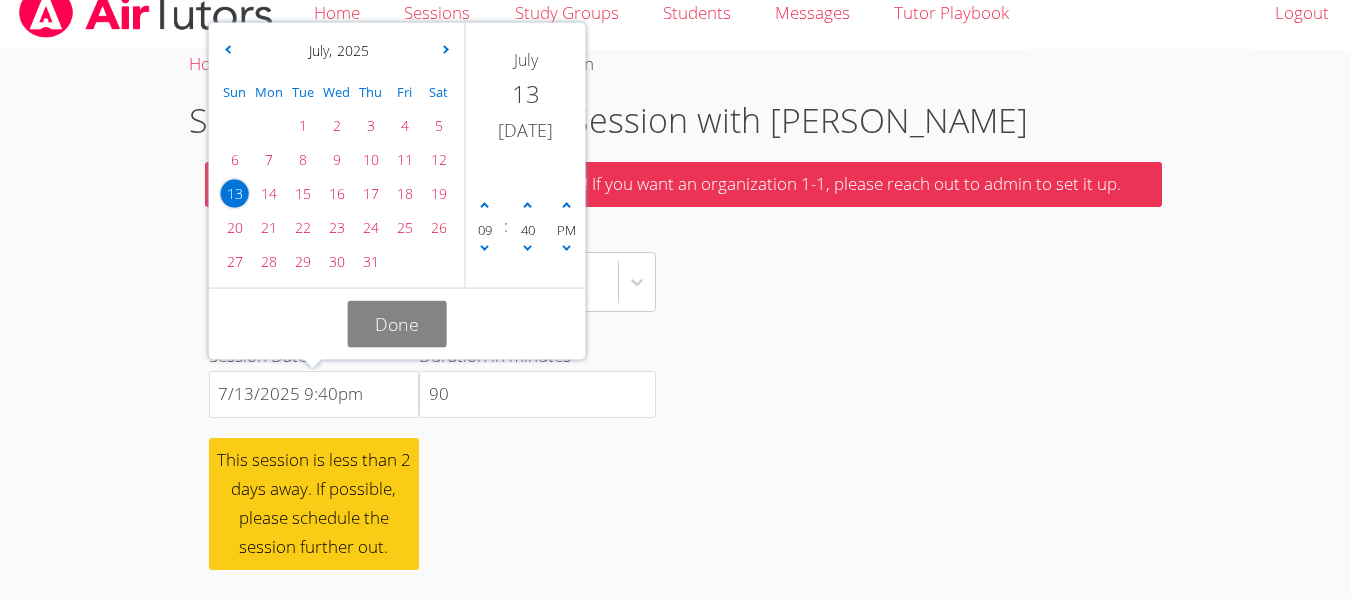 click on "Done" at bounding box center [397, 324] 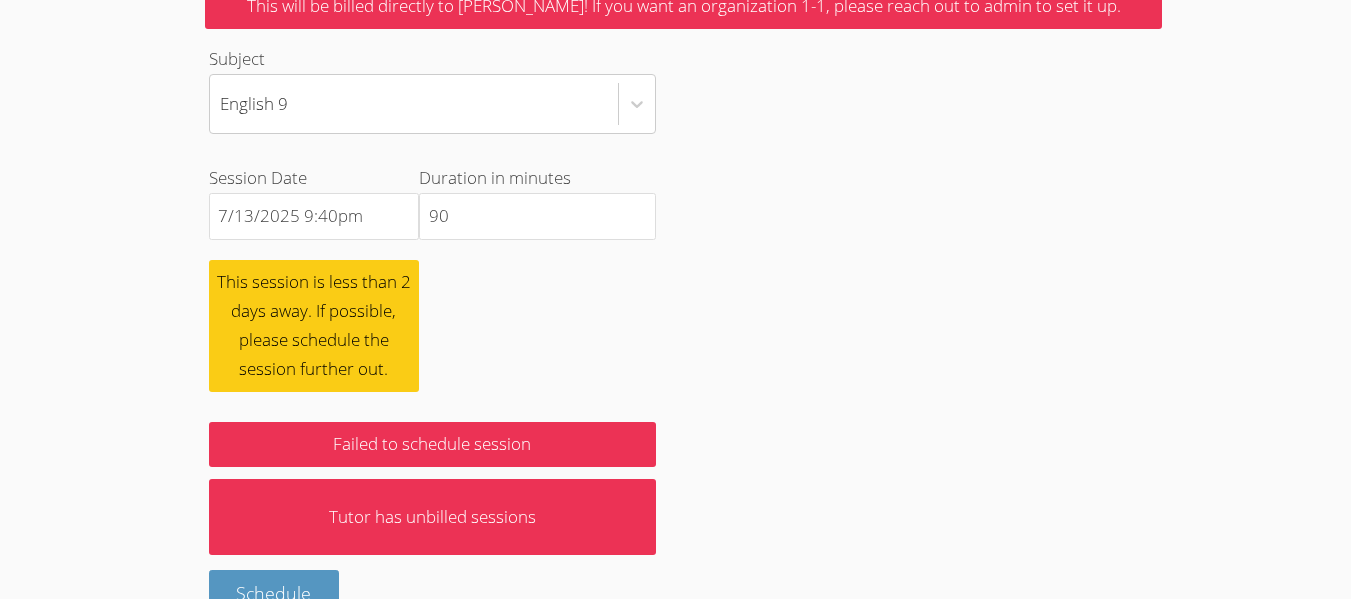 scroll, scrollTop: 226, scrollLeft: 0, axis: vertical 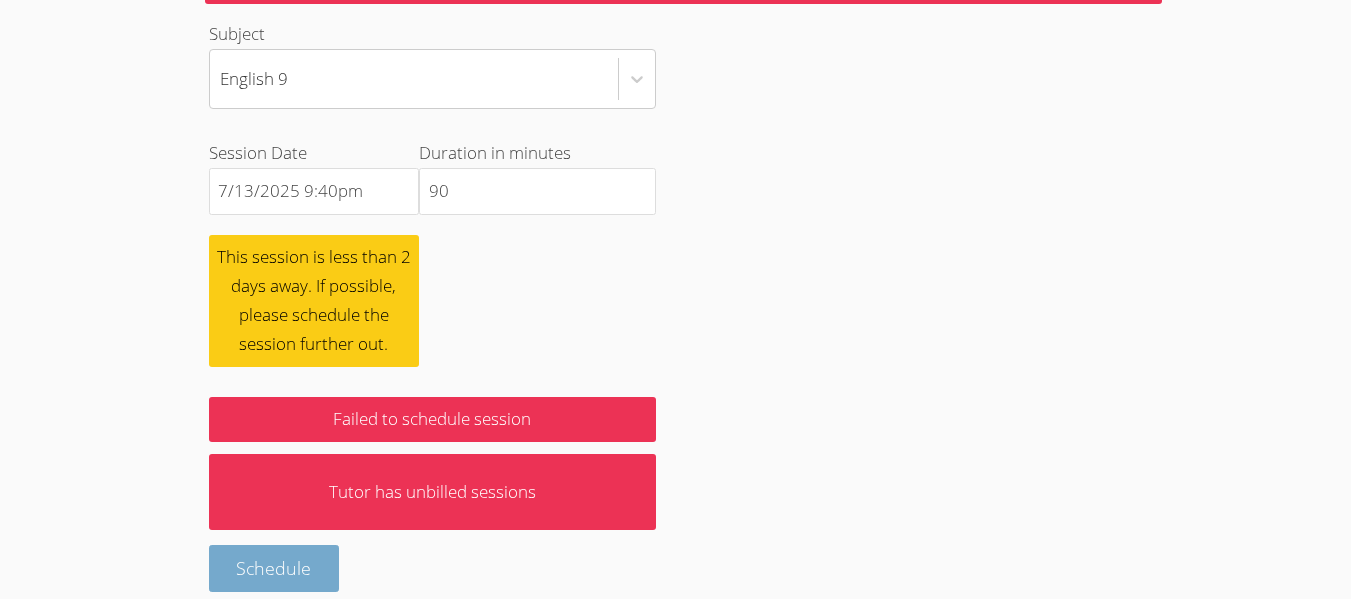 click on "Schedule" at bounding box center (274, 568) 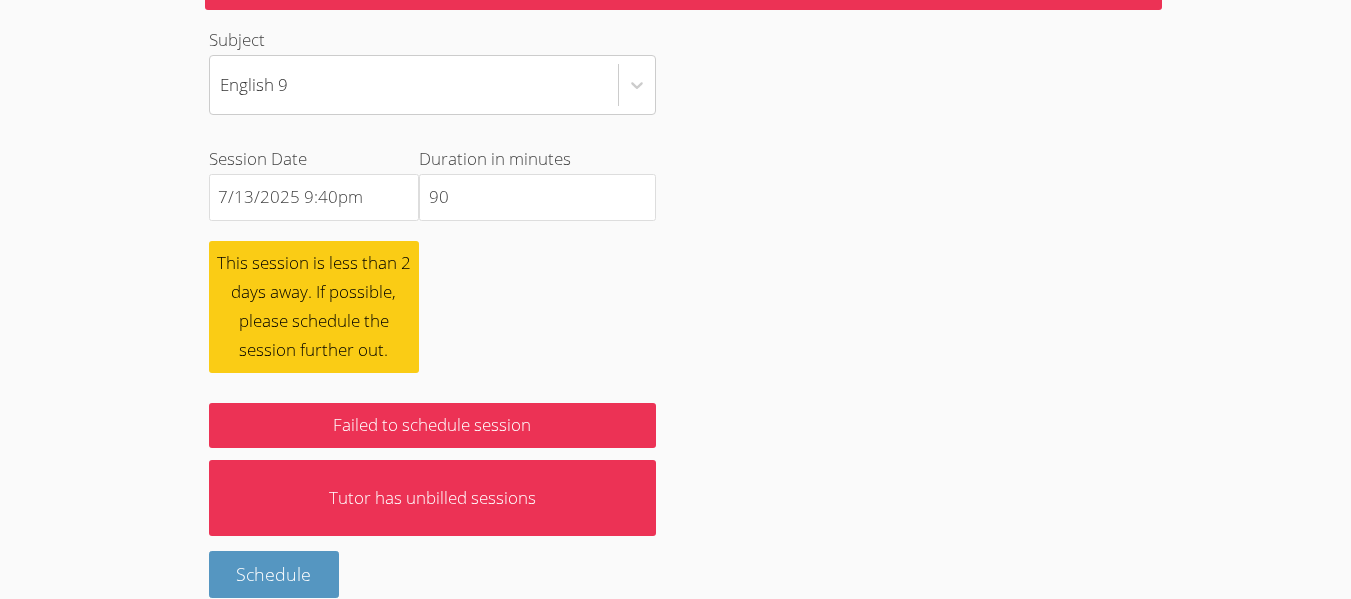 scroll, scrollTop: 249, scrollLeft: 0, axis: vertical 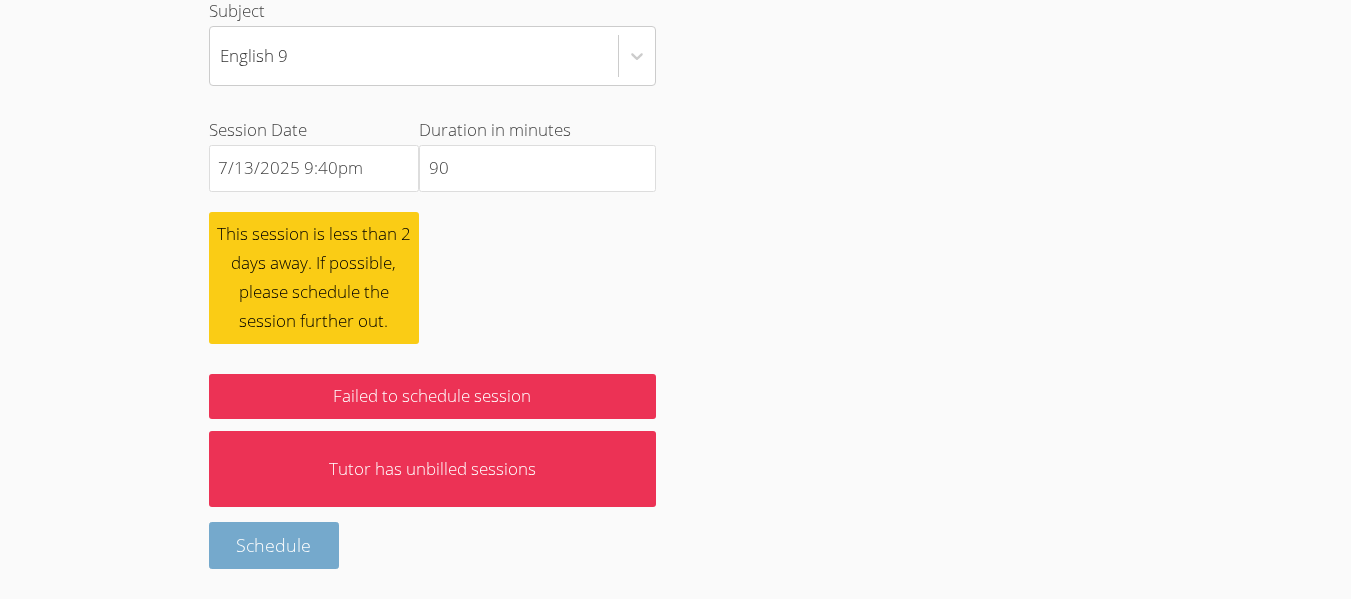 click on "Schedule" at bounding box center (274, 545) 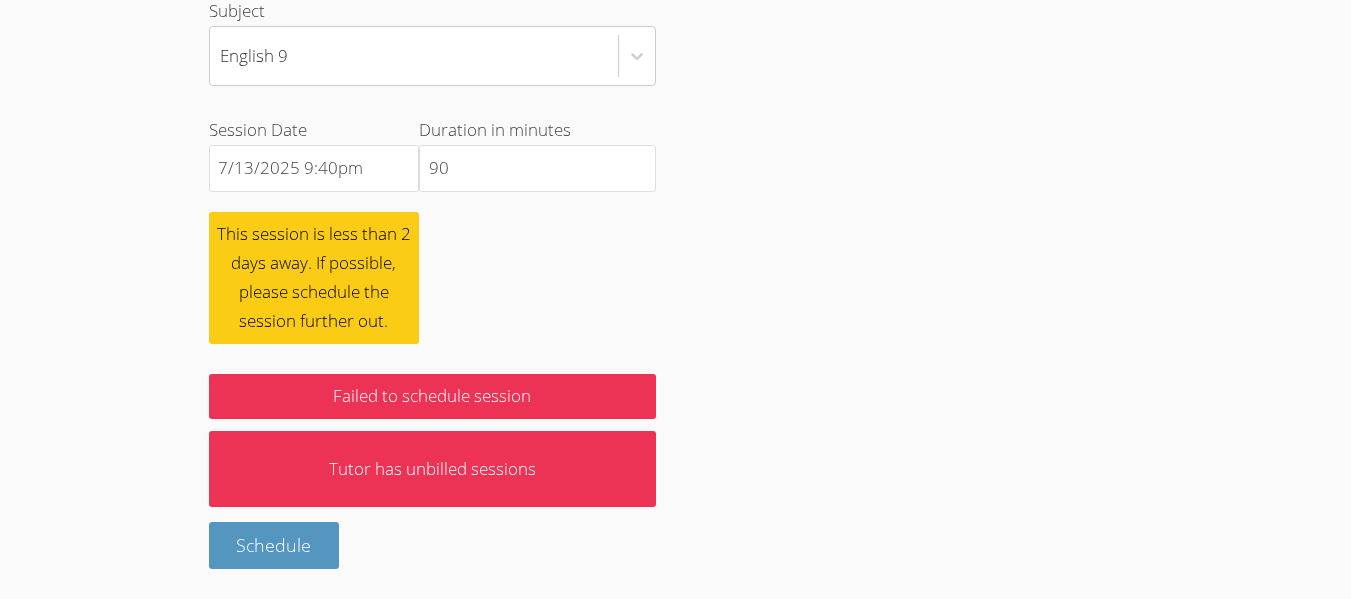 scroll, scrollTop: 0, scrollLeft: 0, axis: both 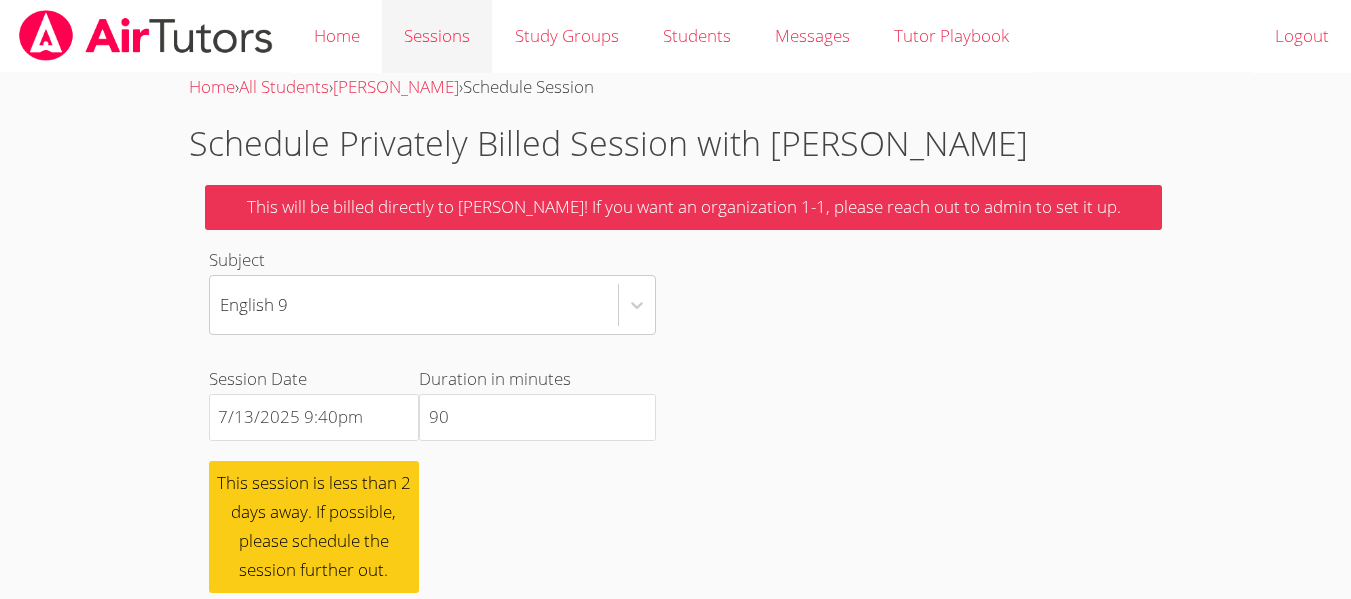 click on "Sessions" at bounding box center [437, 36] 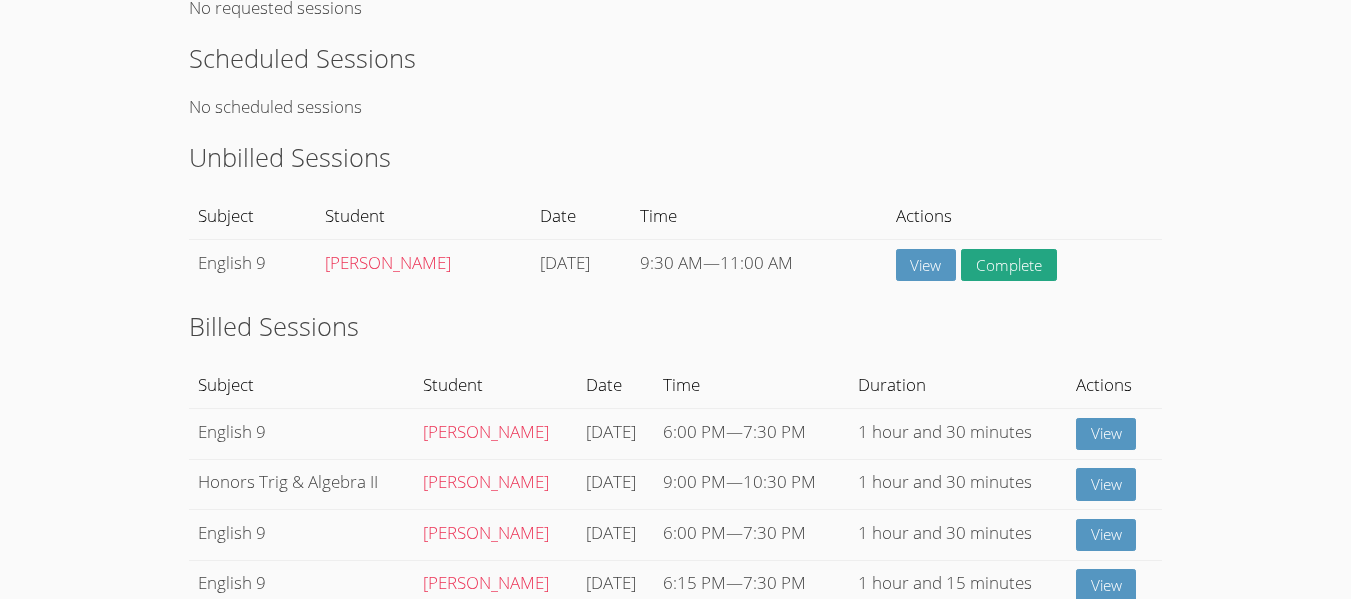 scroll, scrollTop: 179, scrollLeft: 0, axis: vertical 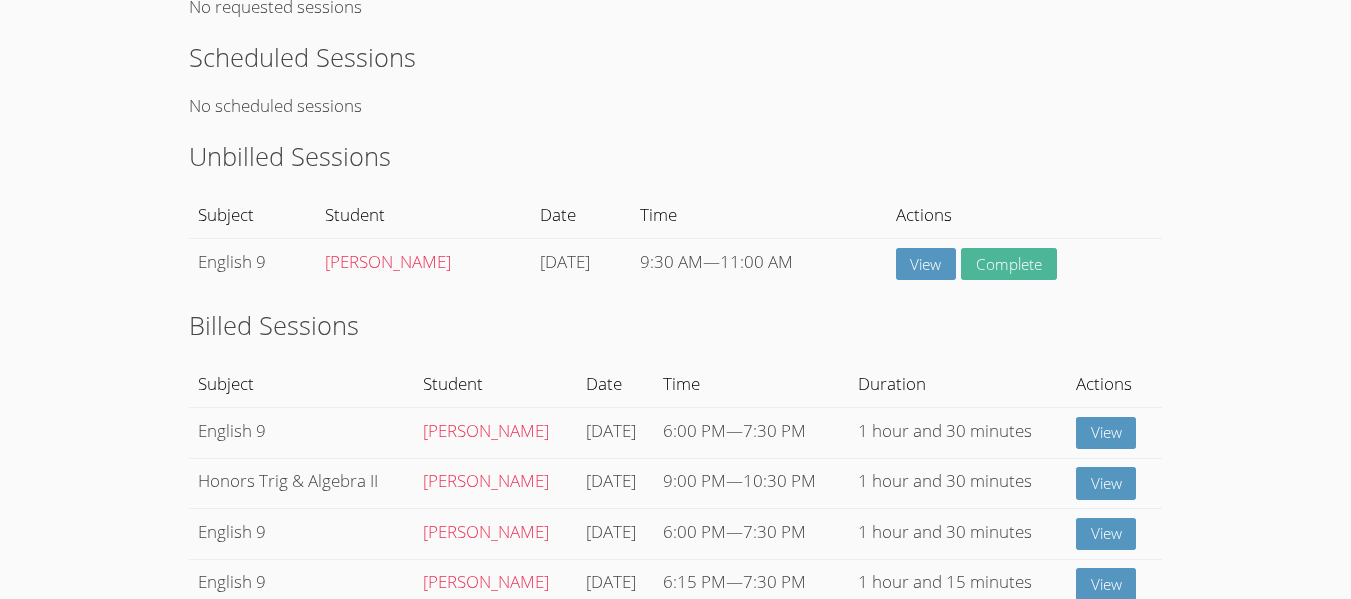 click on "Complete" at bounding box center [1009, 264] 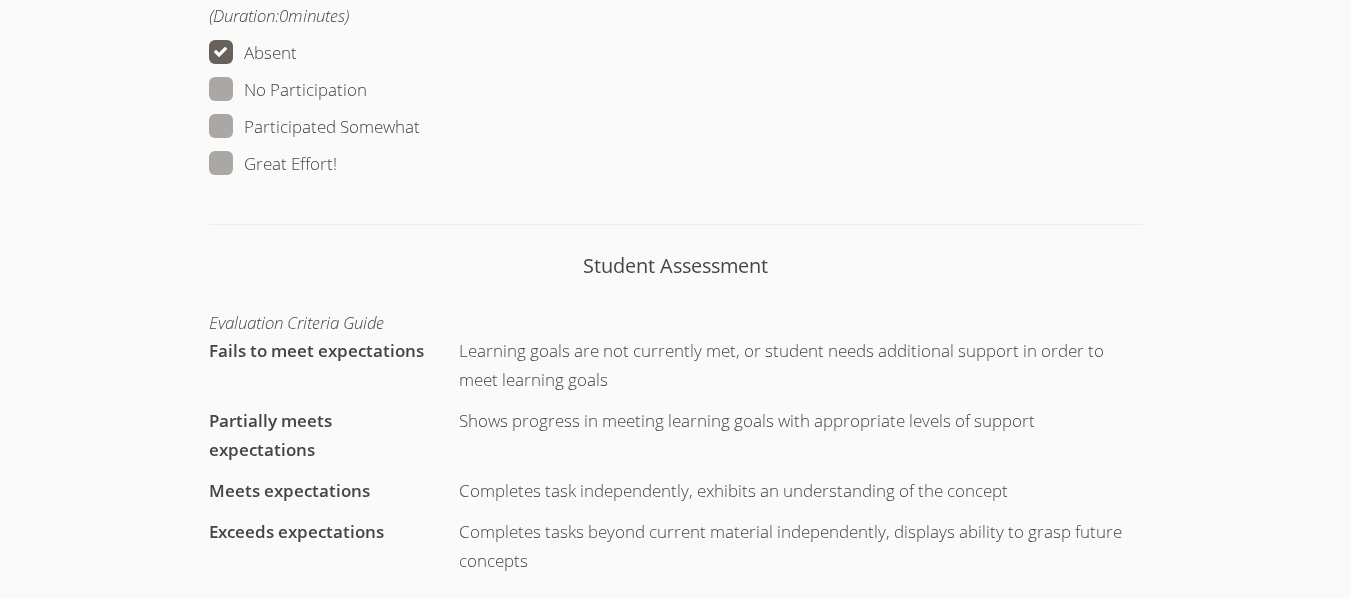 scroll, scrollTop: 749, scrollLeft: 0, axis: vertical 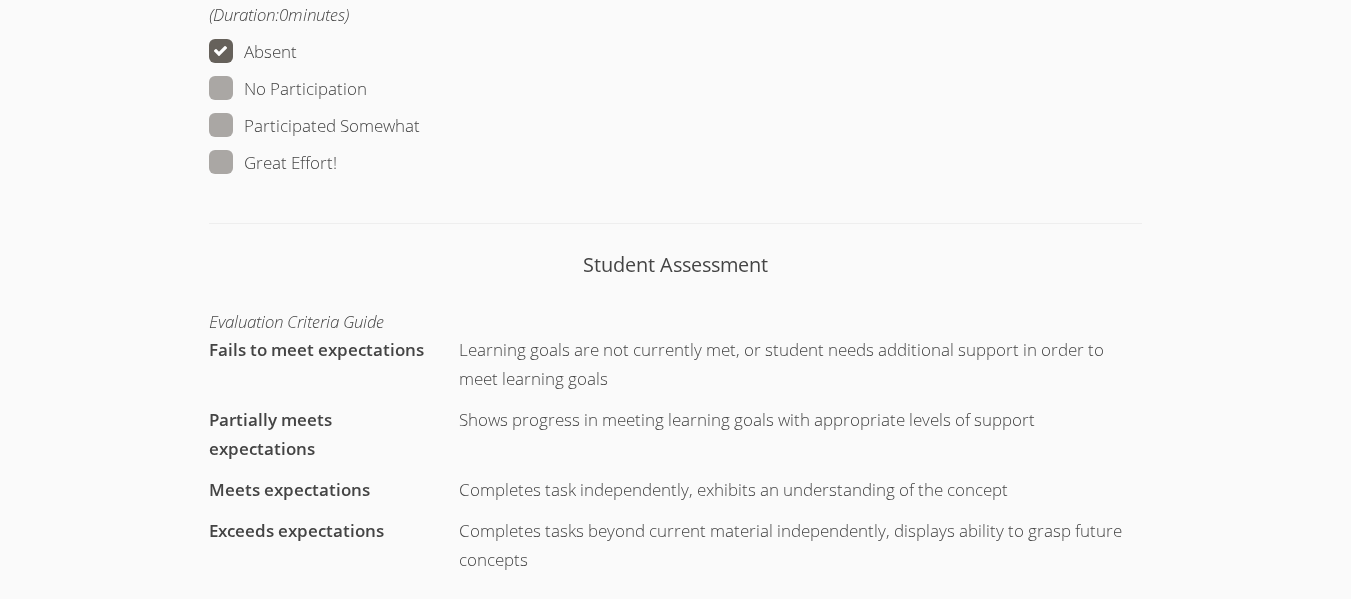 click at bounding box center (337, 162) 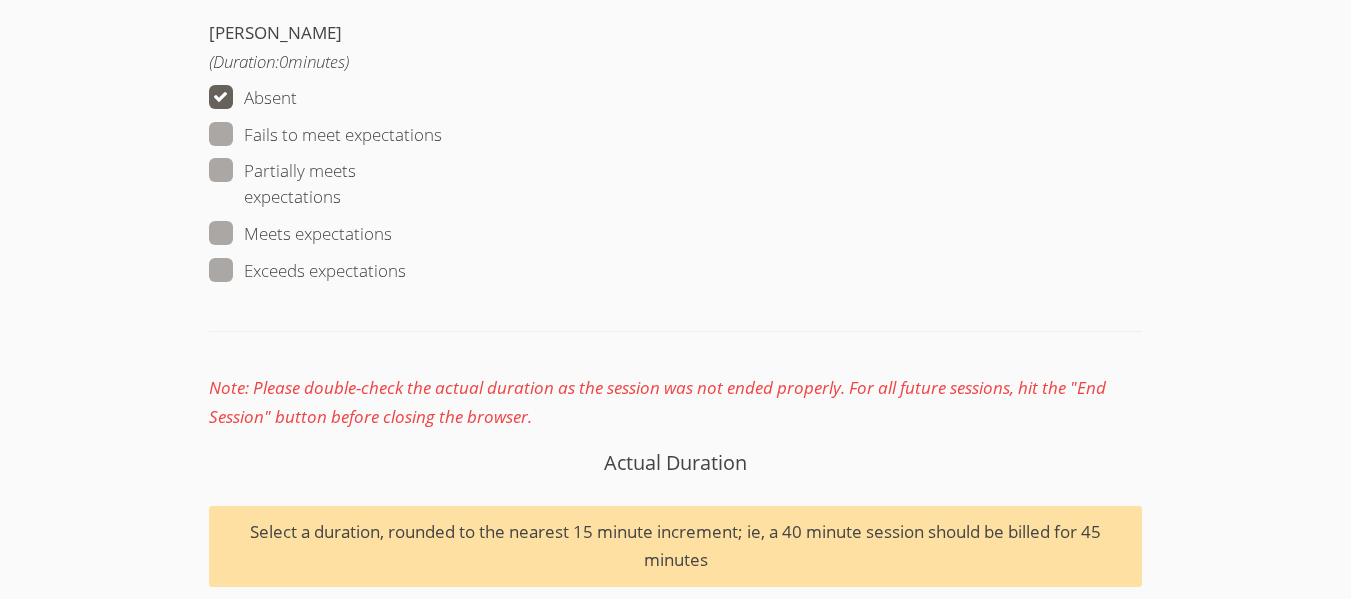 click on "Eden Rothenberg (Duration:  0  minutes) Absent Fails to meet expectations Partially meets expectations Meets expectations Exceeds expectations" at bounding box center [676, 162] 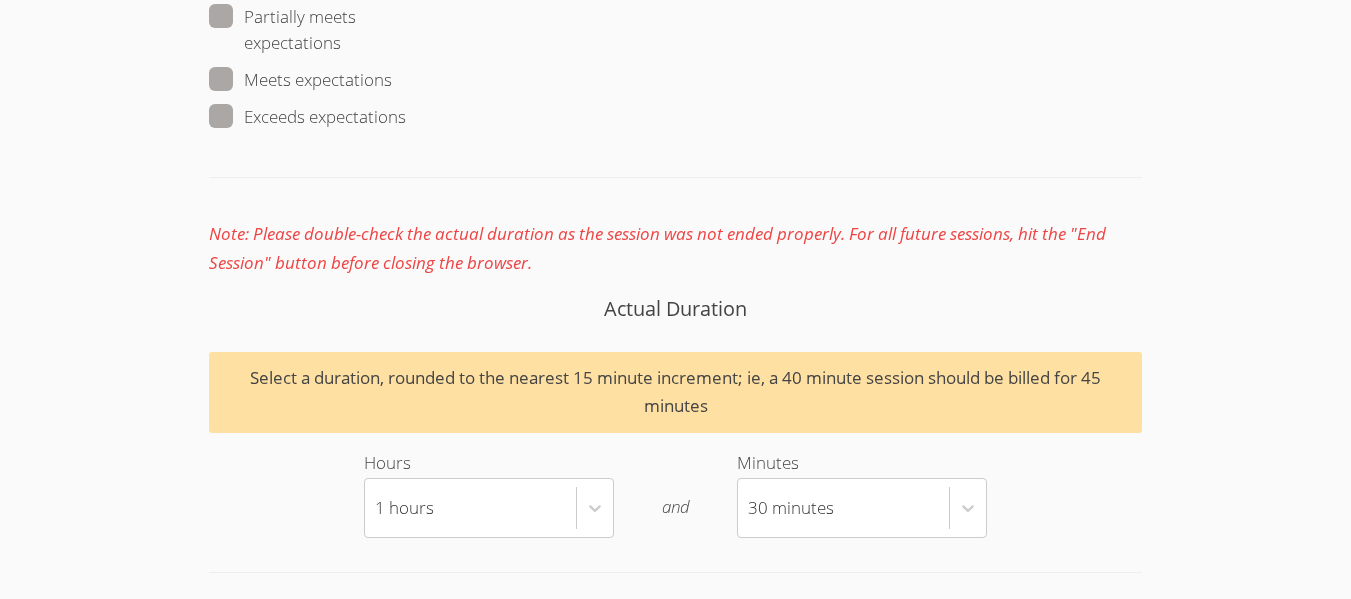 scroll, scrollTop: 1510, scrollLeft: 0, axis: vertical 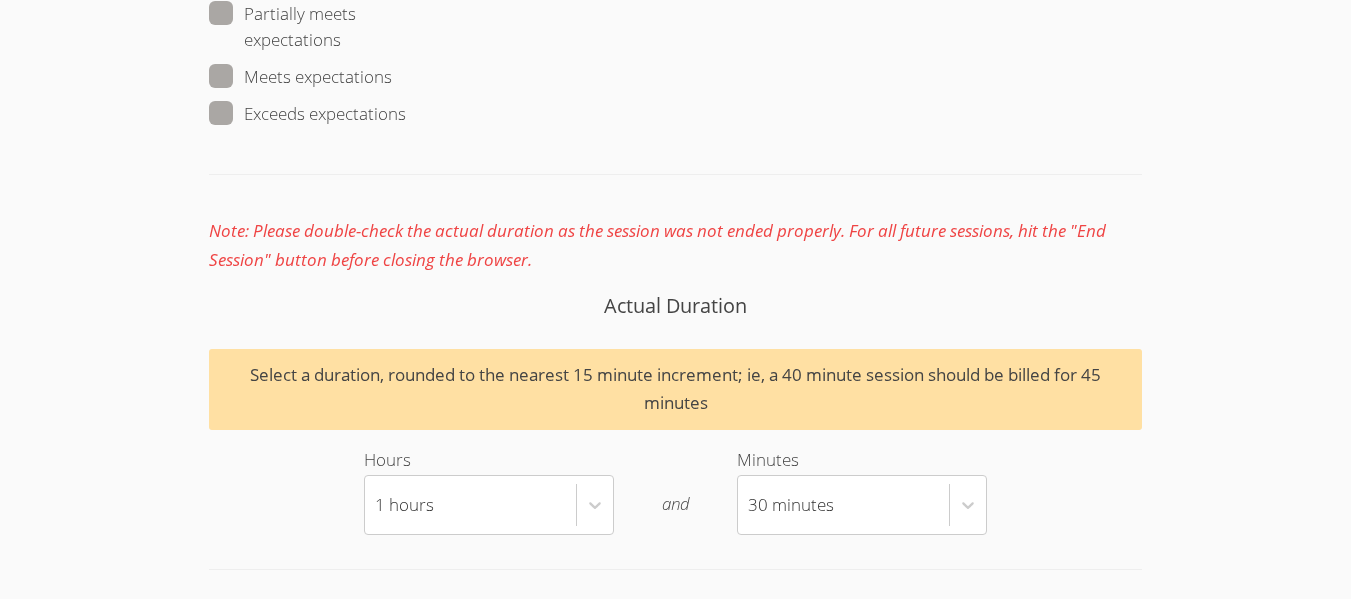 click on "Student Participation Do not enter a participation level for   ABSENT  students Eden Rothenberg (Duration:  0  minutes) Absent No Participation Participated Somewhat Great Effort! Student Assessment  Evaluation Criteria Guide Fails to meet expectations Learning goals are not currently met, or student needs additional support in order to meet learning goals Partially meets expectations Shows progress in meeting learning goals with appropriate levels of support Meets expectations Completes task independently, exhibits an understanding of the concept Exceeds expectations Completes tasks beyond current material independently, displays ability to grasp future concepts Eden Rothenberg (Duration:  0  minutes) Absent Fails to meet expectations Partially meets expectations Meets expectations Exceeds expectations Note: Please double-check the actual duration as the session was not ended properly. For all future sessions, hit the "End Session" button before closing the browser. Actual Duration Hours 1 hours and Minutes" at bounding box center [675, 149] 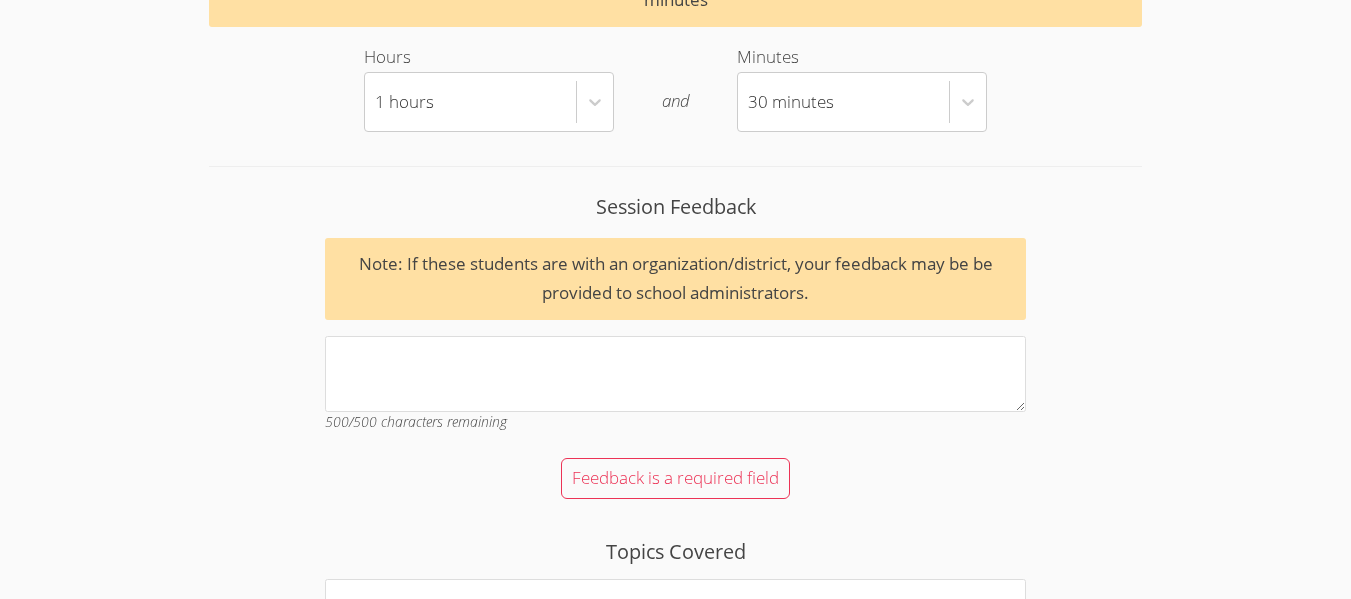 scroll, scrollTop: 1914, scrollLeft: 0, axis: vertical 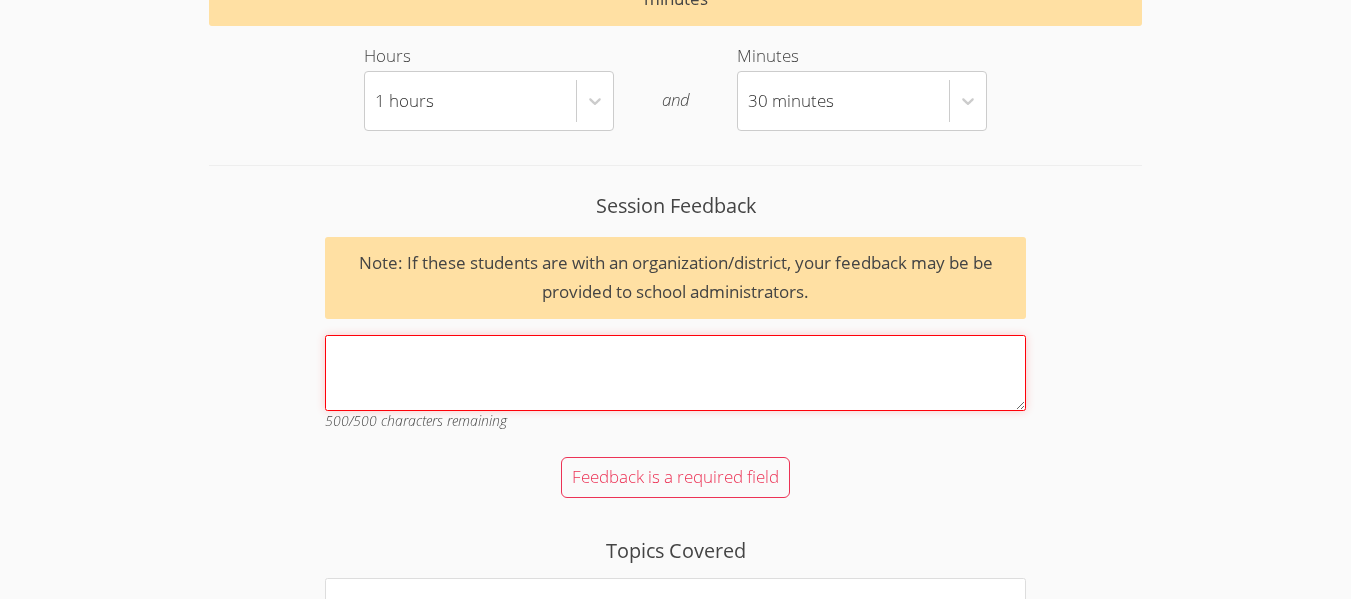 click on "Session Feedback Note: If these students are with an organization/district, your feedback may be be provided to school administrators. 500 /500 characters remaining" at bounding box center (675, 373) 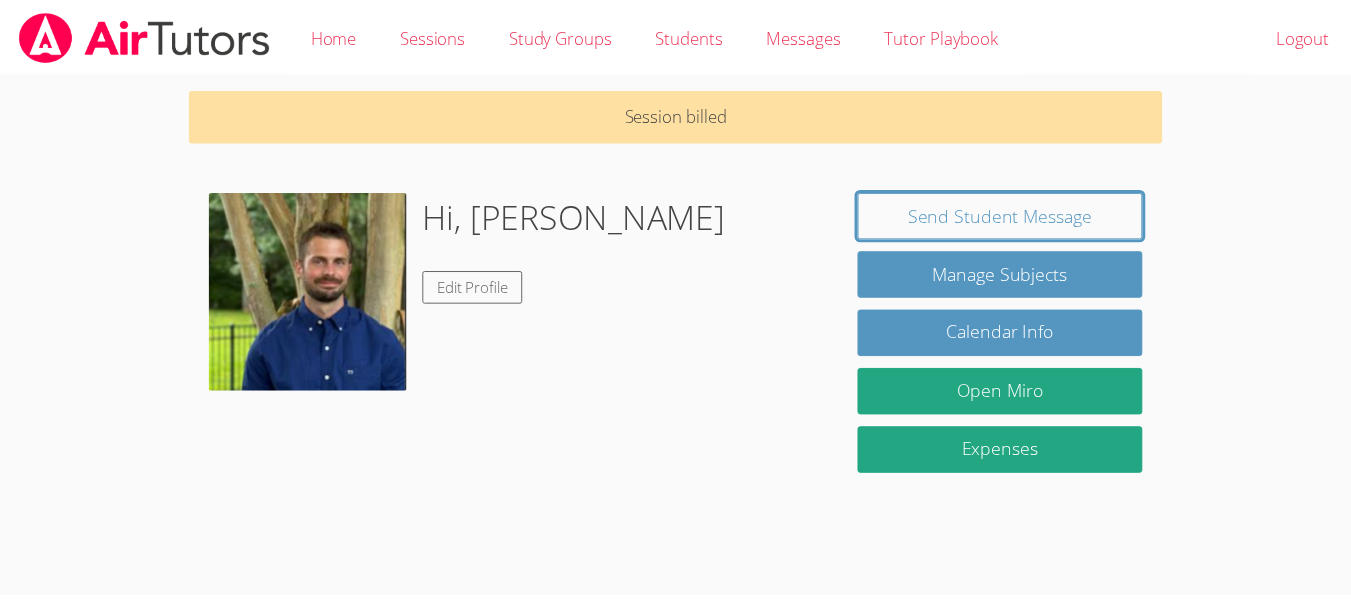 scroll, scrollTop: 0, scrollLeft: 0, axis: both 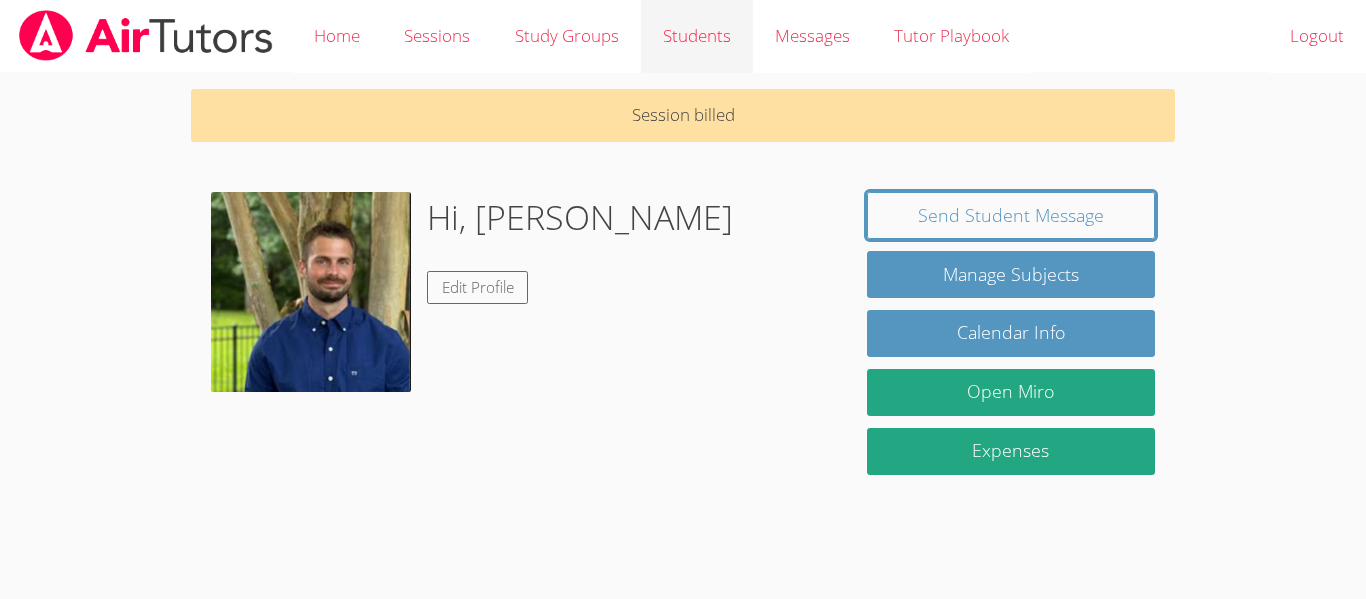click on "Students" at bounding box center (697, 36) 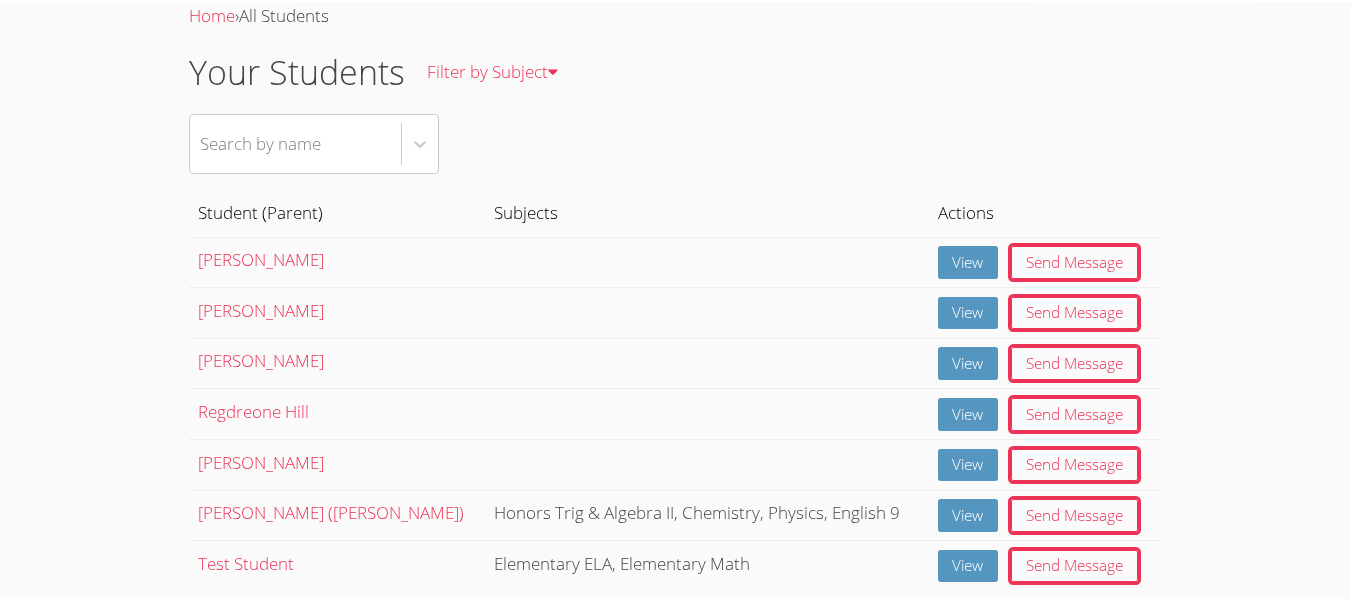 scroll, scrollTop: 110, scrollLeft: 0, axis: vertical 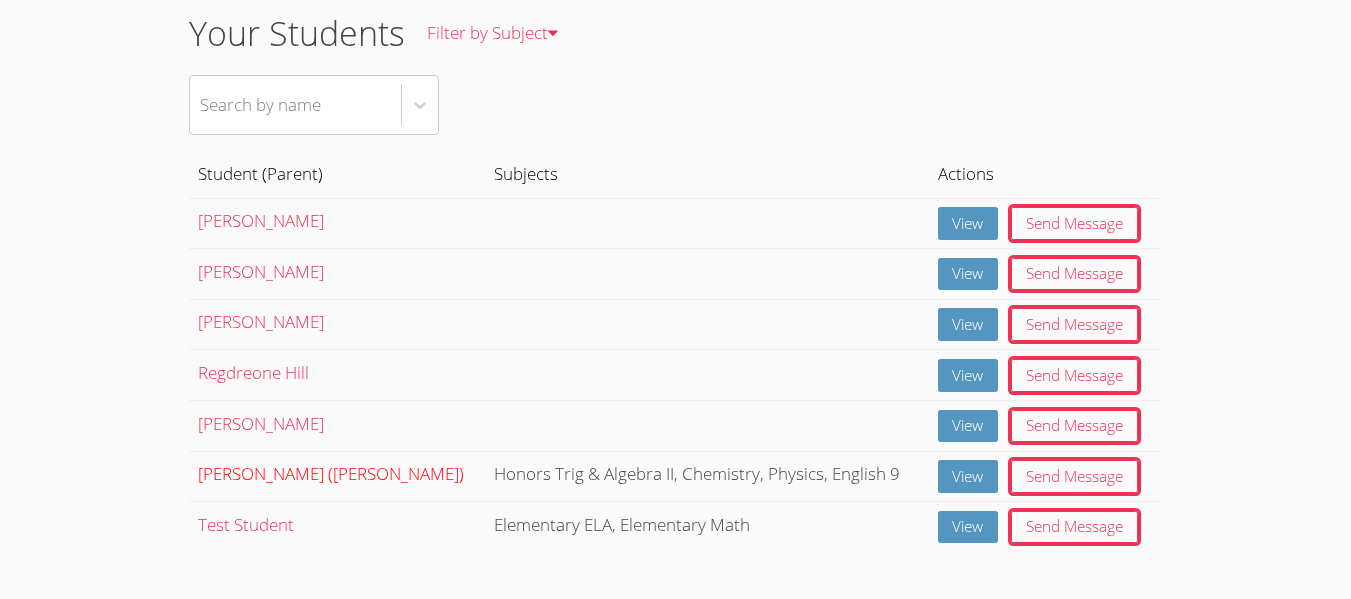 click on "[PERSON_NAME] ([PERSON_NAME])" at bounding box center (331, 473) 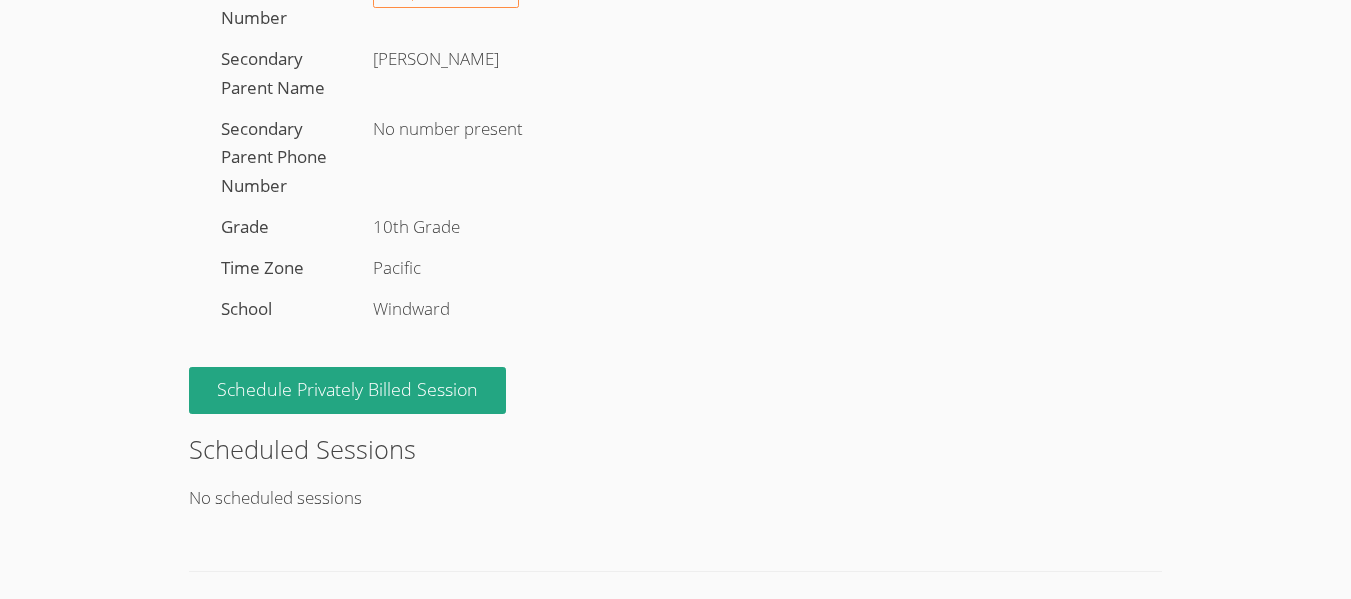 scroll, scrollTop: 427, scrollLeft: 0, axis: vertical 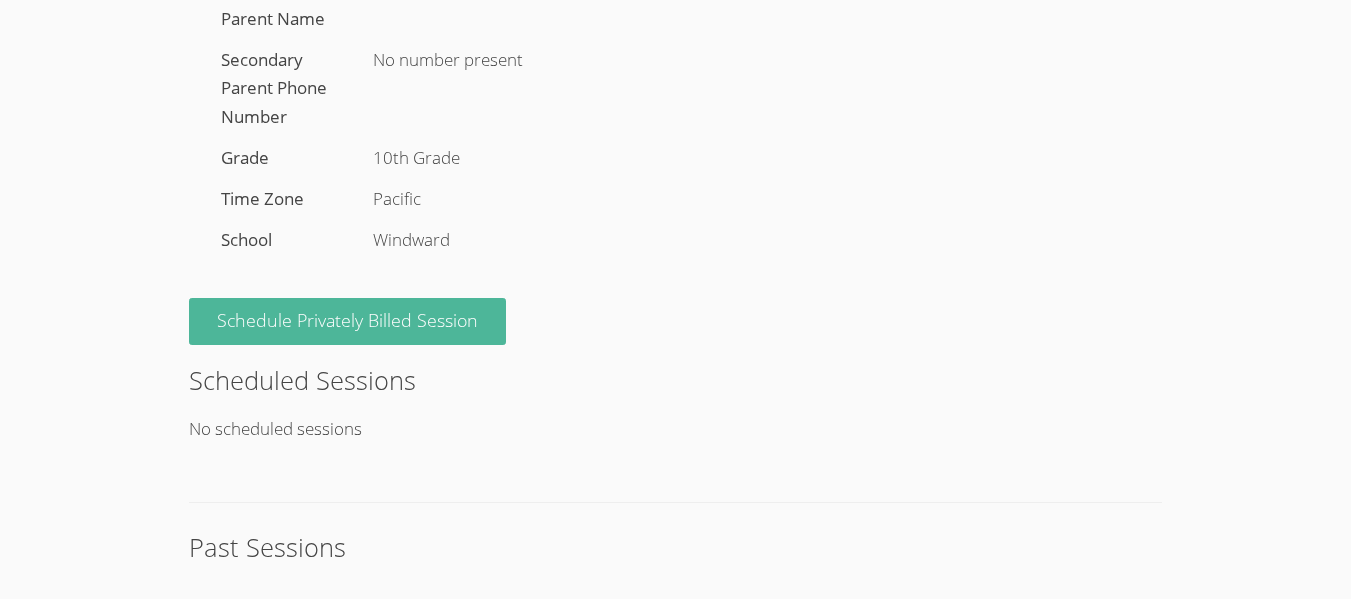 click on "Schedule Privately Billed Session" at bounding box center (347, 321) 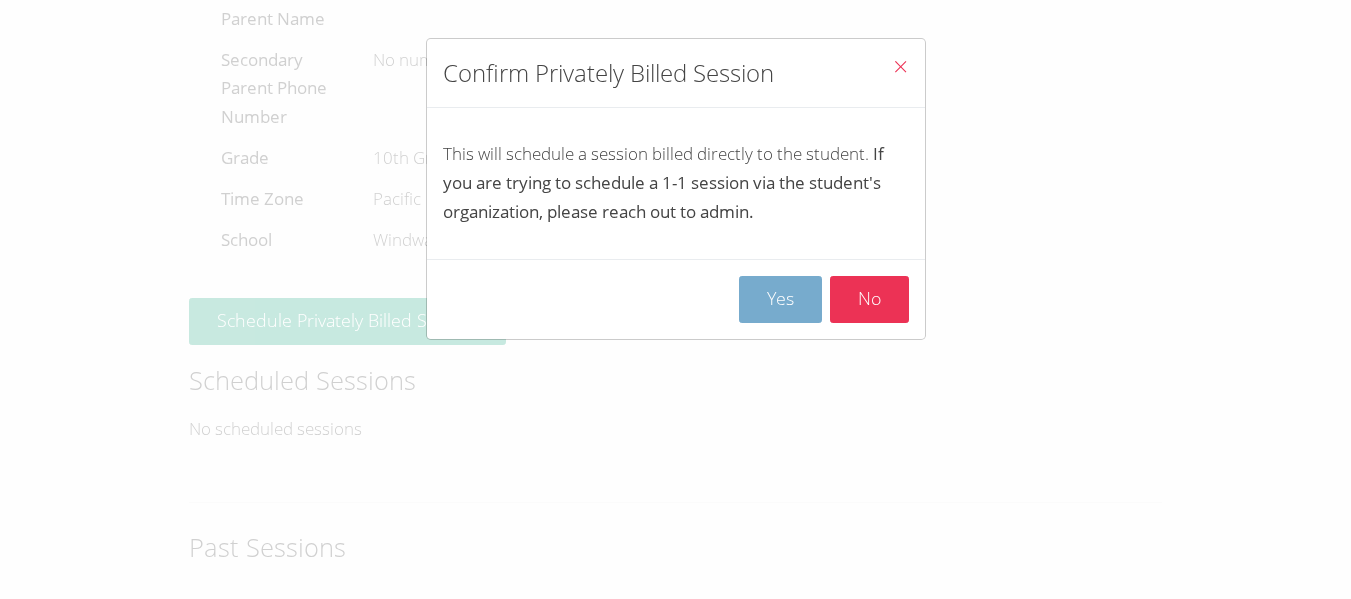 click on "Yes" at bounding box center (780, 299) 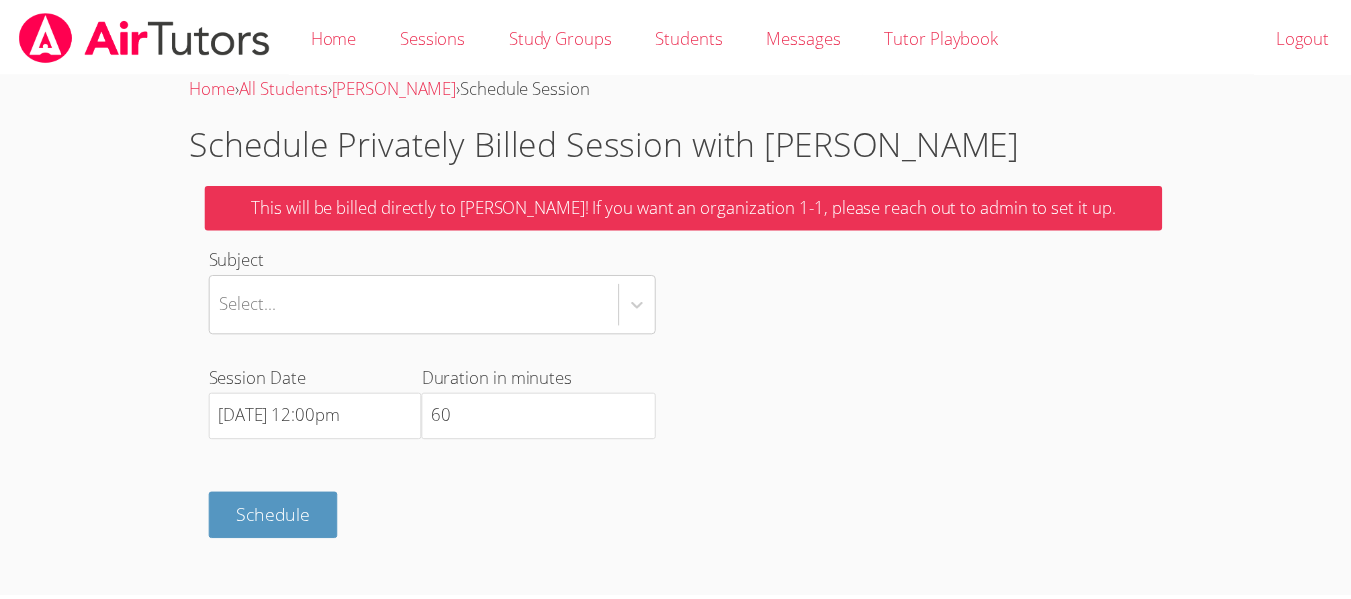 scroll, scrollTop: 0, scrollLeft: 0, axis: both 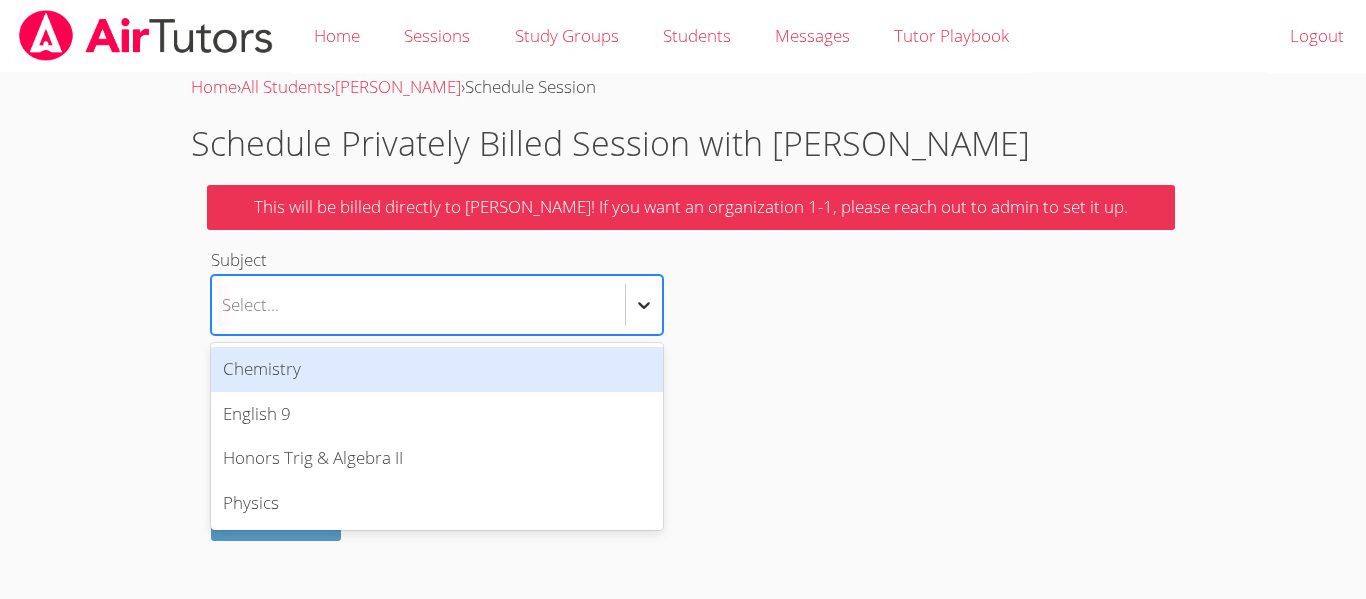 click 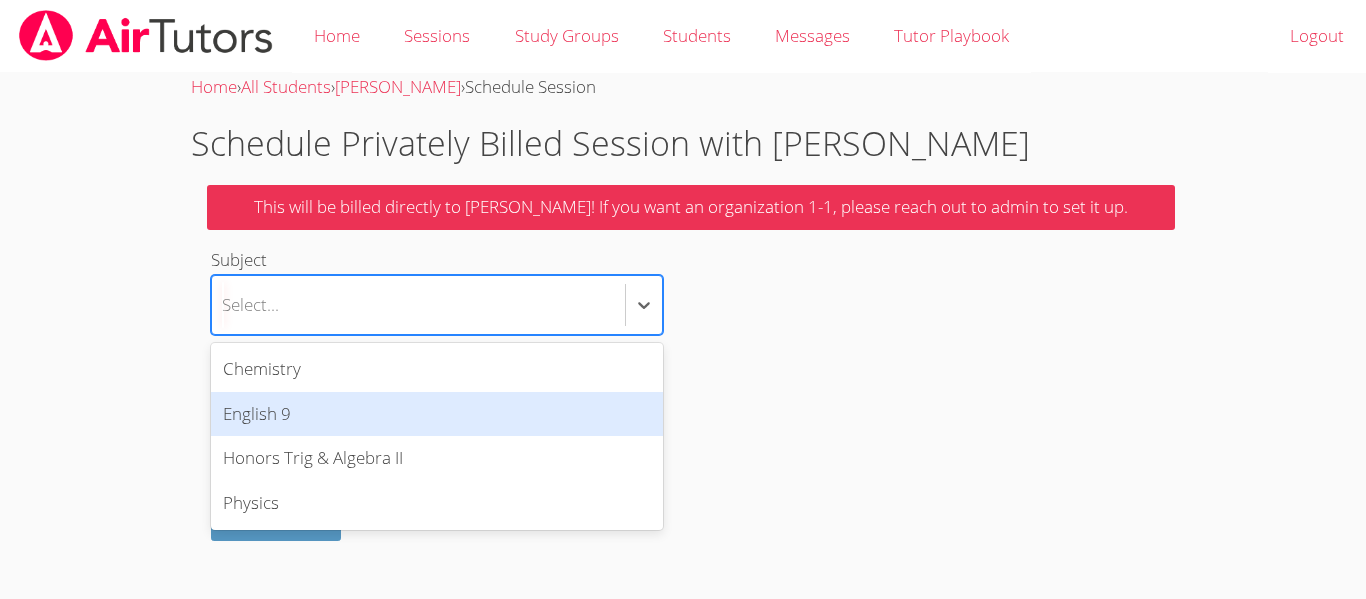 click on "English 9" at bounding box center [437, 414] 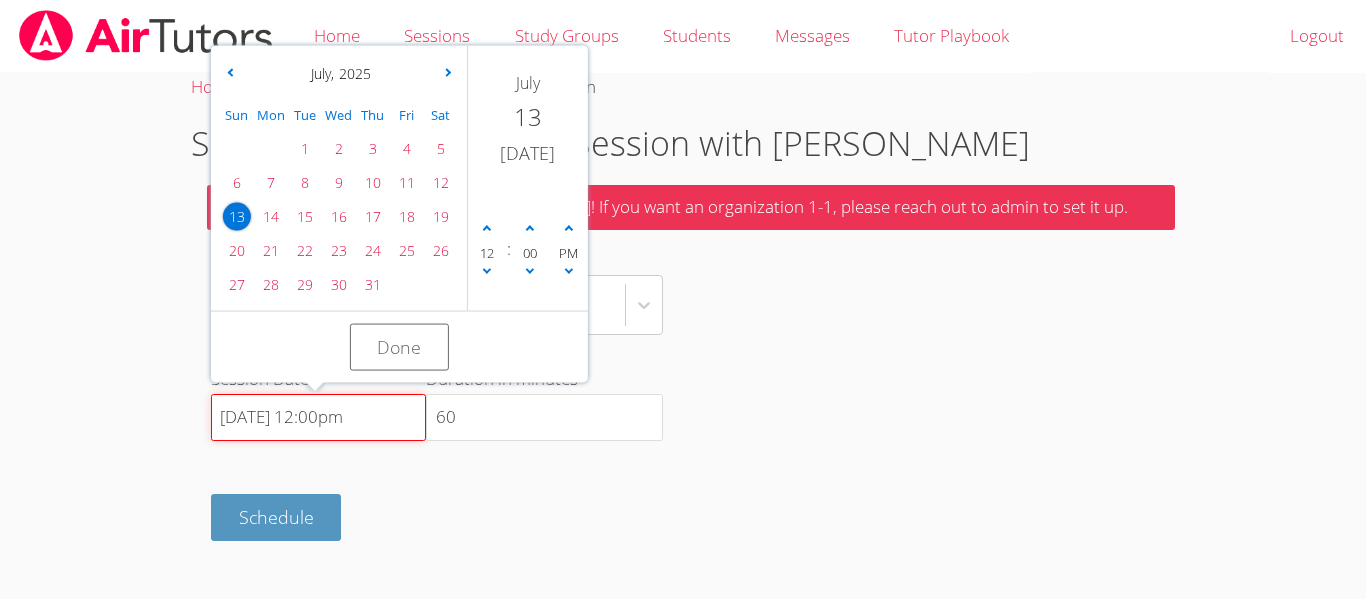 click on "7/13/2025 12:00pm" at bounding box center (318, 418) 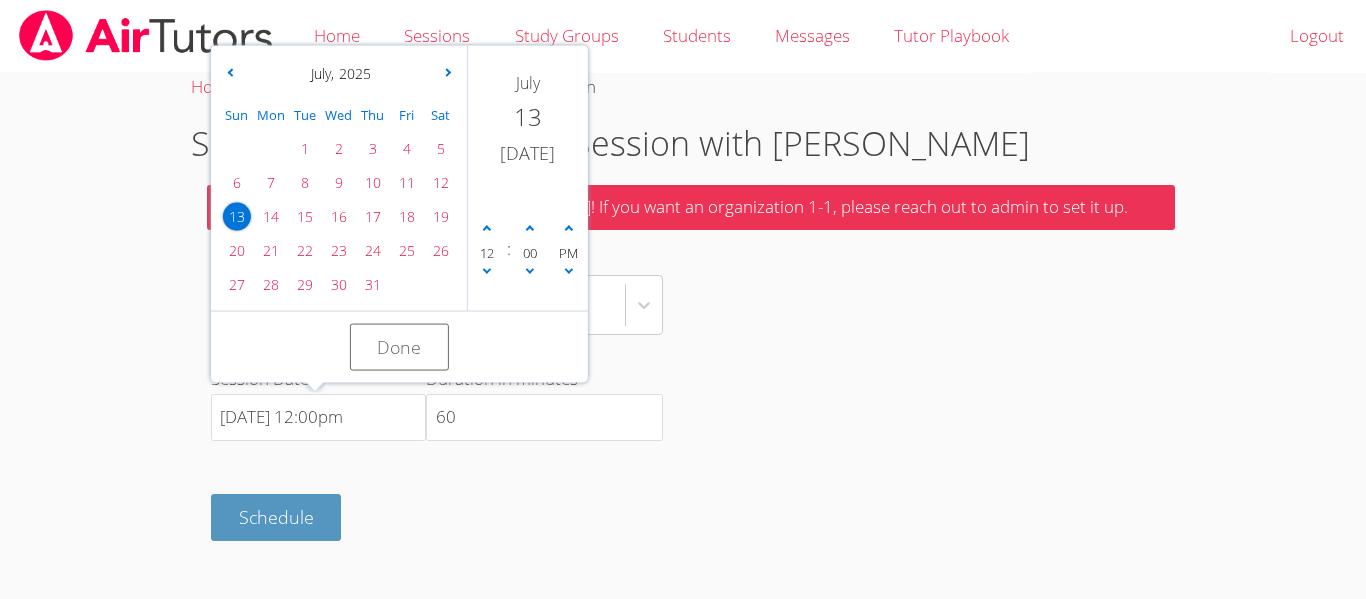 click on "12" at bounding box center [487, 252] 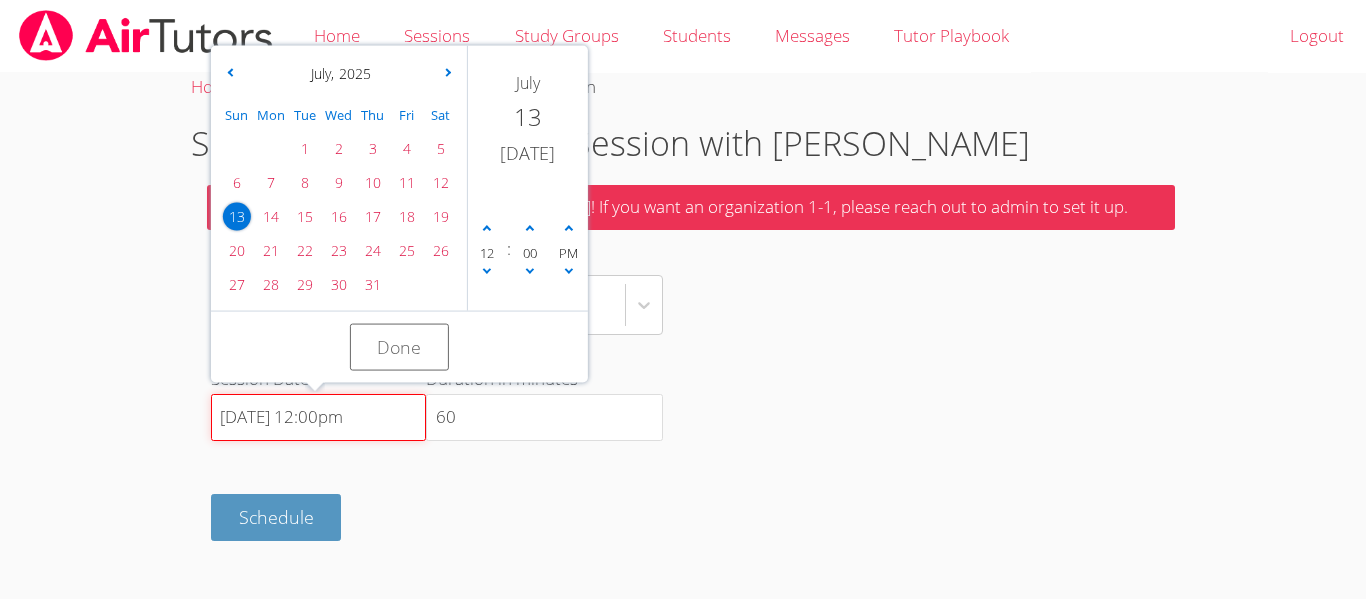 click on "7/13/2025 12:00pm" at bounding box center (318, 418) 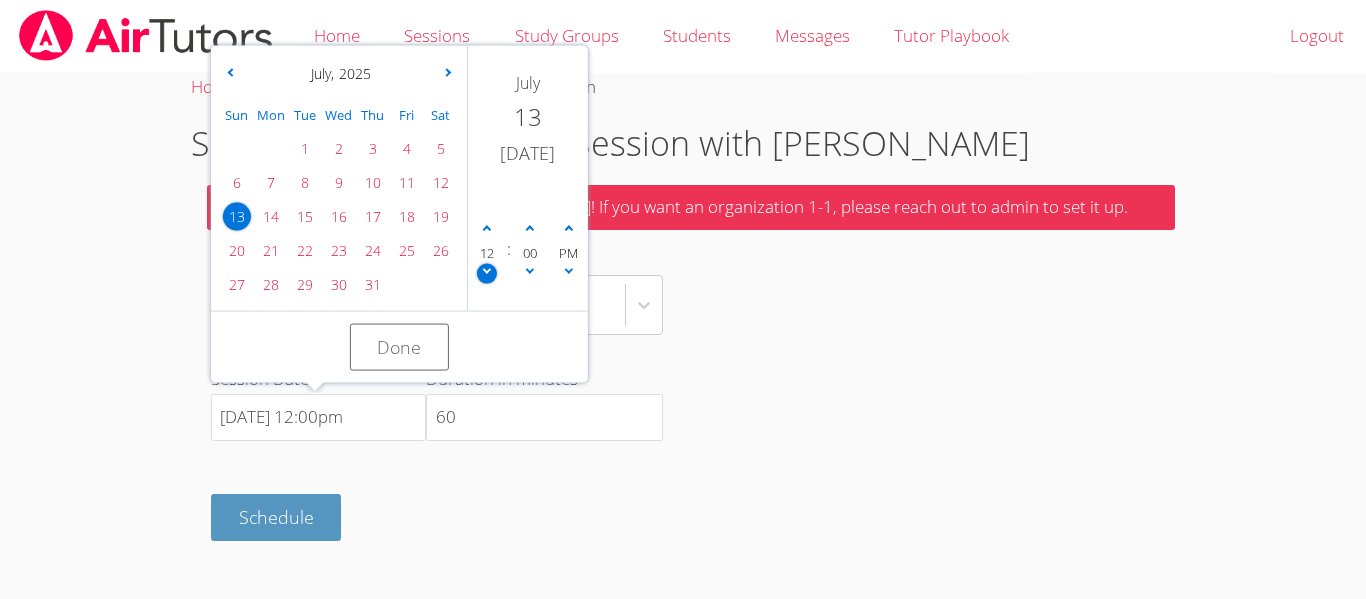 click at bounding box center (487, 269) 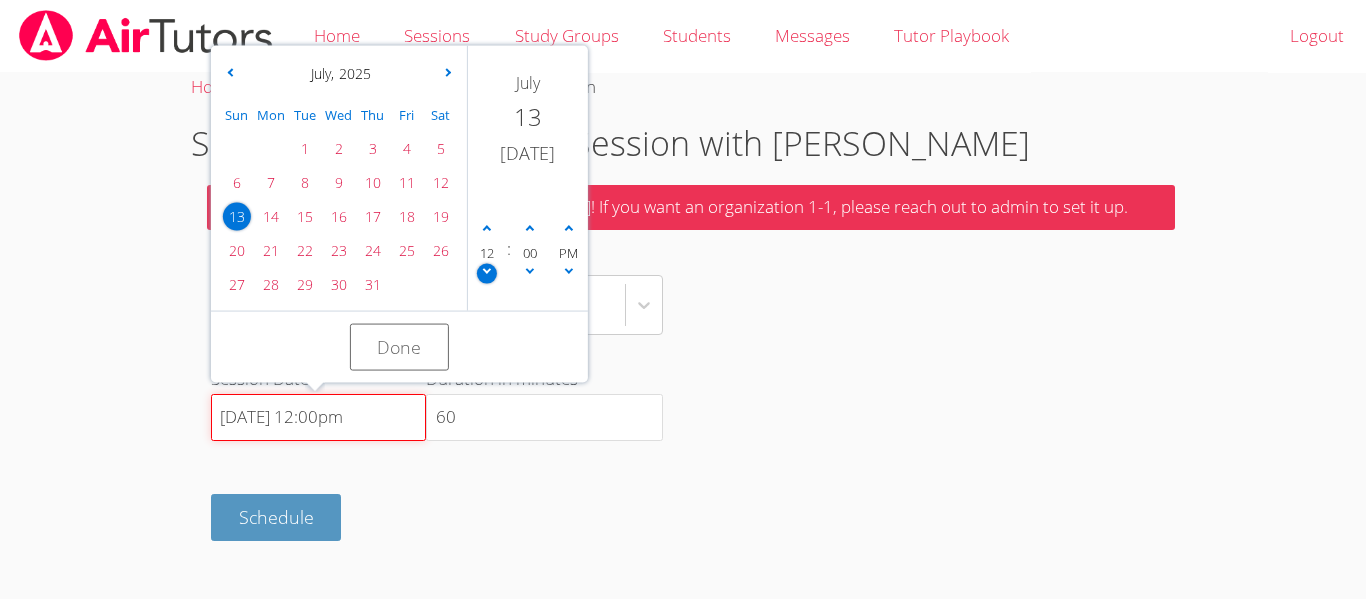 click on "7/13/2025 12:00pm" at bounding box center [318, 418] 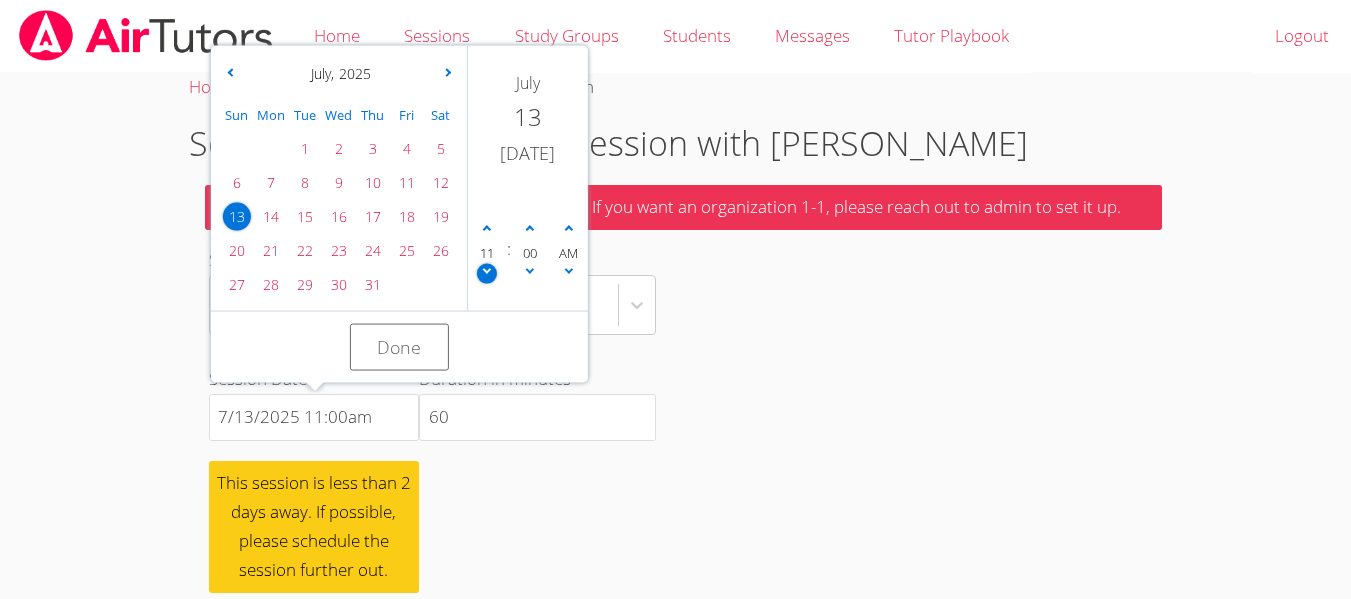 click at bounding box center (487, 269) 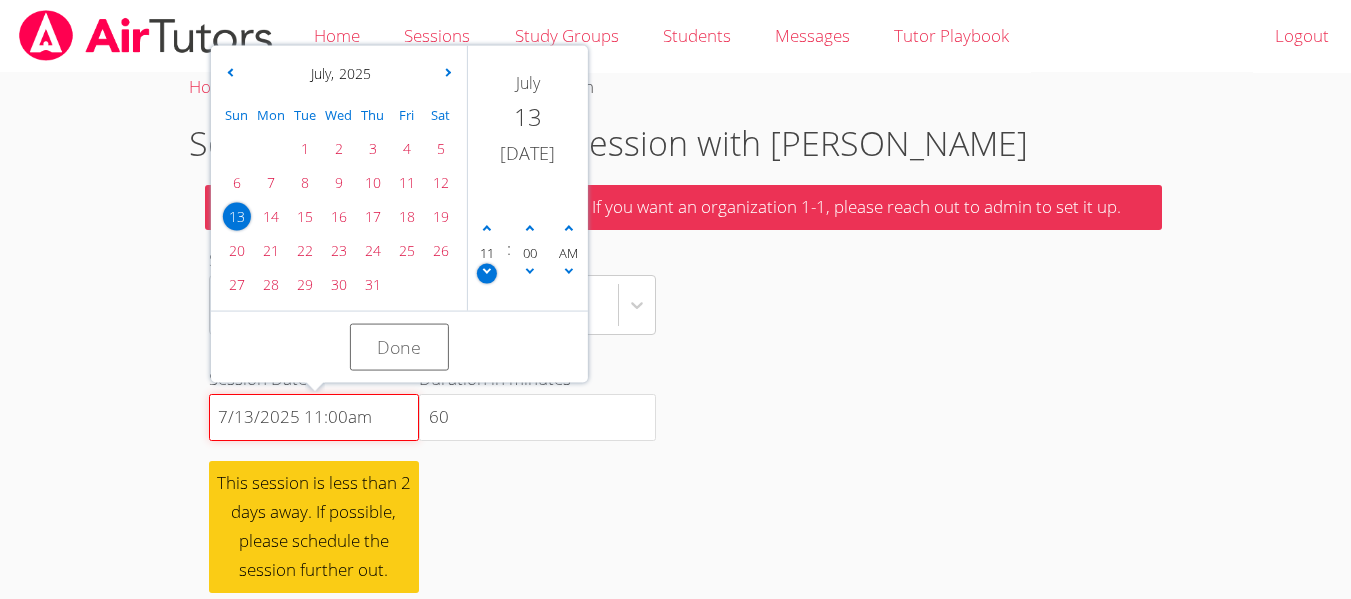 click on "7/13/2025 12:00pm" at bounding box center (314, 418) 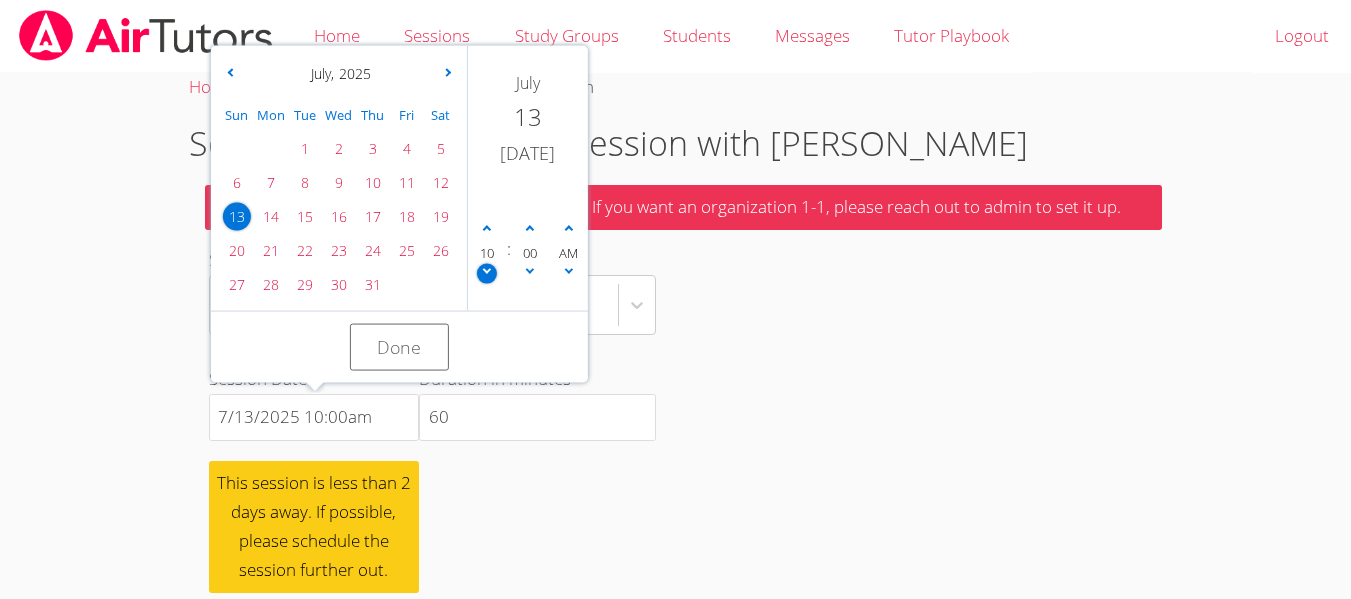 click at bounding box center [487, 269] 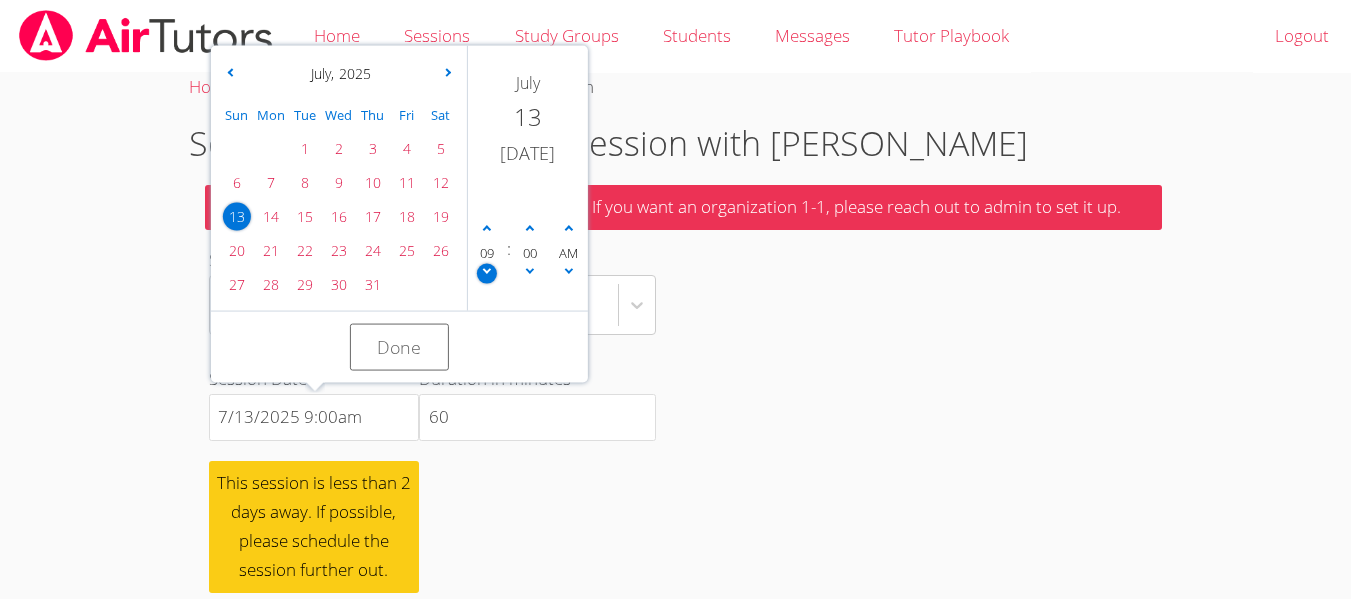 click at bounding box center [487, 269] 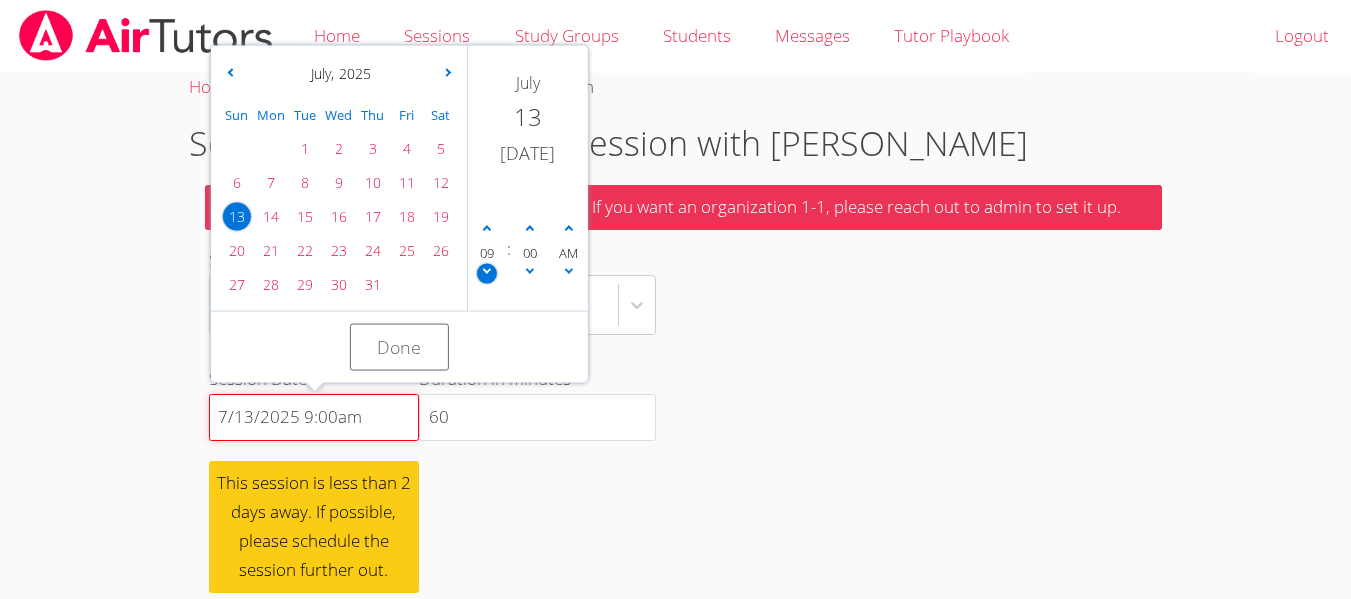 click on "7/13/2025 12:00pm" at bounding box center (314, 418) 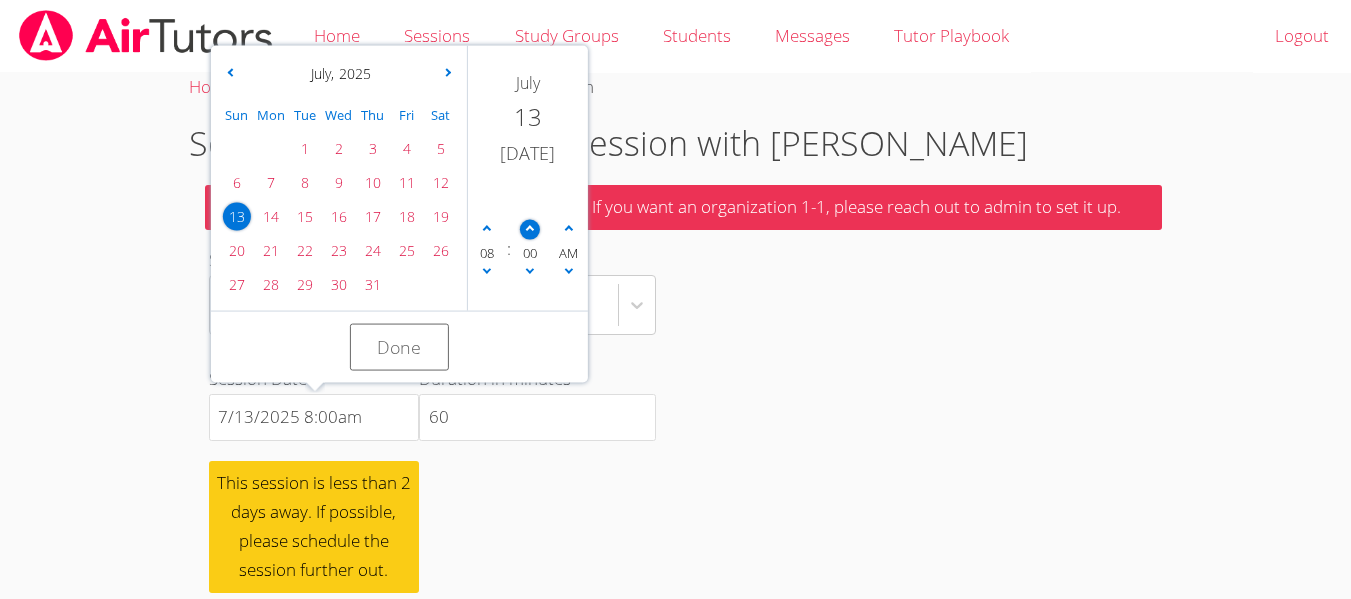 click at bounding box center (530, 229) 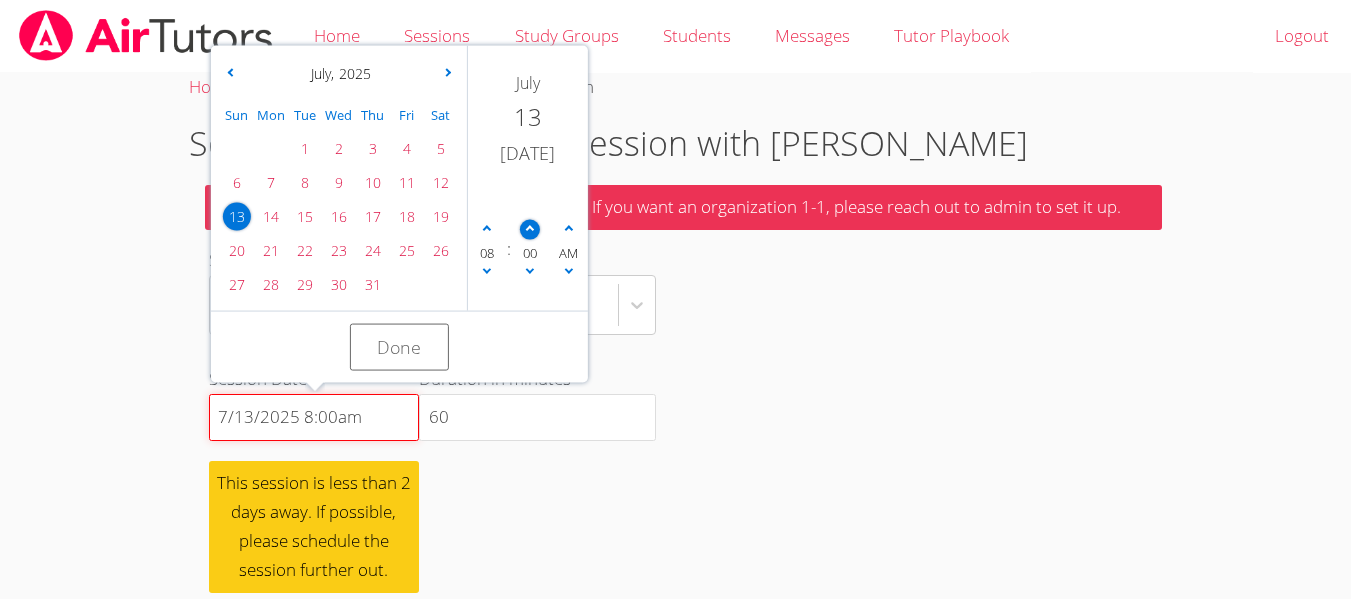 click on "7/13/2025 12:00pm" at bounding box center (314, 418) 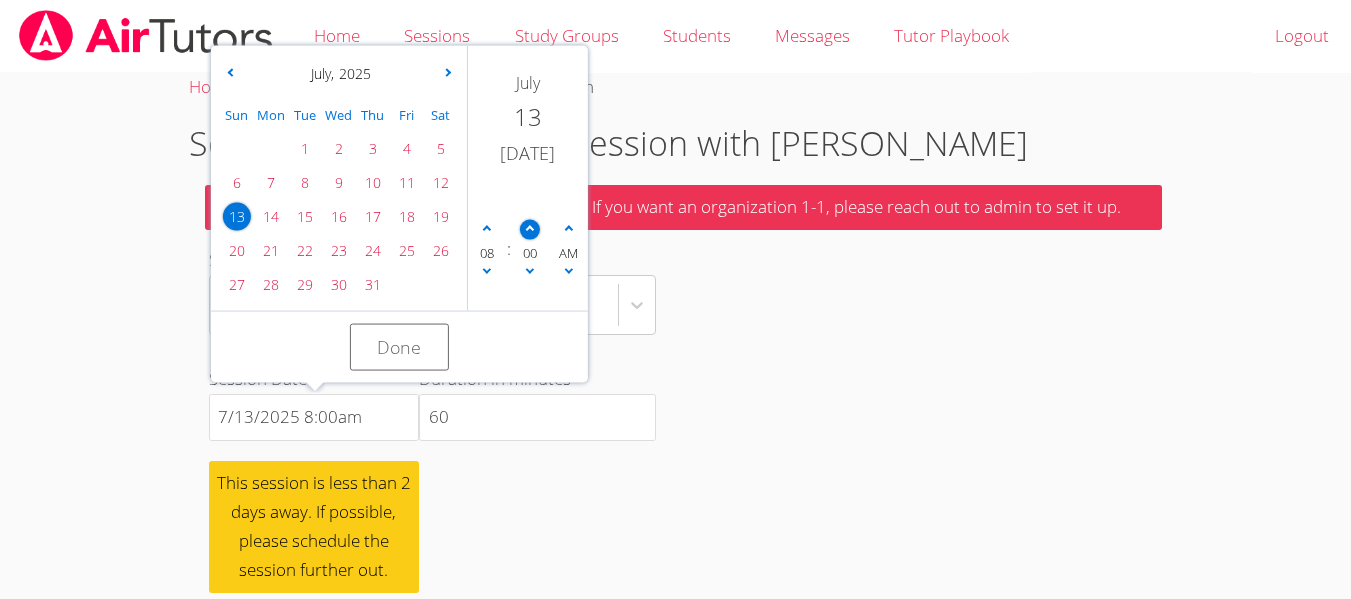 click at bounding box center (530, 229) 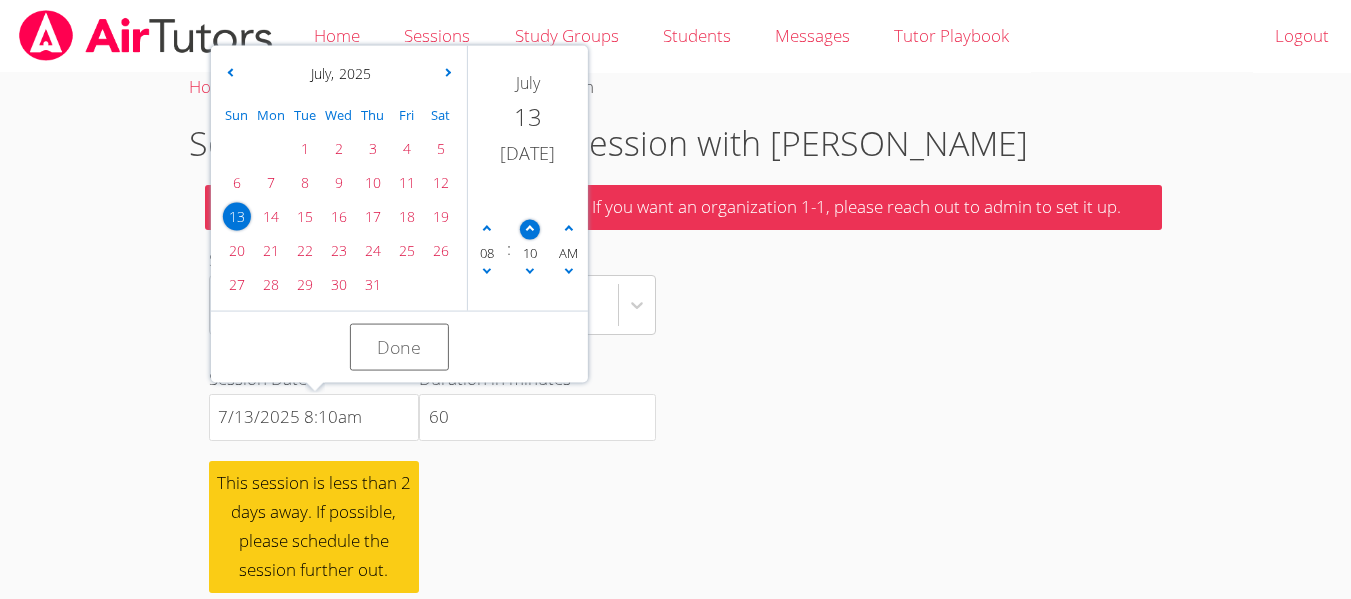 click at bounding box center [530, 229] 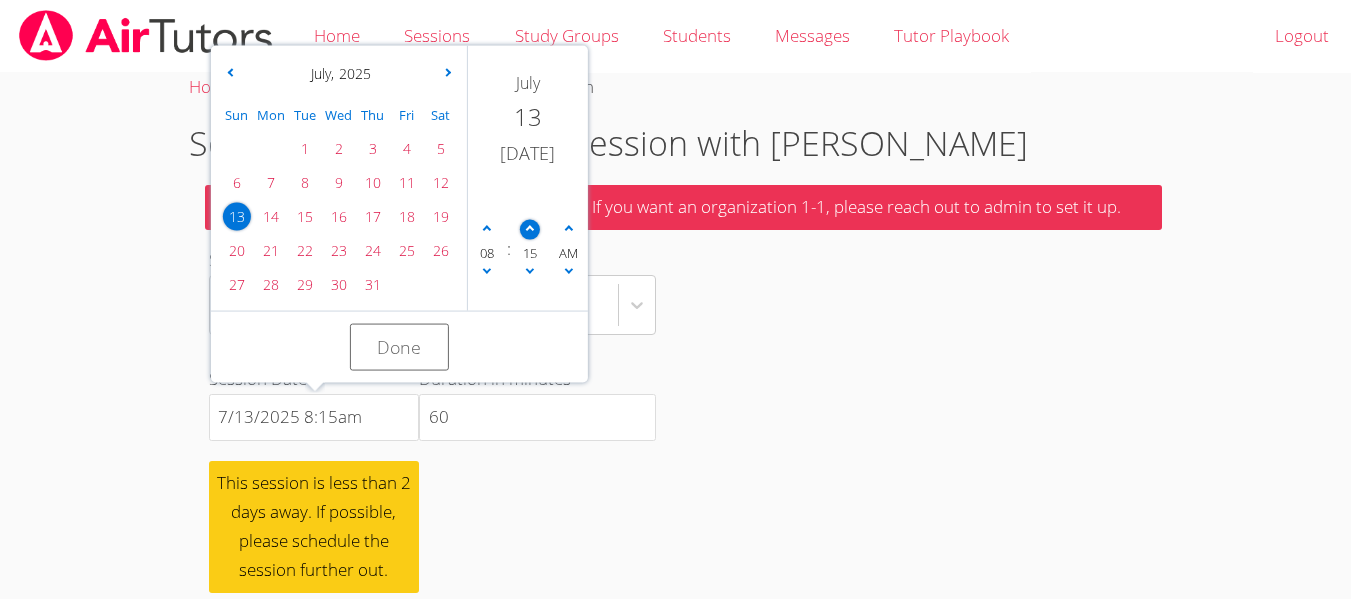 click at bounding box center (530, 229) 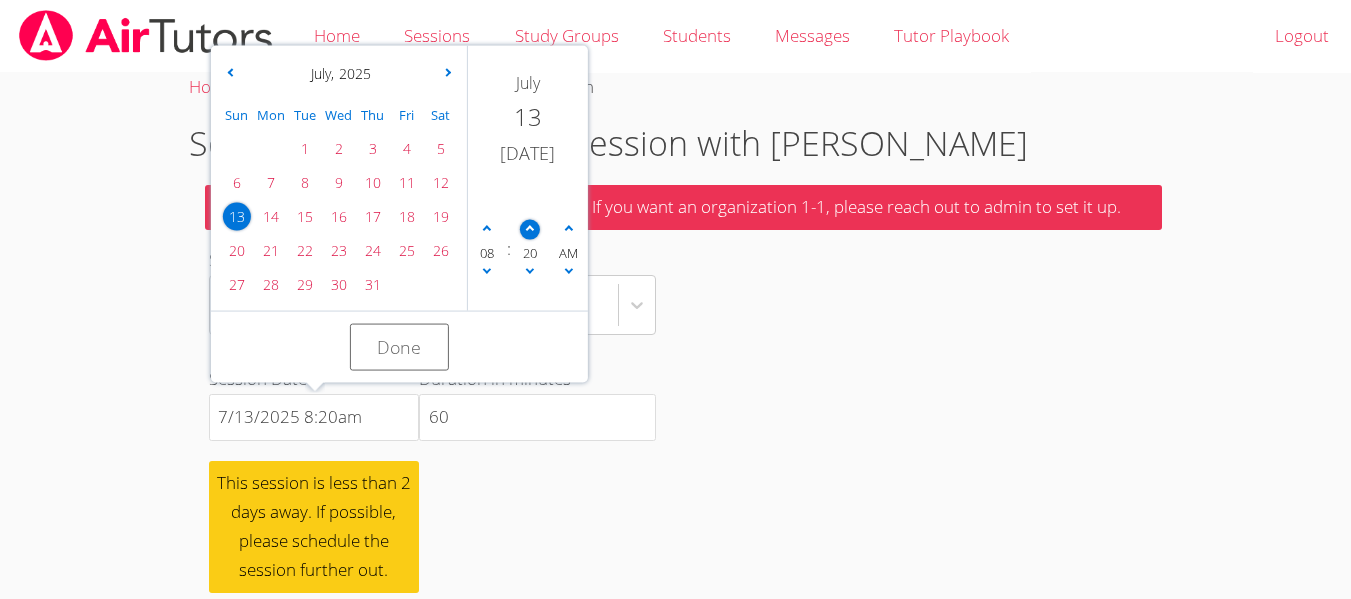 click at bounding box center [530, 229] 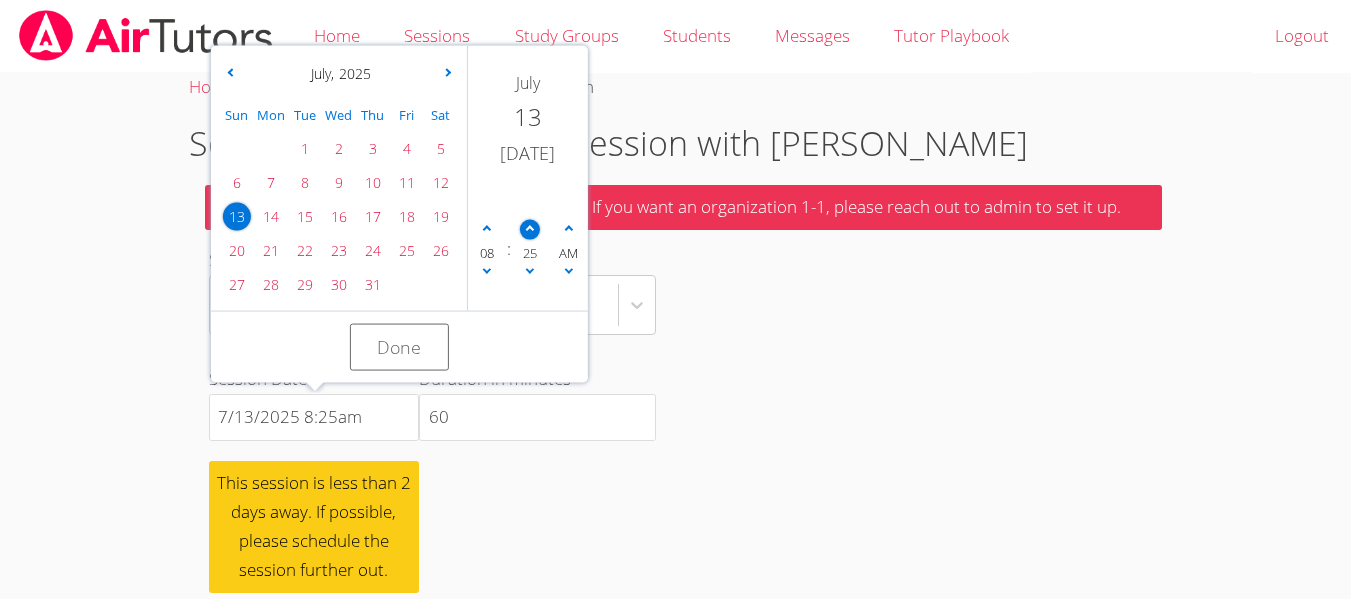 click at bounding box center [530, 229] 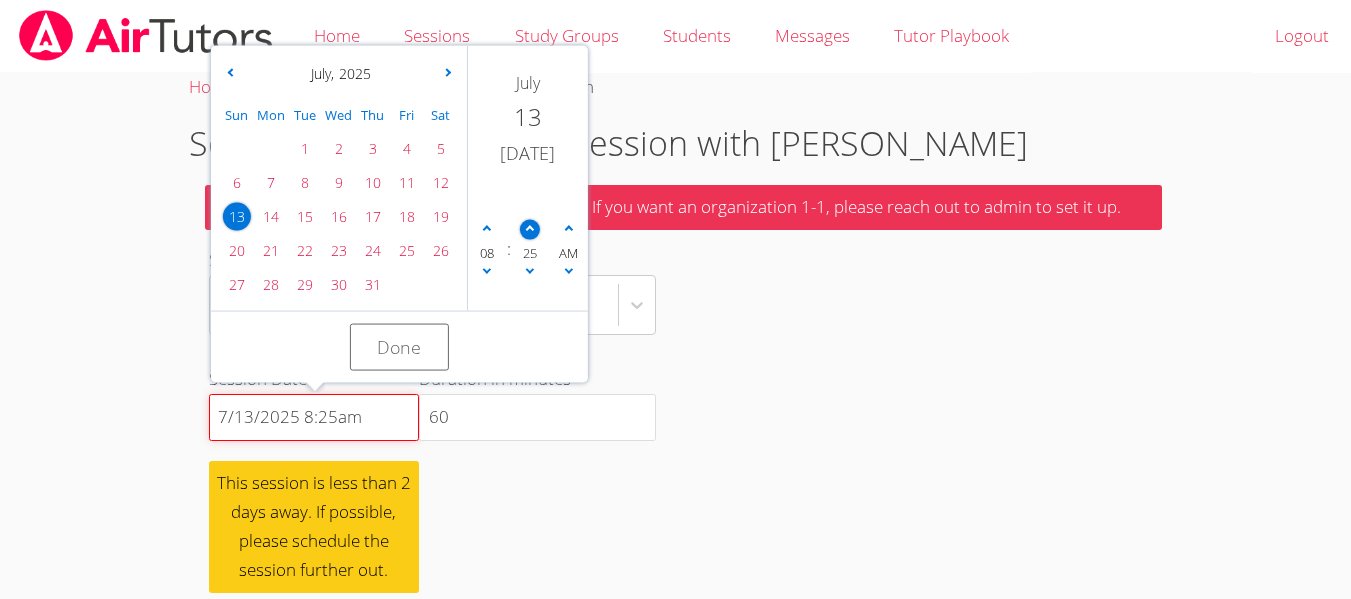 click on "7/13/2025 12:00pm" at bounding box center [314, 418] 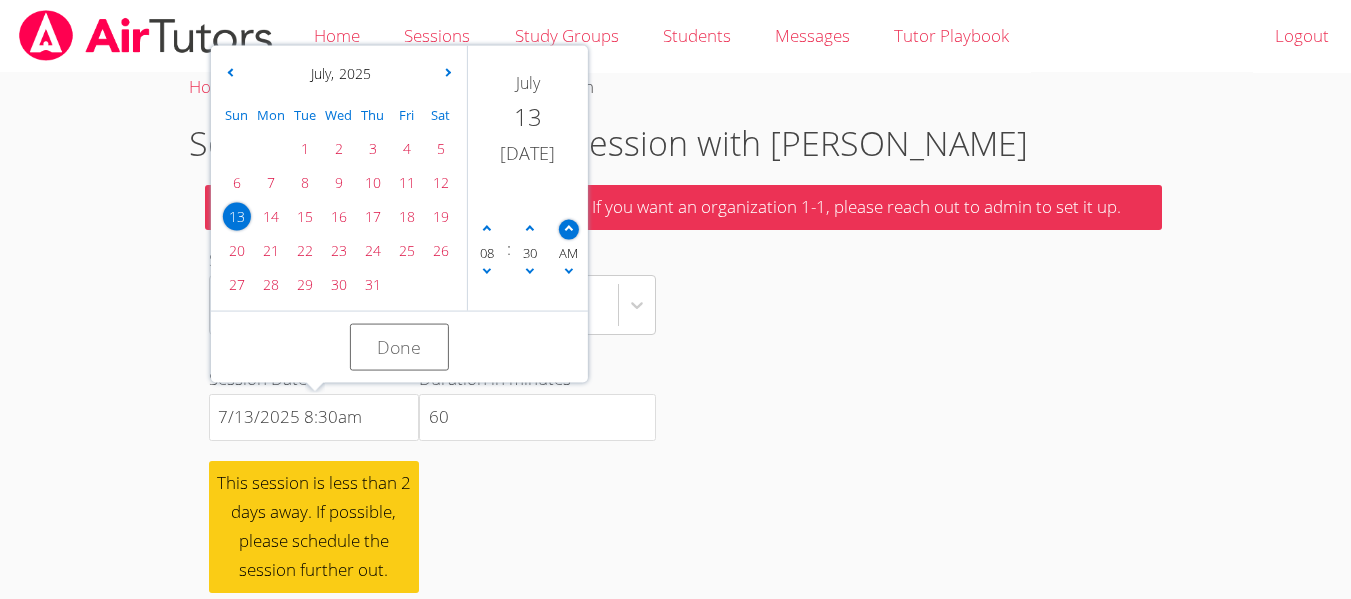 click at bounding box center (569, 229) 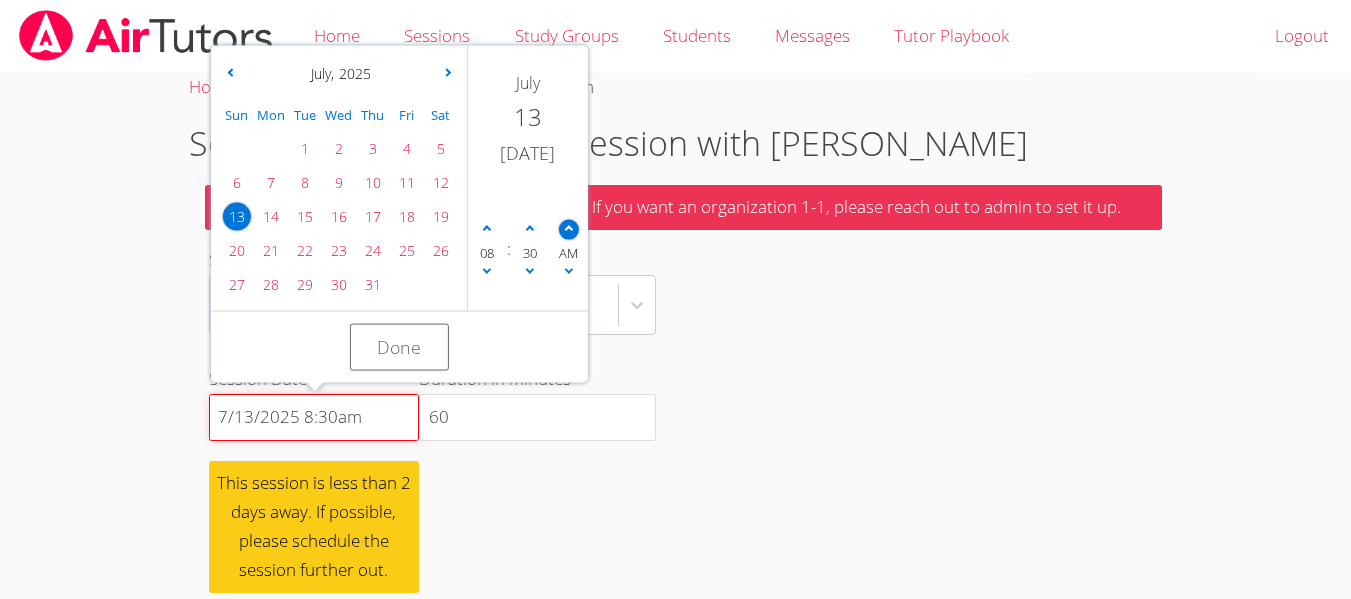 click on "7/13/2025 12:00pm" at bounding box center [314, 418] 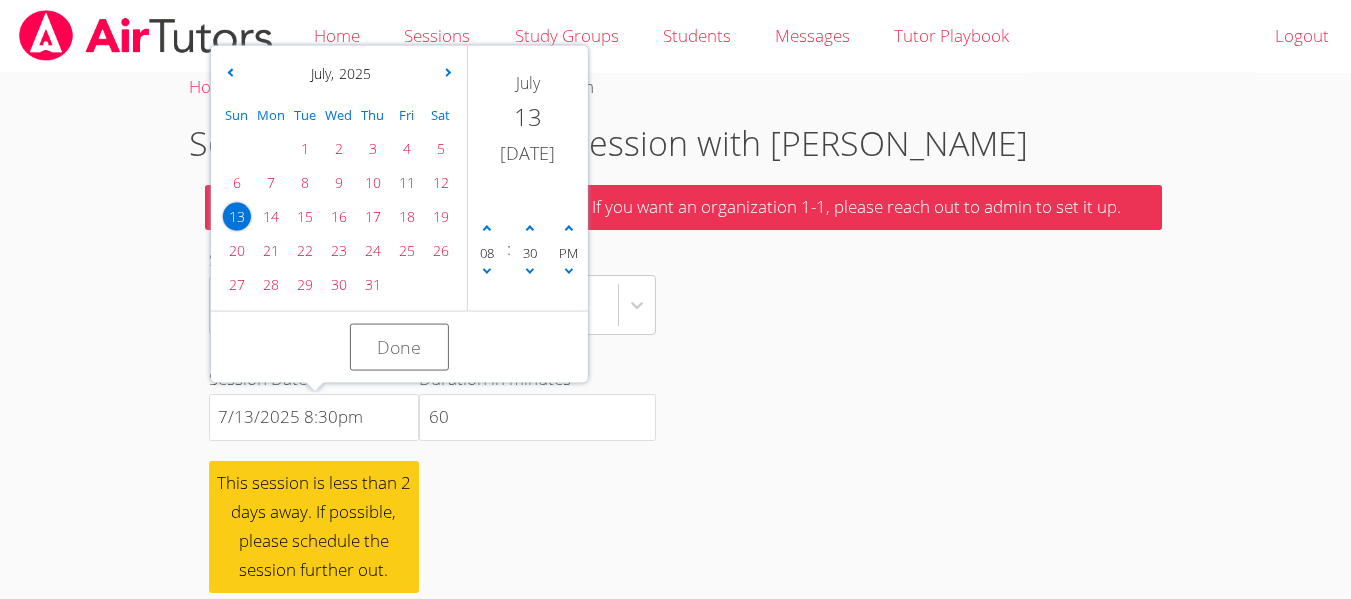 click on "Home  ›  All Students  ›  Eden Rothenberg  ›  Schedule Session Schedule Privately Billed Session with Eden Rothenberg This will be billed directly to Eden! If you want an organization 1-1, please reach out to admin to set it up.  Subject English 9 Session Date 7/13/2025 12:00pm July , 2025 Sun Mon Tue Wed Thu Fri Sat 1 2 3 4 5 6 7 8 9 10 11 12 13 14 15 16 17 18 19 20 21 22 23 24 25 26 27 28 29 30 31 January February March April May June July August September October November December 2021 2022 2023 2024 2025 2026 2027 2028 2029 2030 2031 2032 July 13 Sunday 08 : 30 PM Done This session is less than 2 days away. If possible, please schedule the session further out. Duration in minutes 60 Schedule" at bounding box center [675, 379] 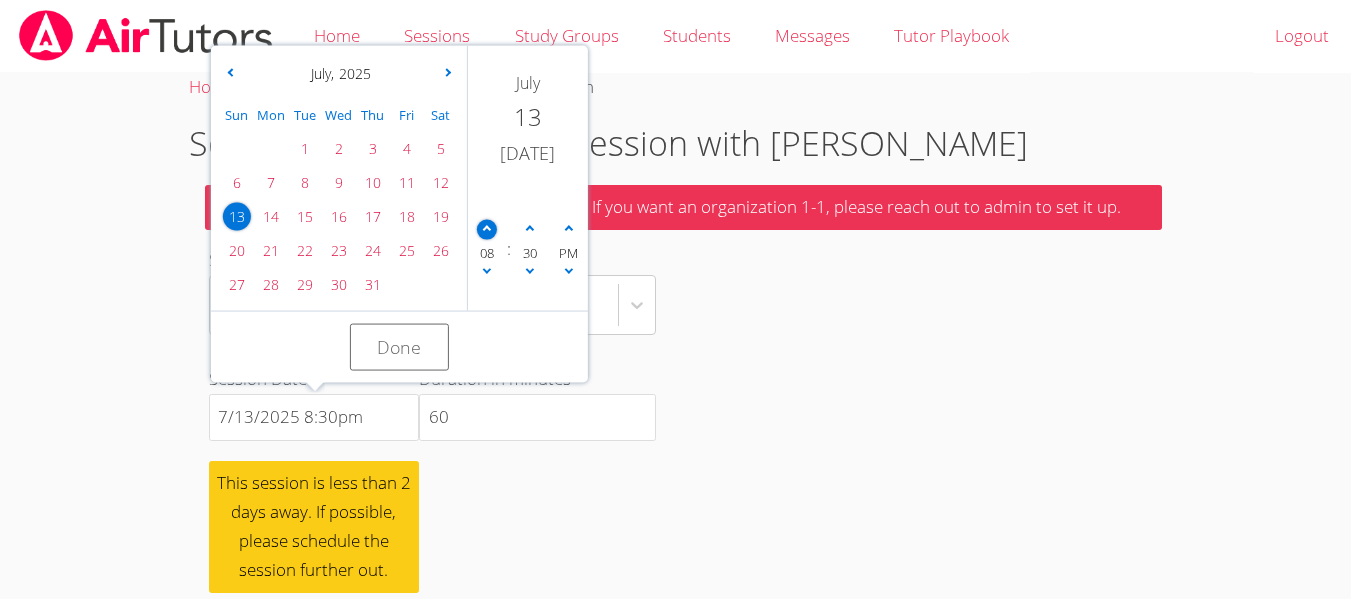 click at bounding box center [487, 229] 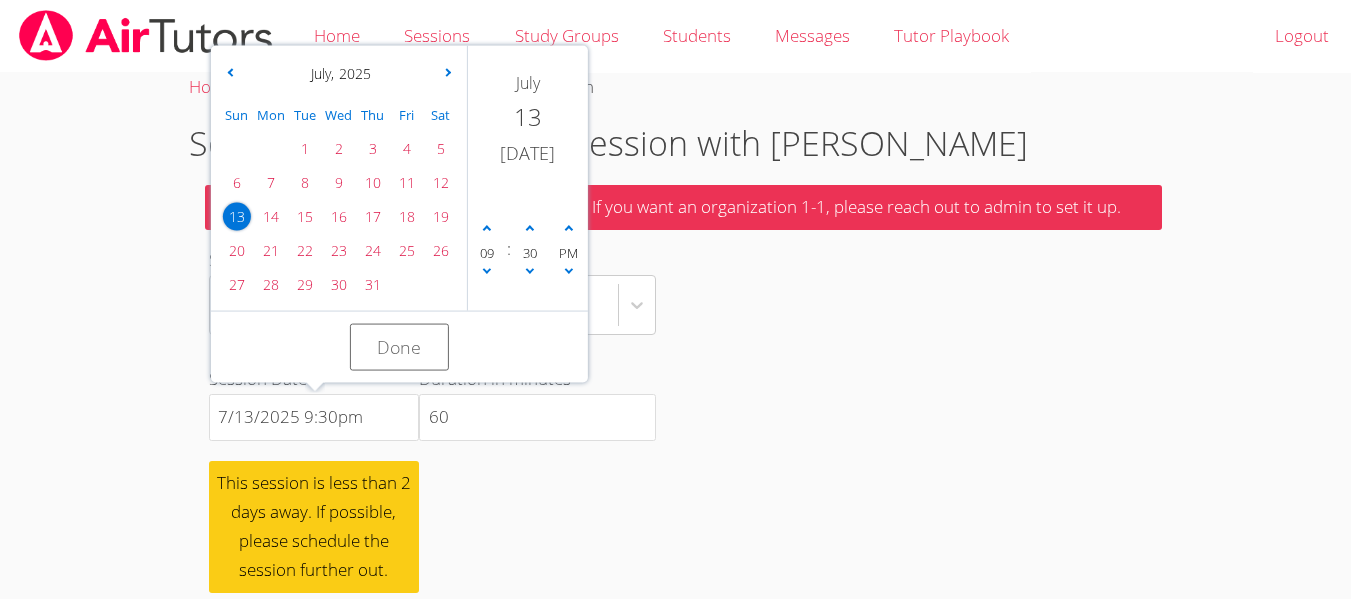 click on "Home  ›  All Students  ›  Eden Rothenberg  ›  Schedule Session Schedule Privately Billed Session with Eden Rothenberg This will be billed directly to Eden! If you want an organization 1-1, please reach out to admin to set it up.  Subject English 9 Session Date 7/13/2025 12:00pm July , 2025 Sun Mon Tue Wed Thu Fri Sat 1 2 3 4 5 6 7 8 9 10 11 12 13 14 15 16 17 18 19 20 21 22 23 24 25 26 27 28 29 30 31 January February March April May June July August September October November December 2021 2022 2023 2024 2025 2026 2027 2028 2029 2030 2031 2032 July 13 Sunday 09 : 30 PM Done This session is less than 2 days away. If possible, please schedule the session further out. Duration in minutes 60 Schedule" at bounding box center [675, 379] 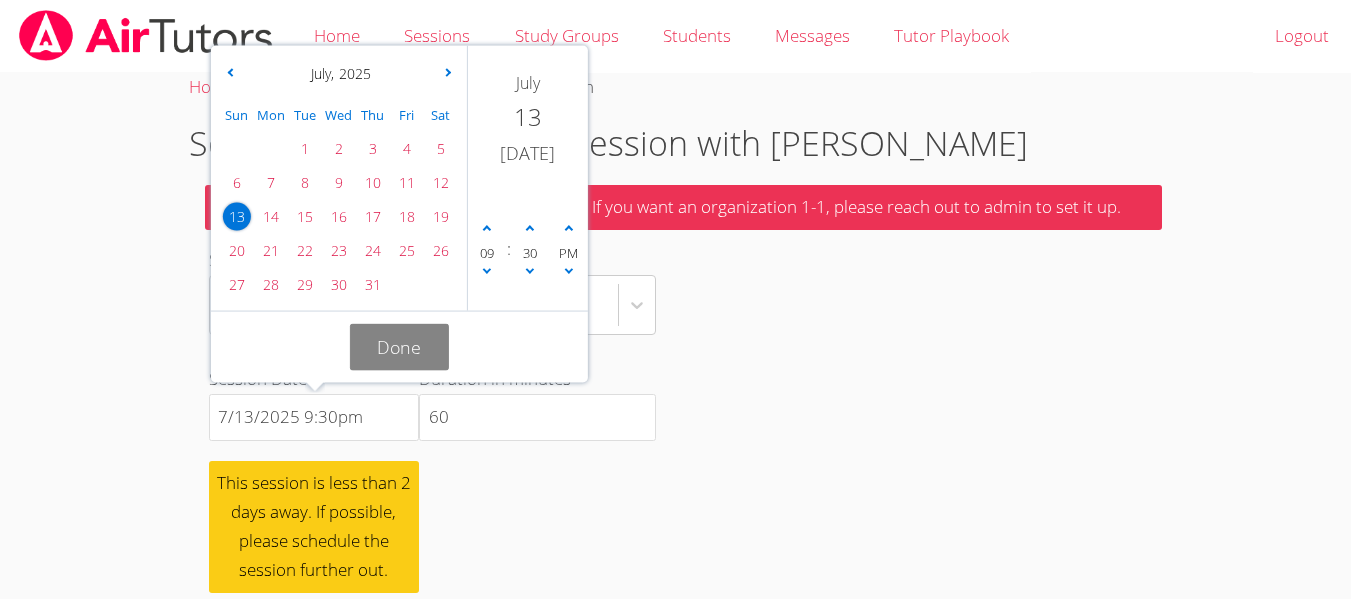 click on "Done" at bounding box center (400, 347) 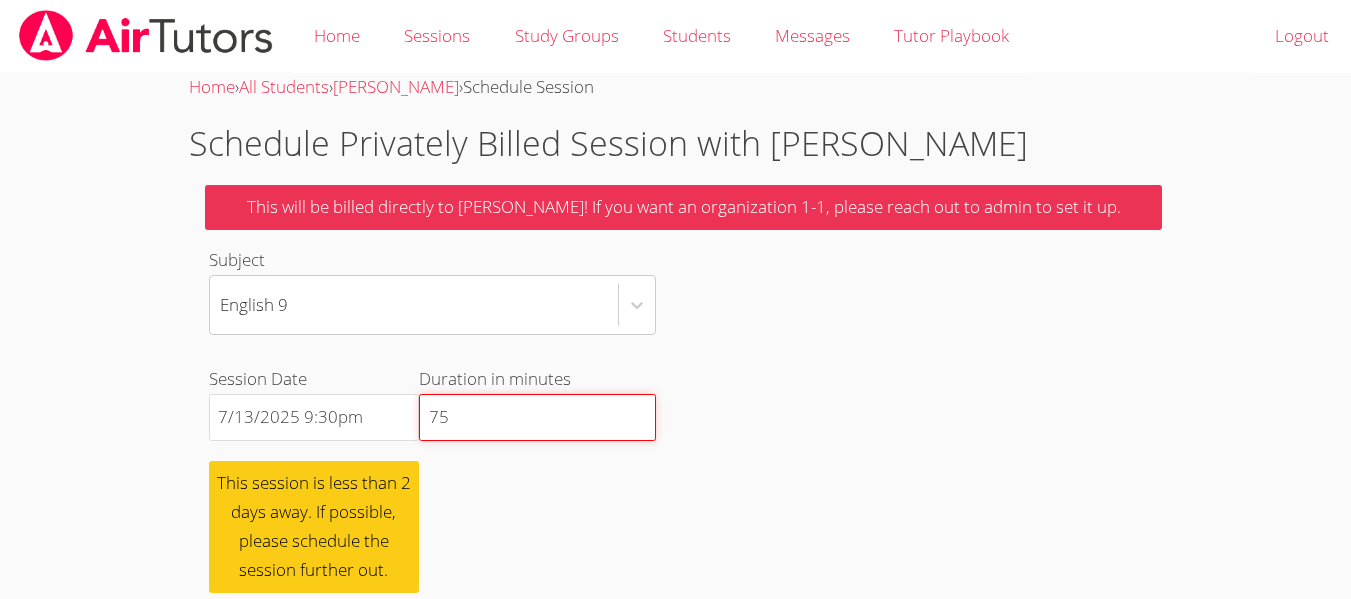 click on "75" at bounding box center [537, 418] 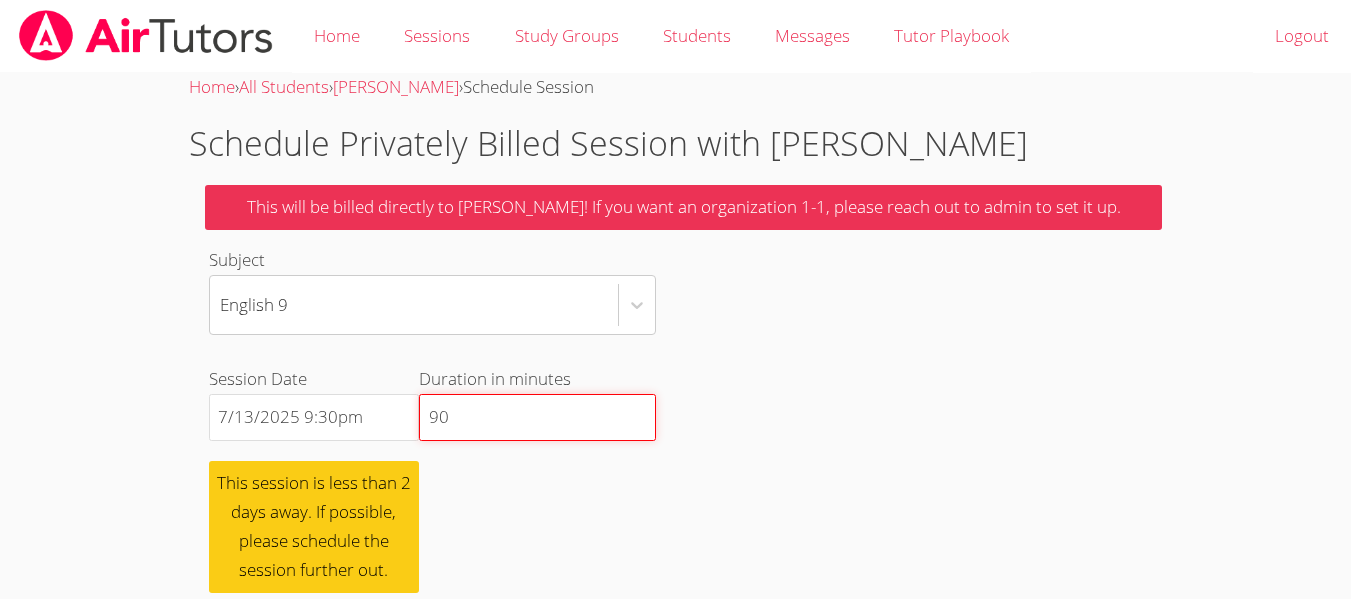type on "90" 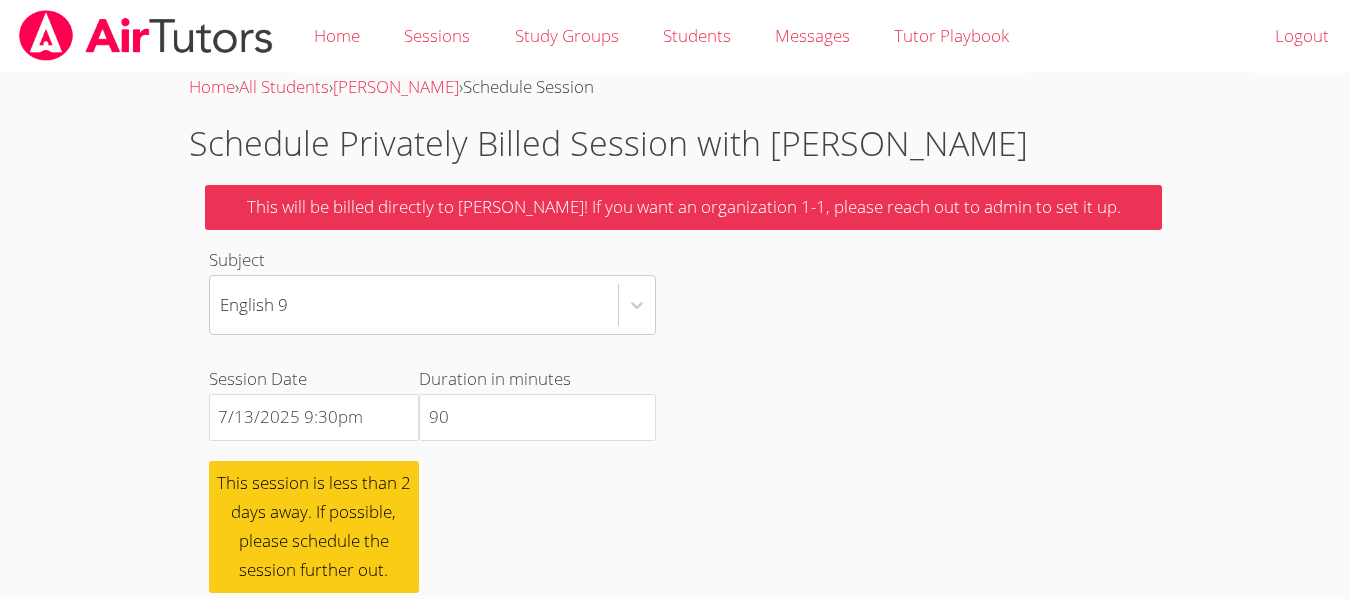 click on "Home  ›  All Students  ›  Eden Rothenberg  ›  Schedule Session Schedule Privately Billed Session with Eden Rothenberg This will be billed directly to Eden! If you want an organization 1-1, please reach out to admin to set it up.  Subject English 9 Session Date 7/13/2025 12:00pm This session is less than 2 days away. If possible, please schedule the session further out. Duration in minutes 90 Schedule" at bounding box center (675, 379) 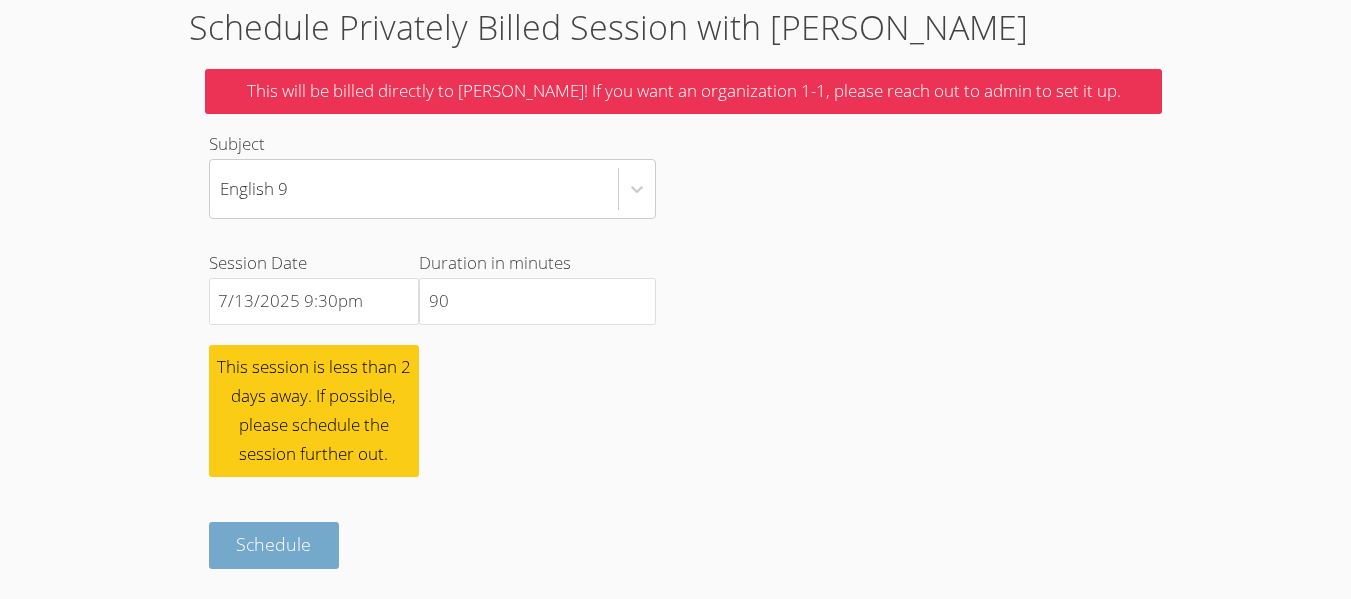 click on "Schedule" at bounding box center [273, 544] 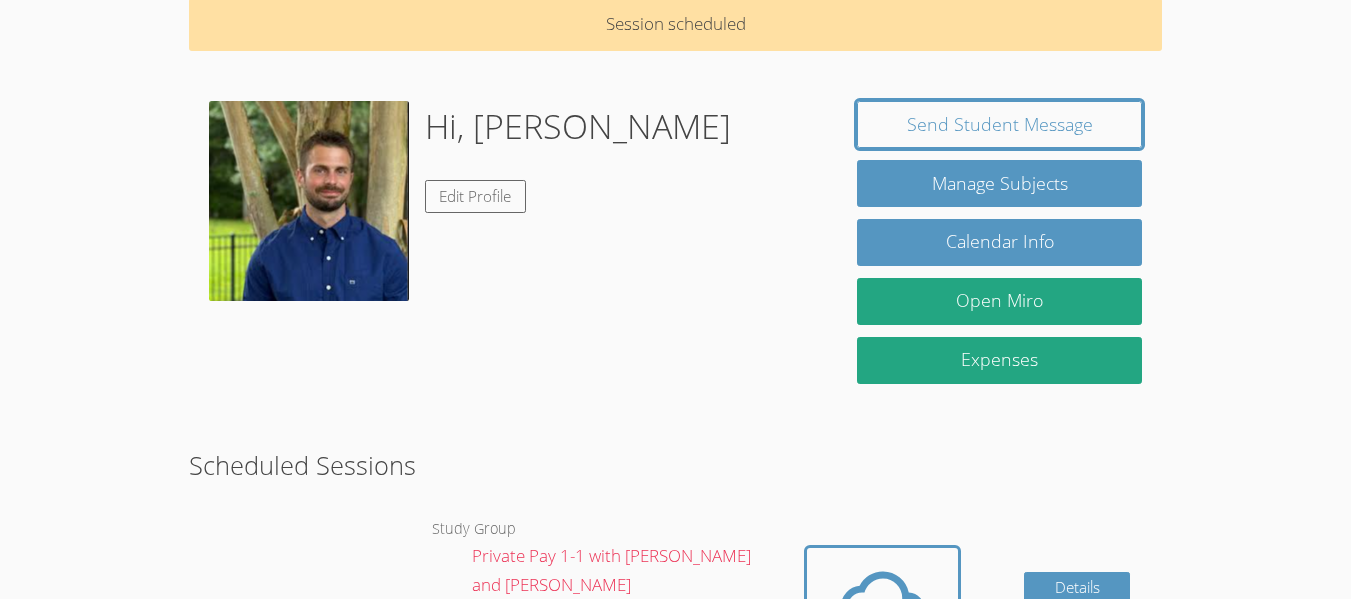 scroll, scrollTop: 0, scrollLeft: 0, axis: both 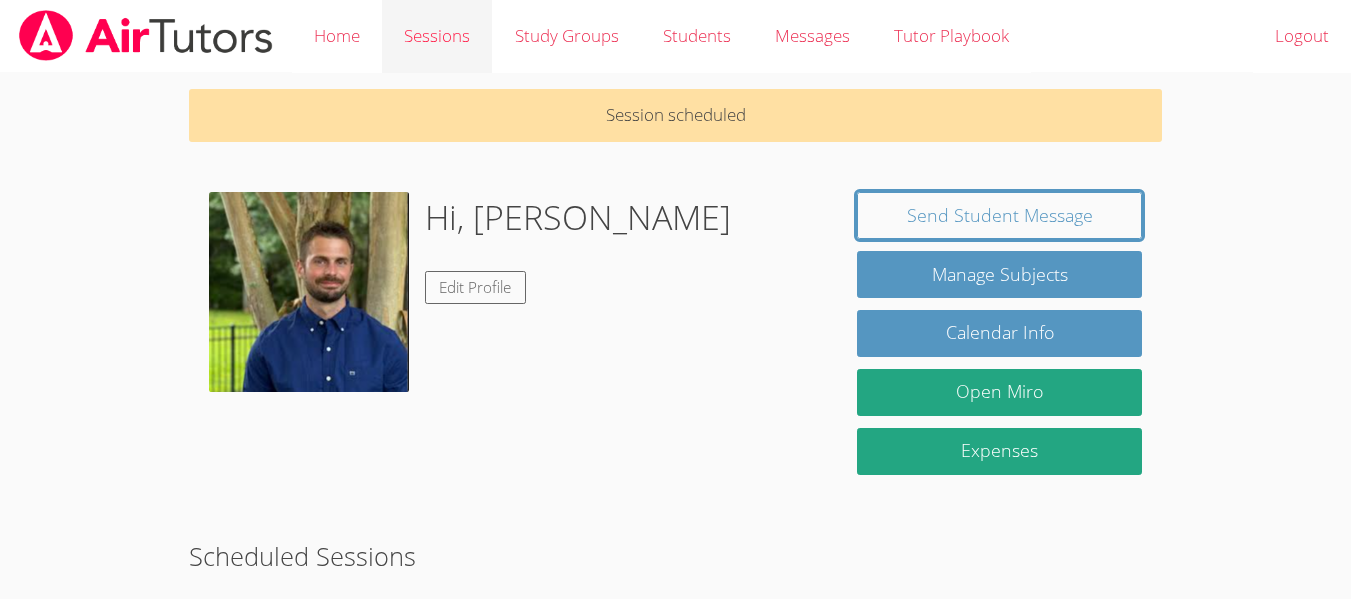 click on "Sessions" at bounding box center [437, 36] 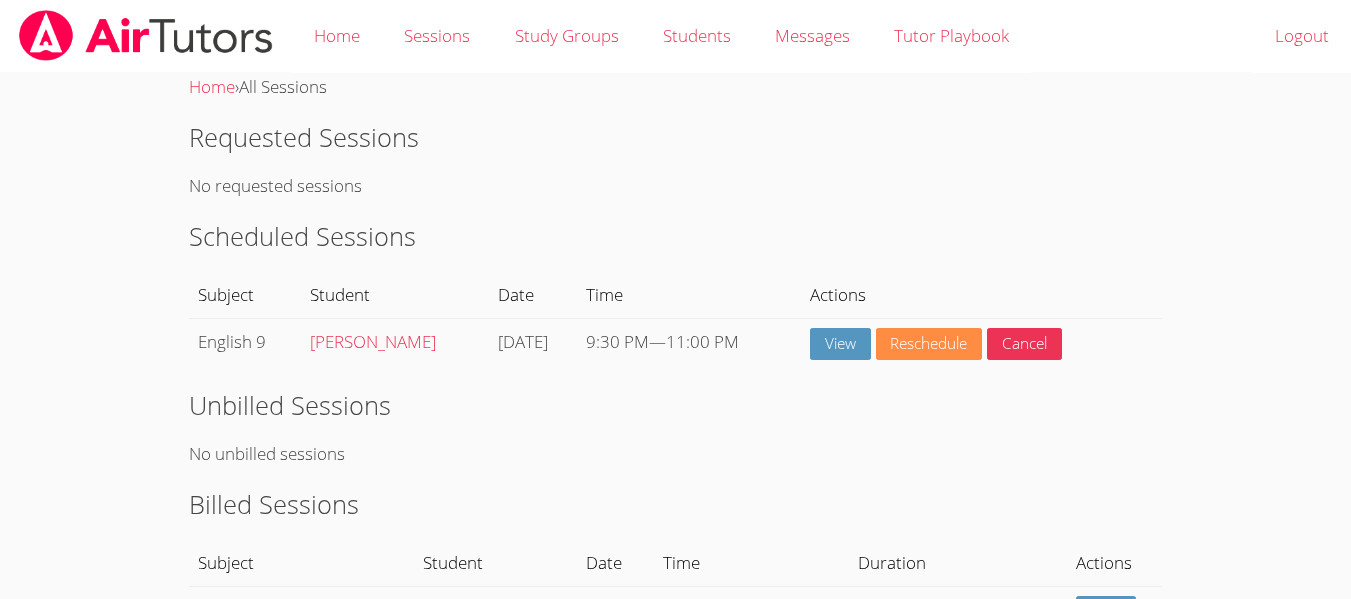 scroll, scrollTop: 47, scrollLeft: 0, axis: vertical 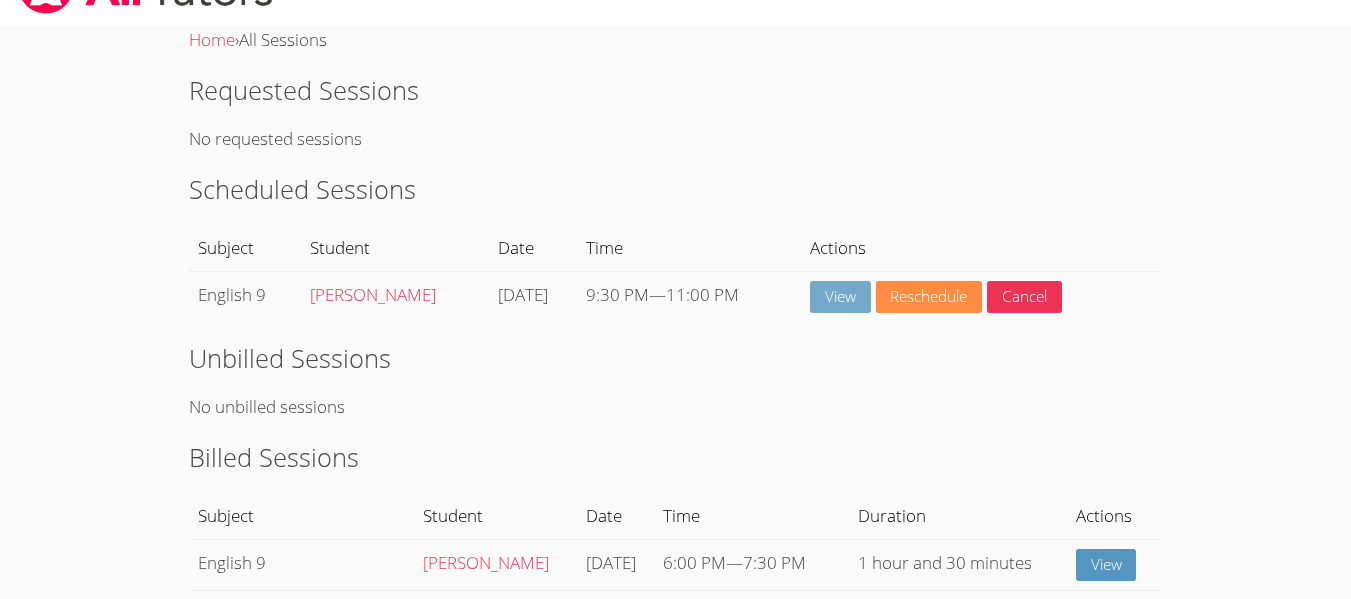 click on "View" at bounding box center [840, 297] 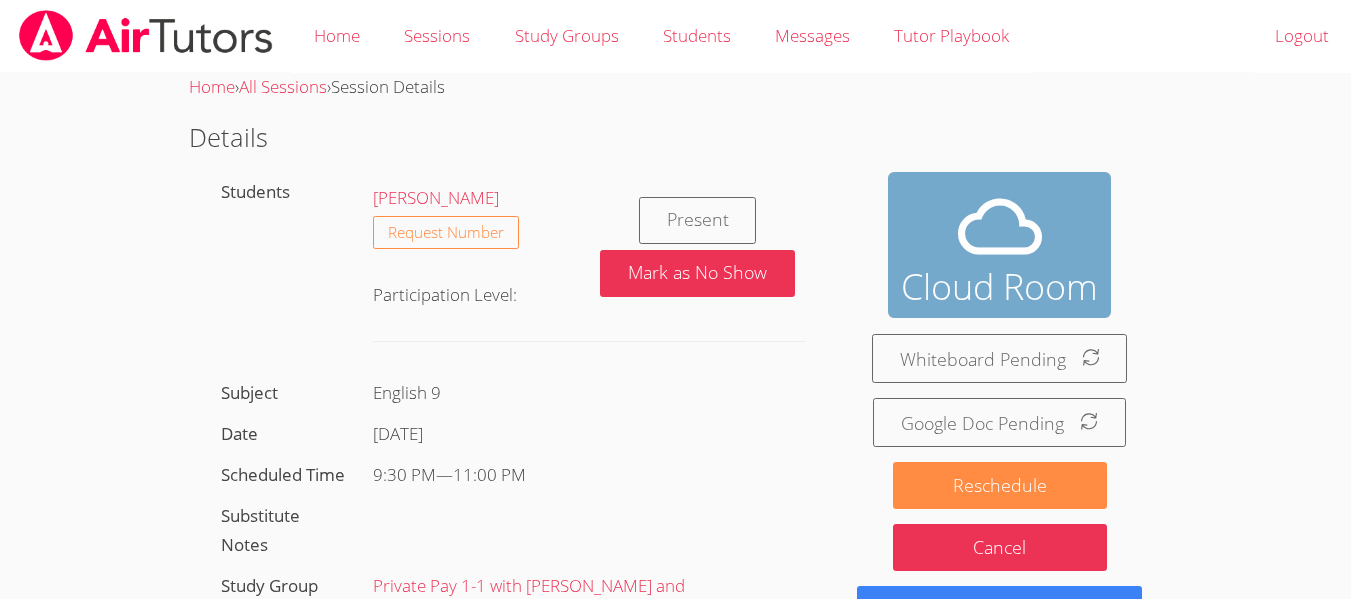 click at bounding box center (1000, 227) 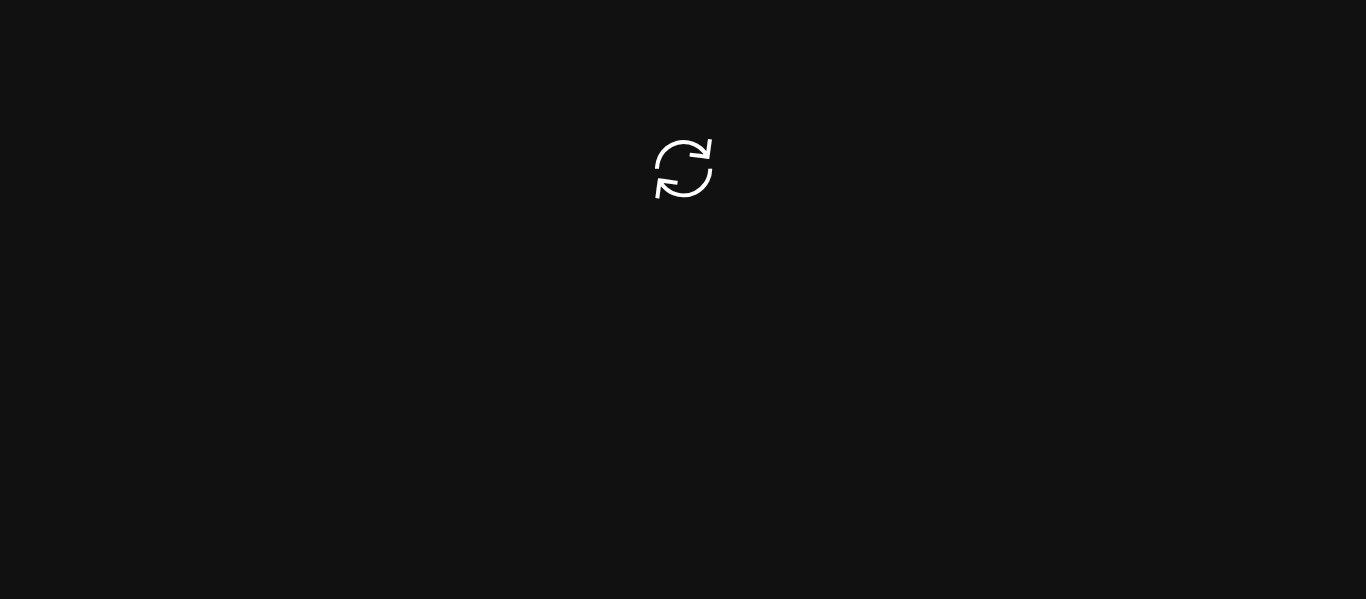 scroll, scrollTop: 0, scrollLeft: 0, axis: both 